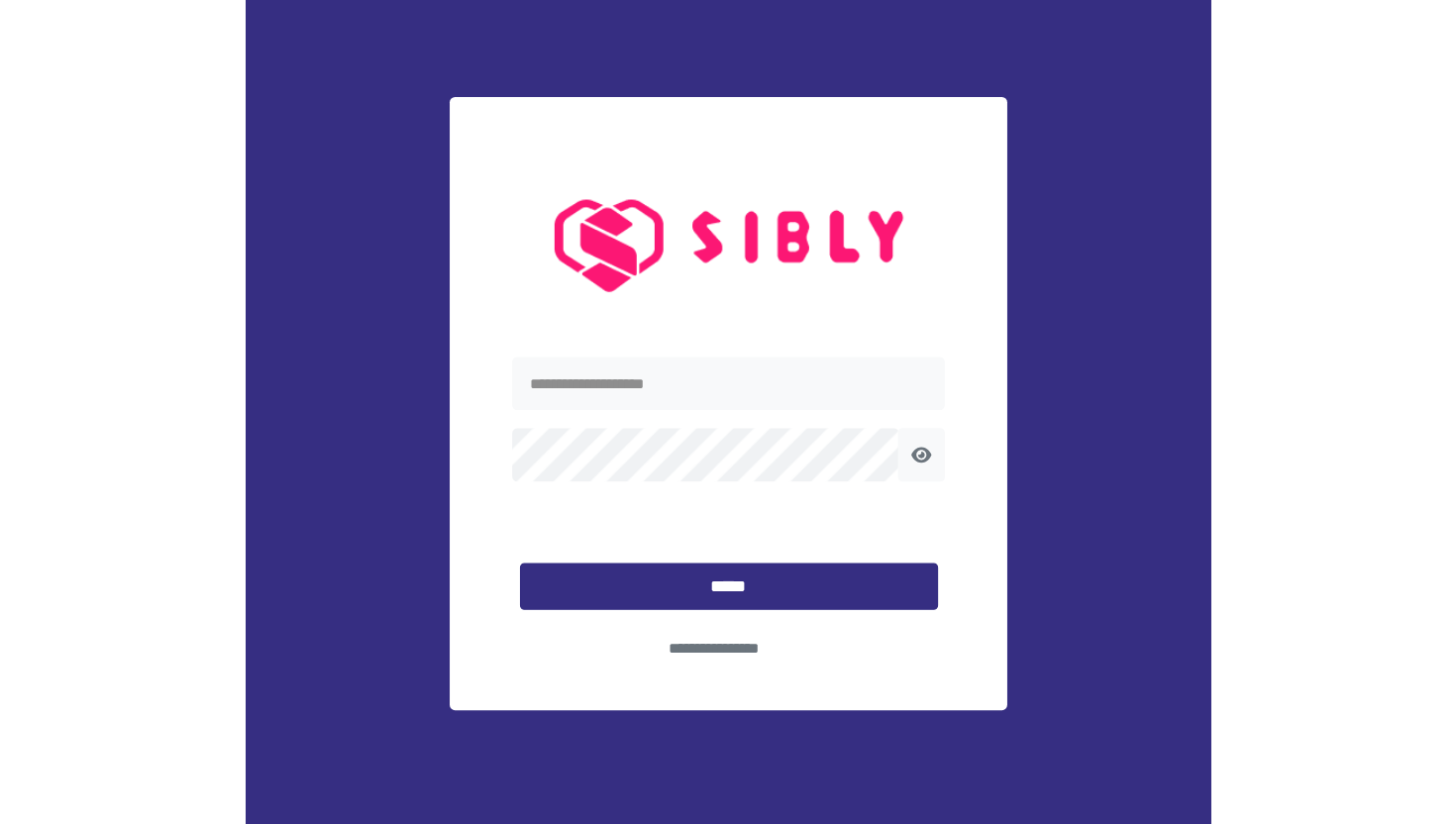 scroll, scrollTop: 0, scrollLeft: 0, axis: both 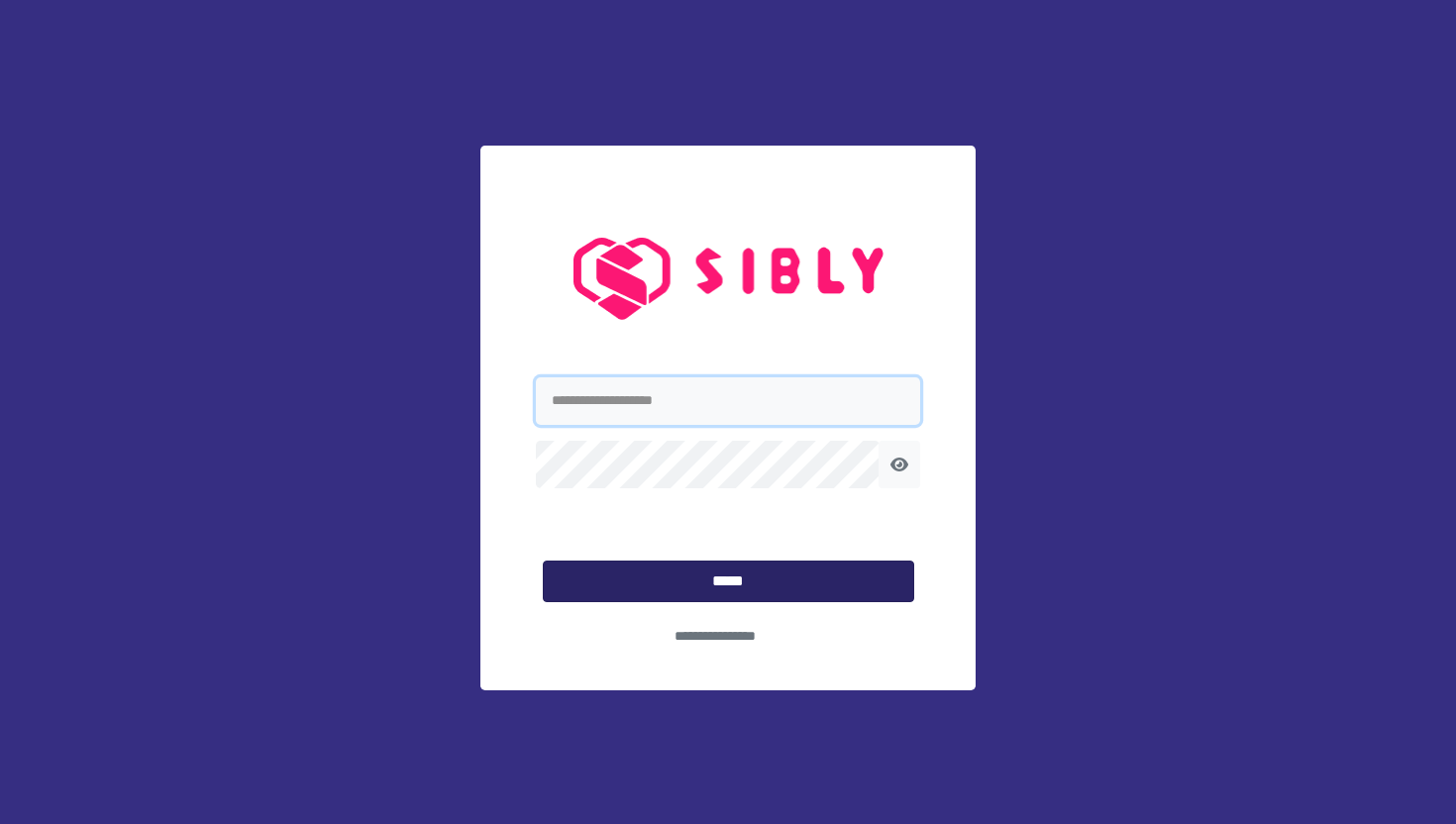 type on "**********" 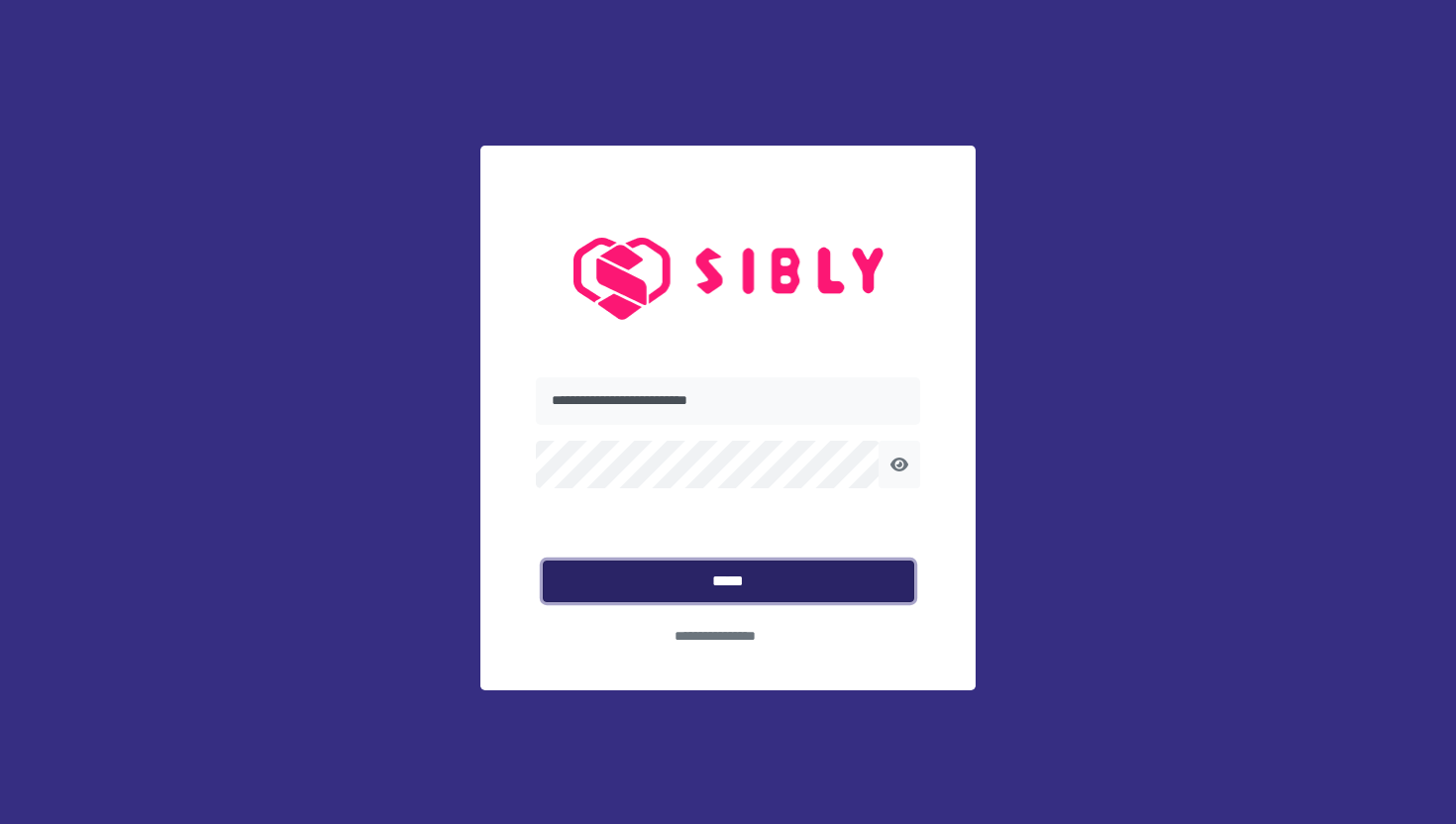 click on "*****" at bounding box center (728, 581) 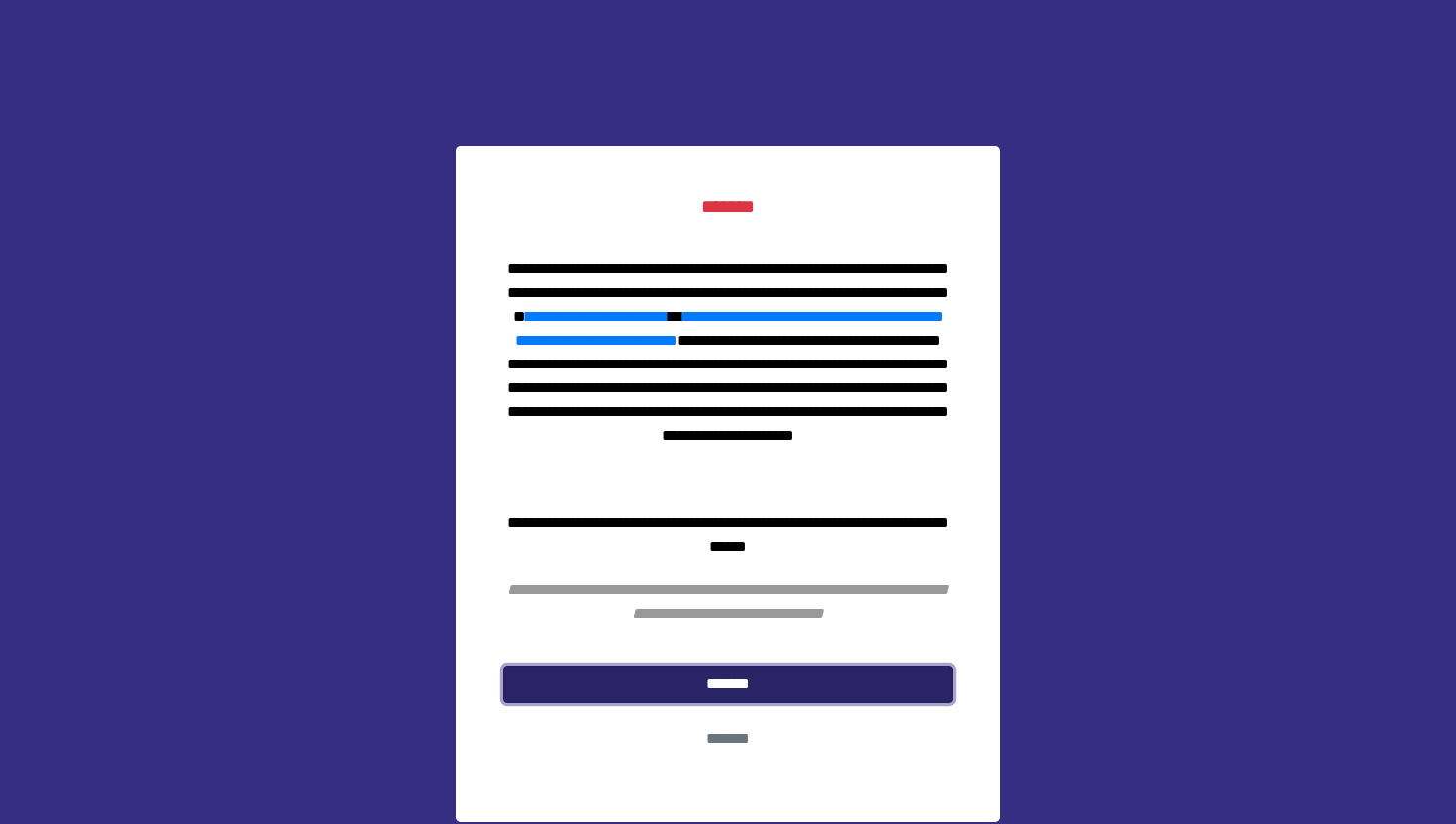 click on "*******" at bounding box center (728, 684) 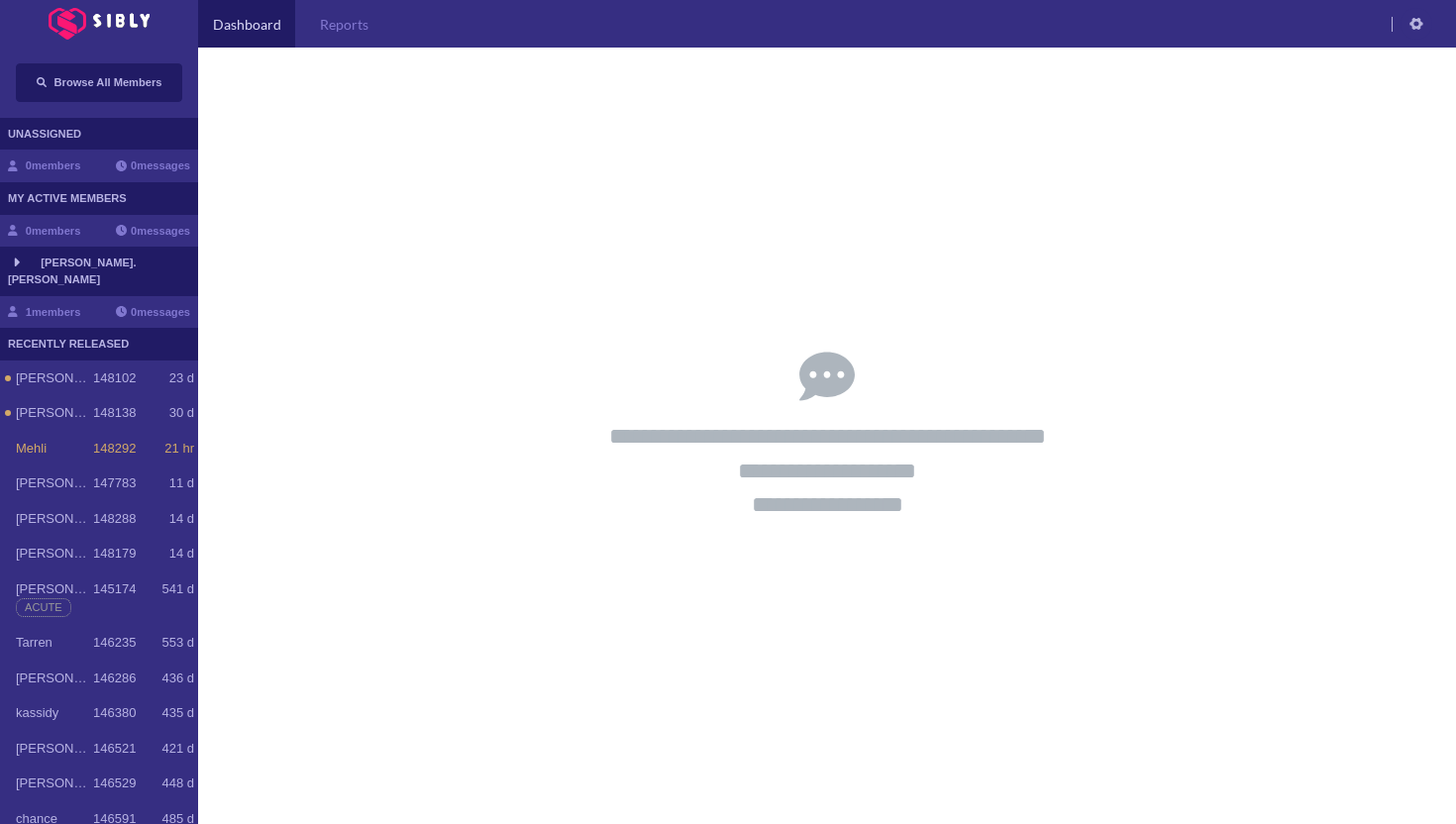 click 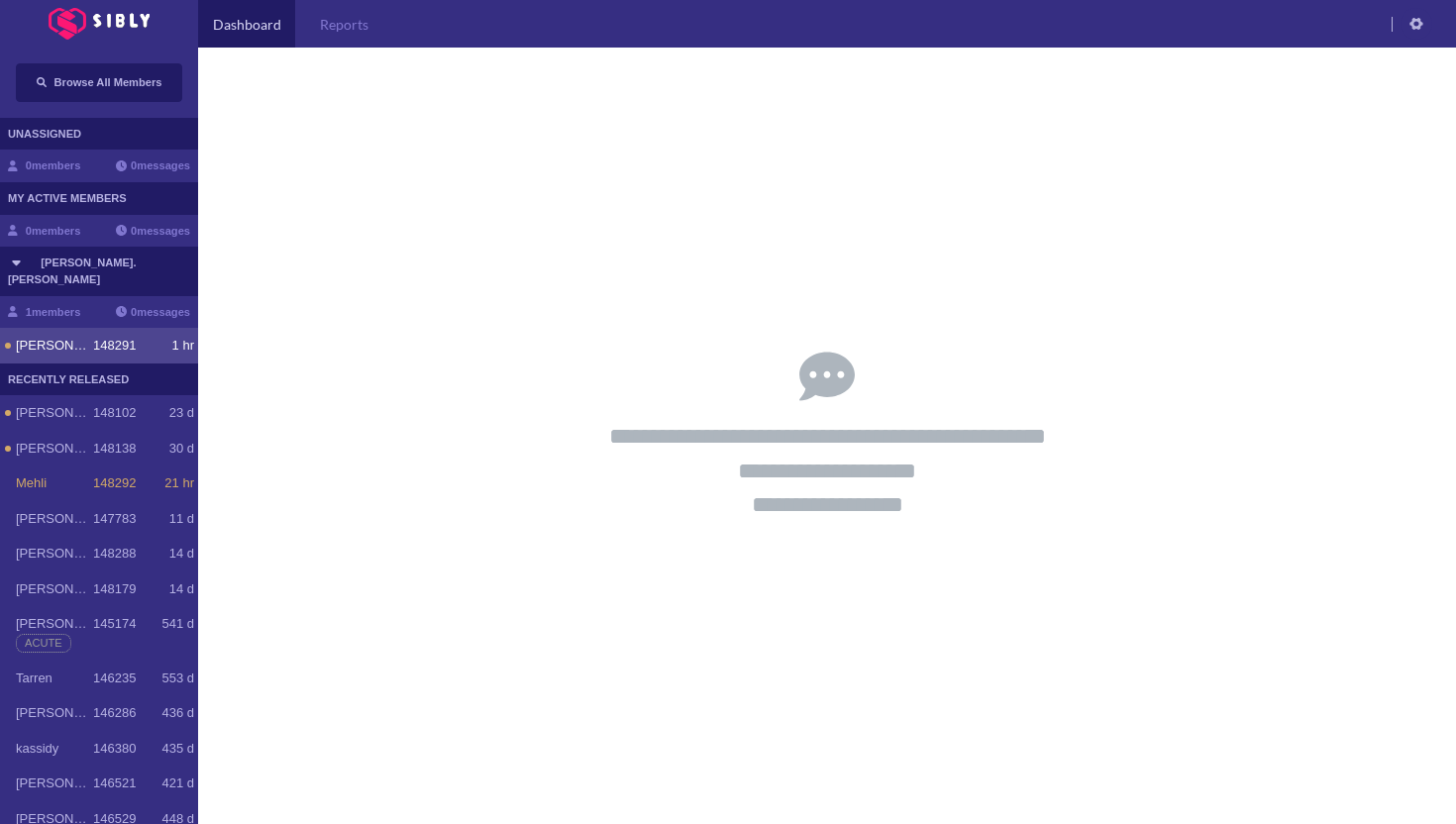 click on "[PERSON_NAME]" at bounding box center (54, 346) 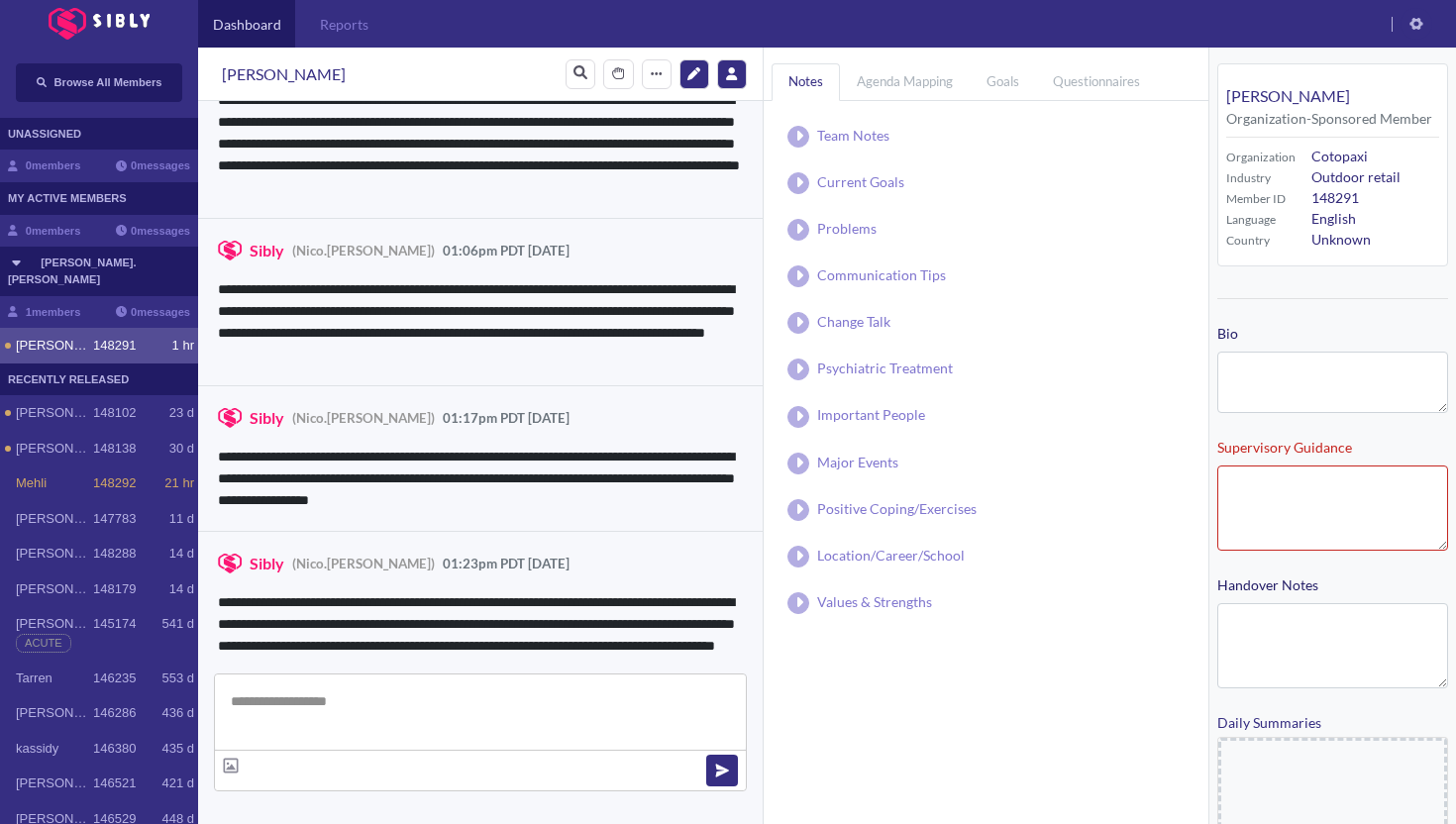 type on "**********" 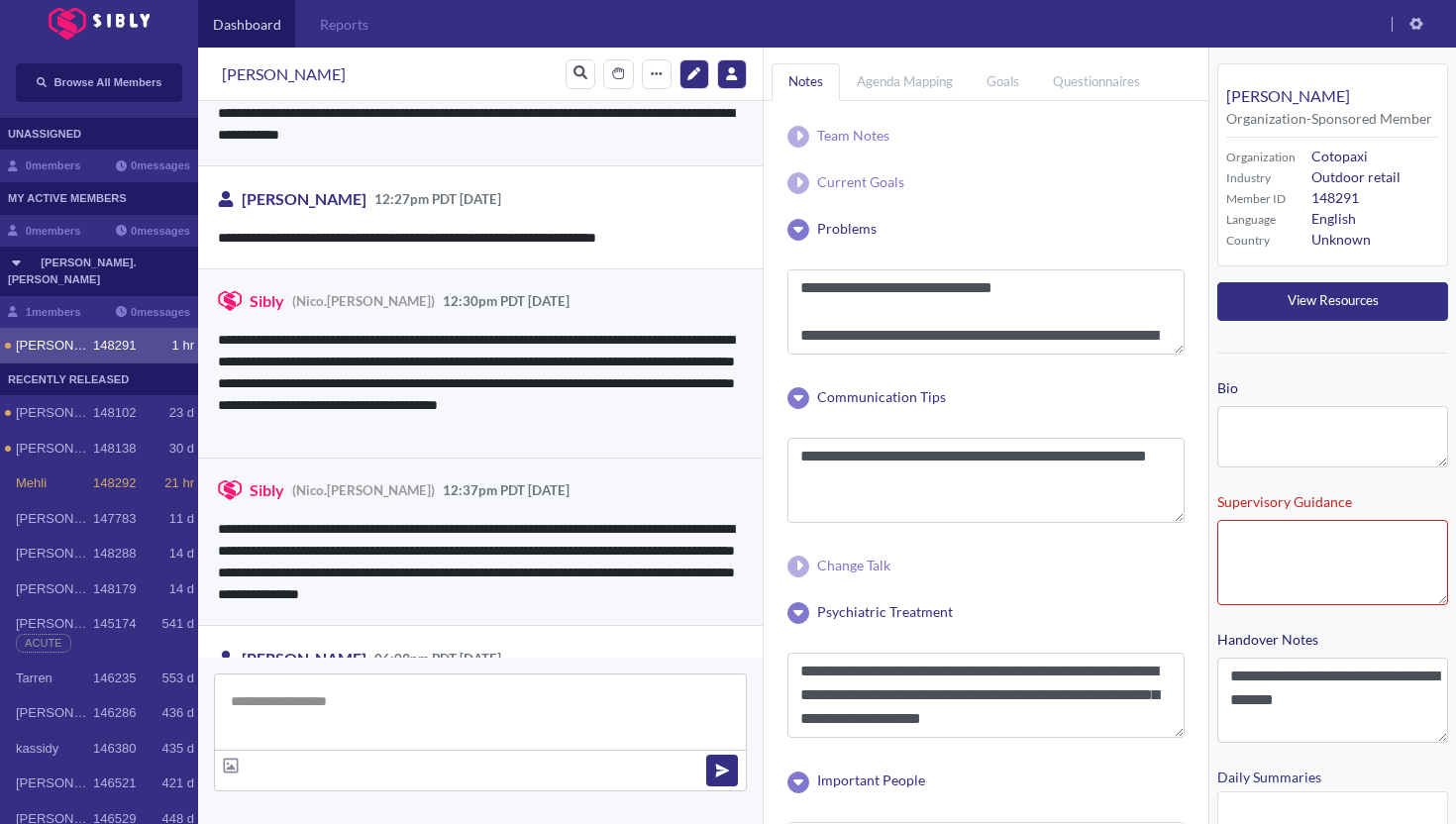 scroll, scrollTop: 3909, scrollLeft: 0, axis: vertical 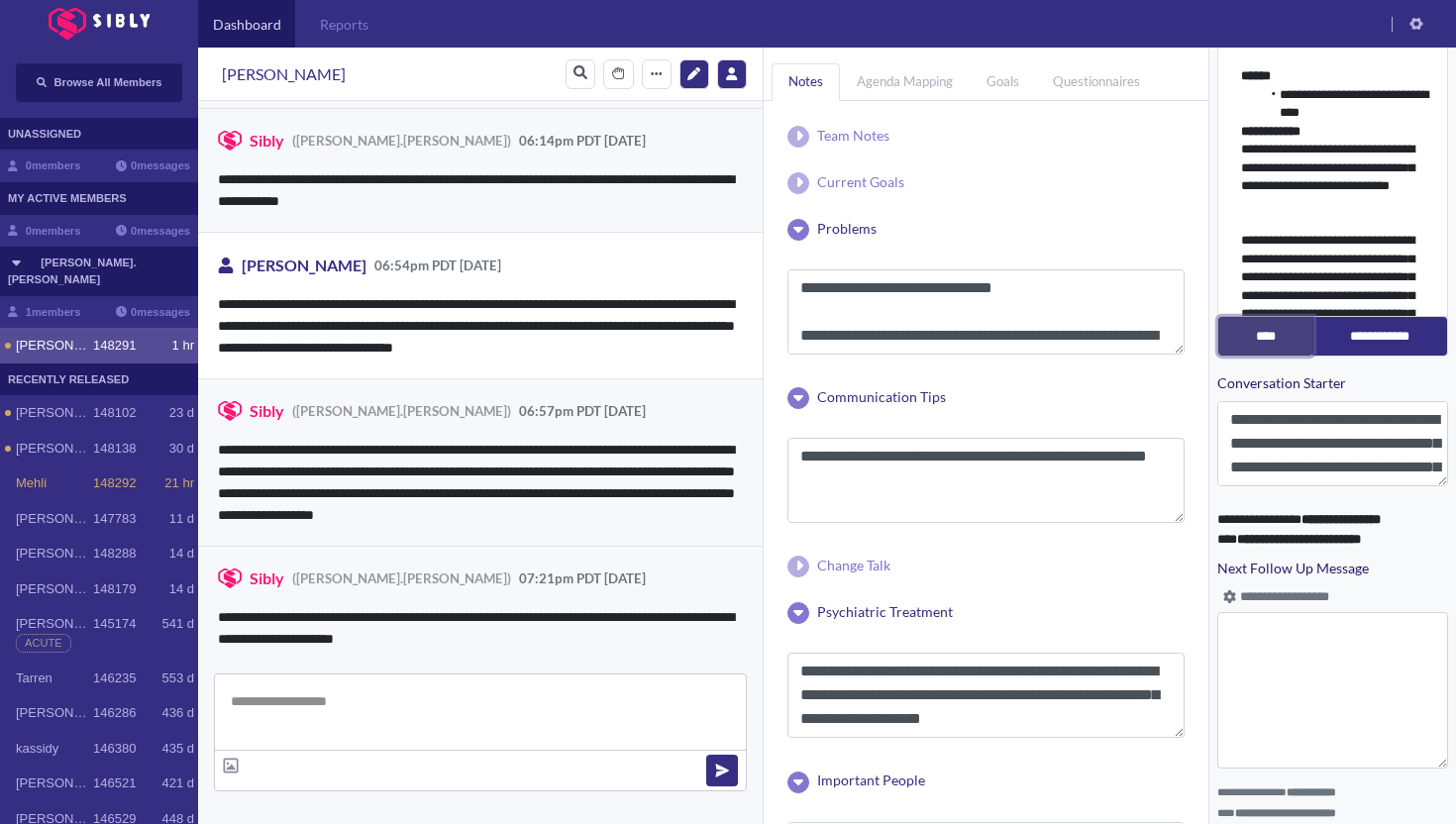 click on "****" at bounding box center [1266, 336] 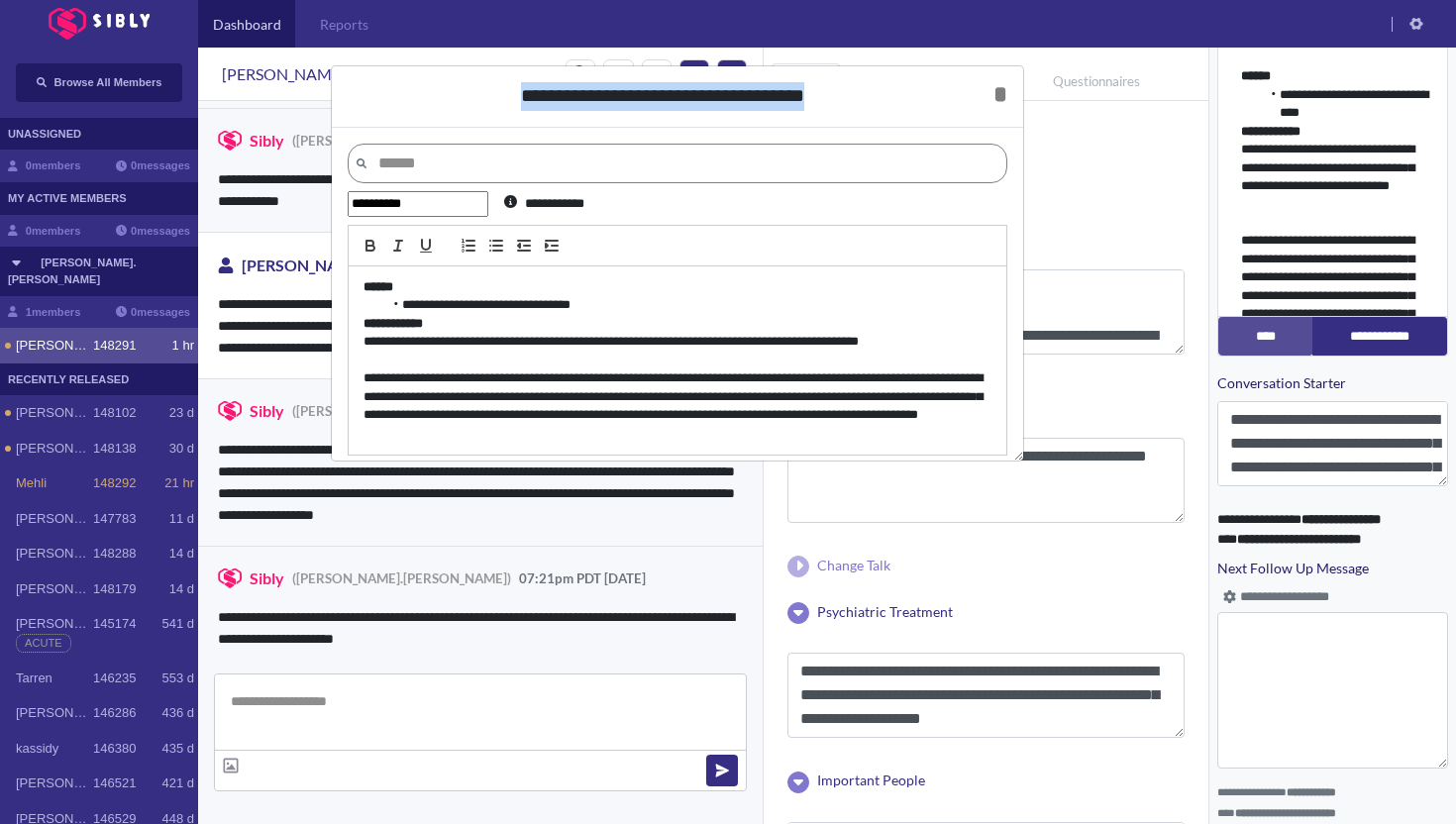 drag, startPoint x: 869, startPoint y: 473, endPoint x: 437, endPoint y: 111, distance: 563.6204 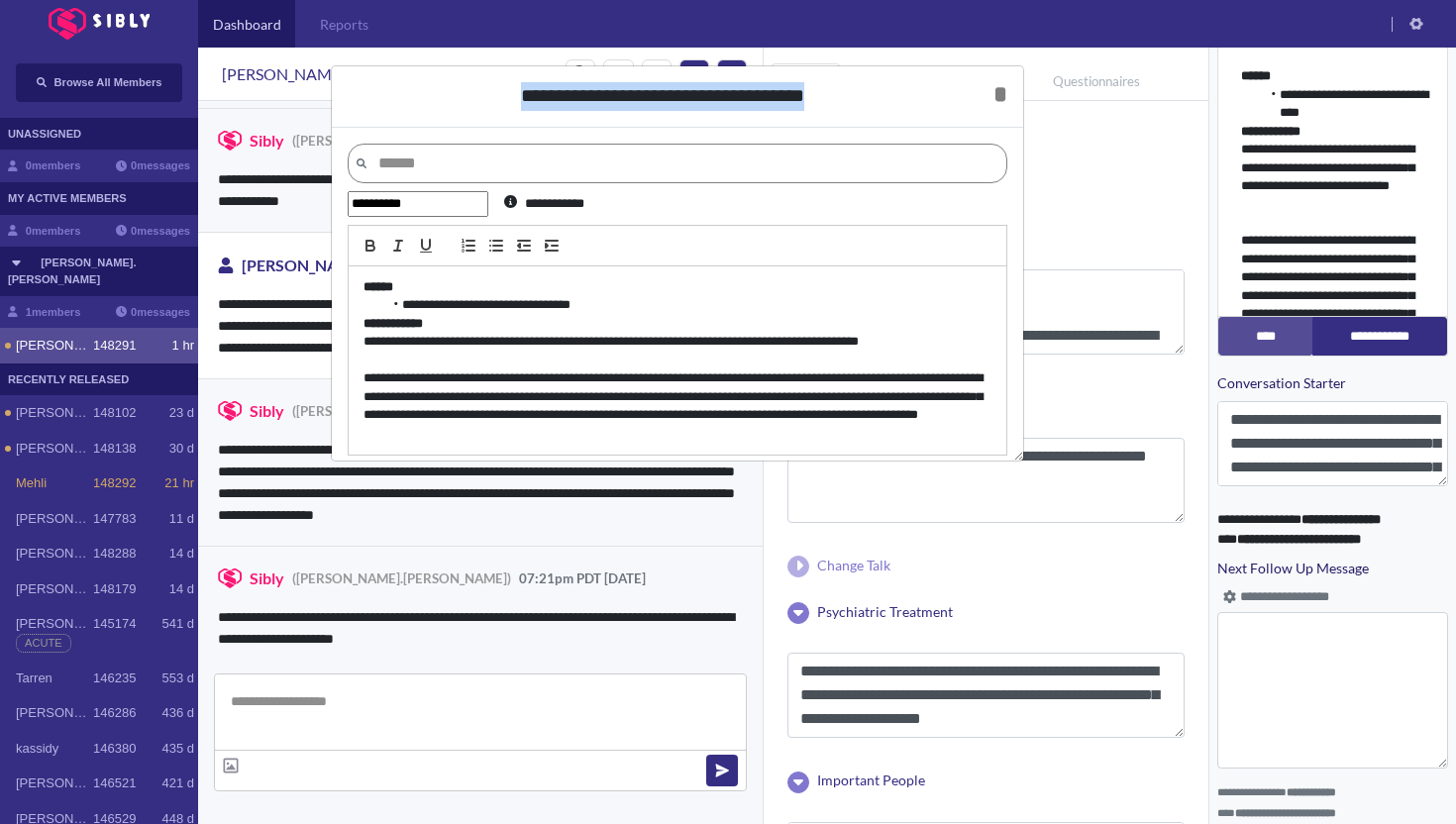 click on "**********" at bounding box center [677, 97] 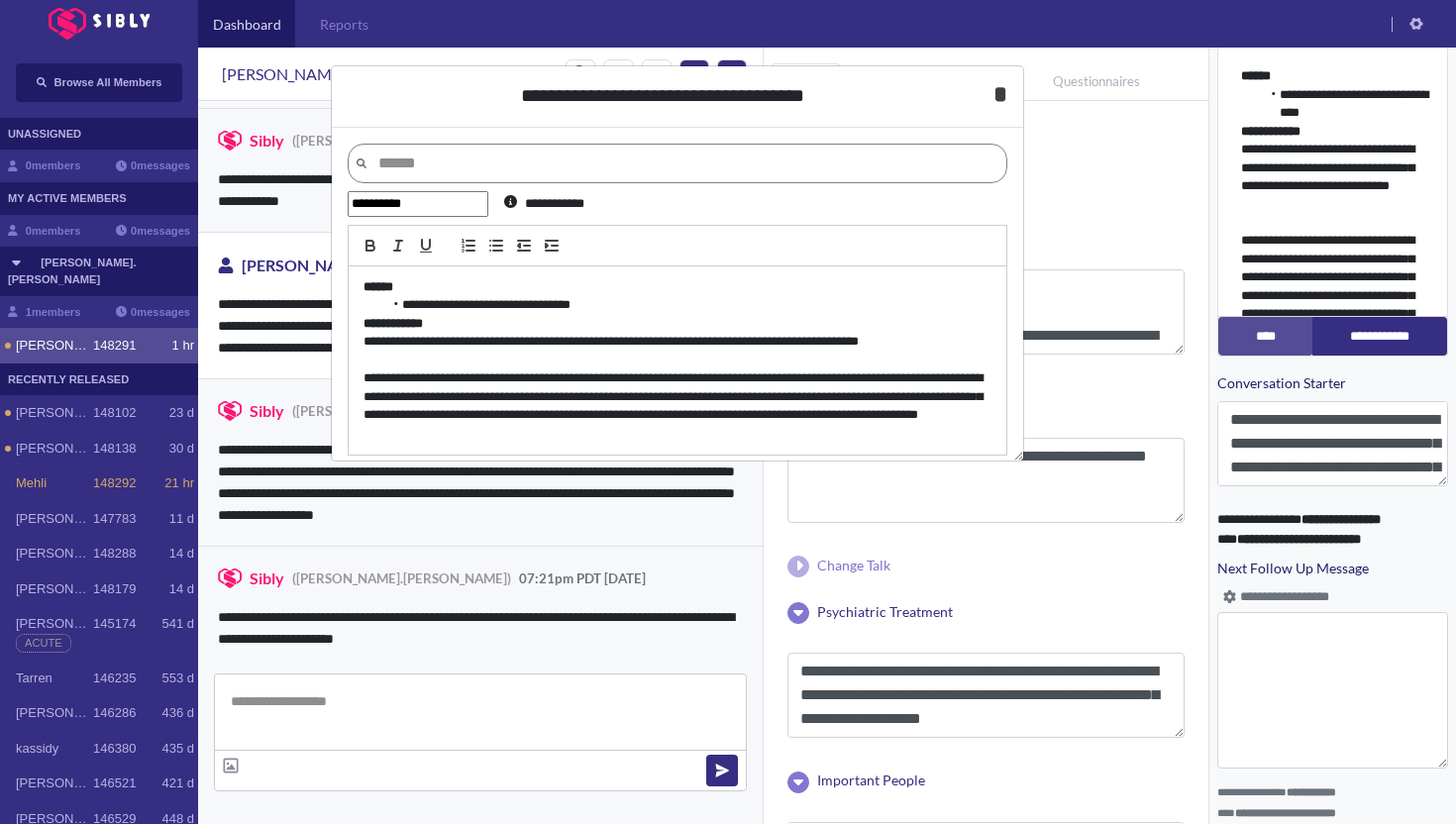 click on "*" at bounding box center (1000, 94) 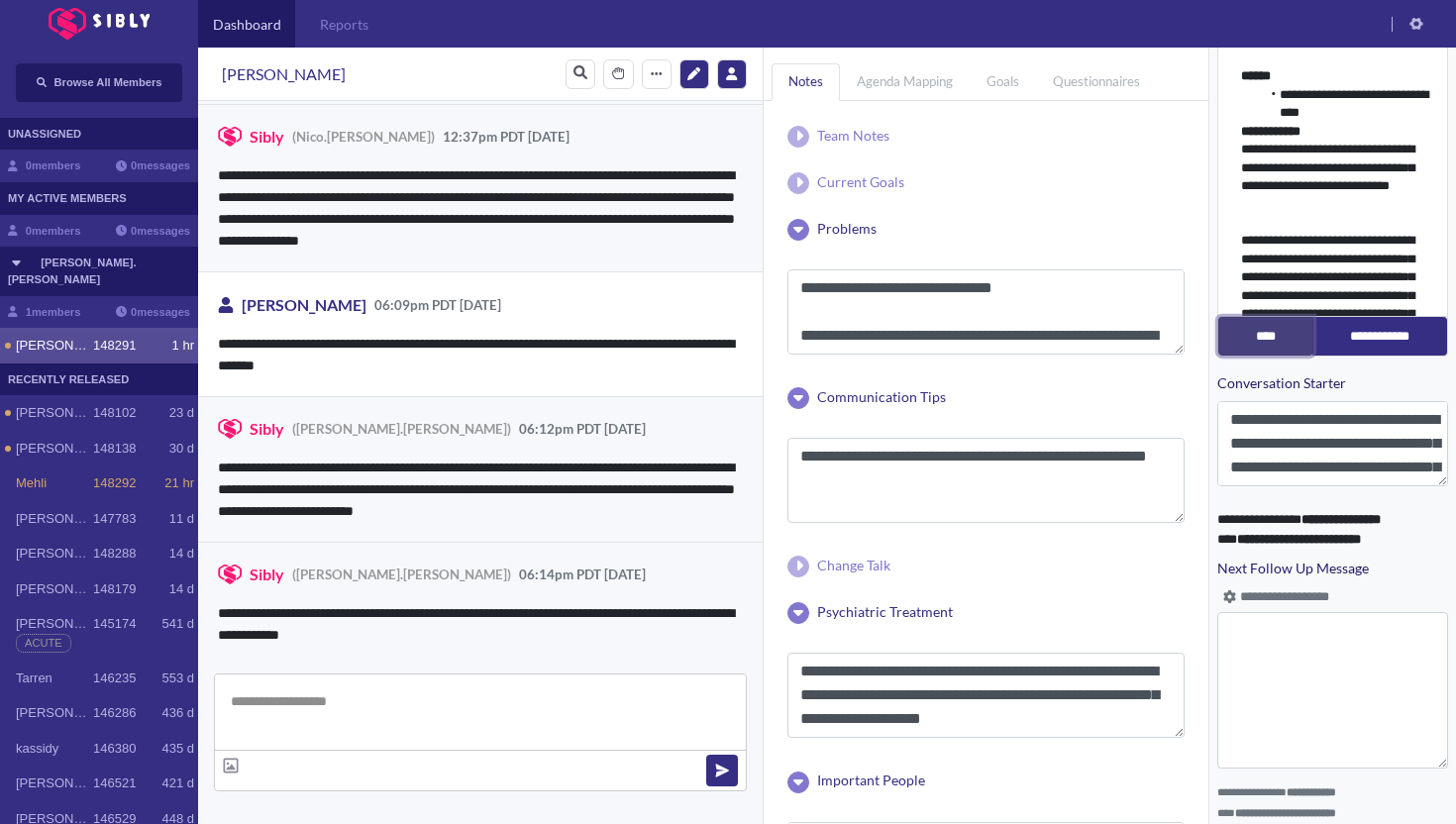 scroll, scrollTop: 3477, scrollLeft: 0, axis: vertical 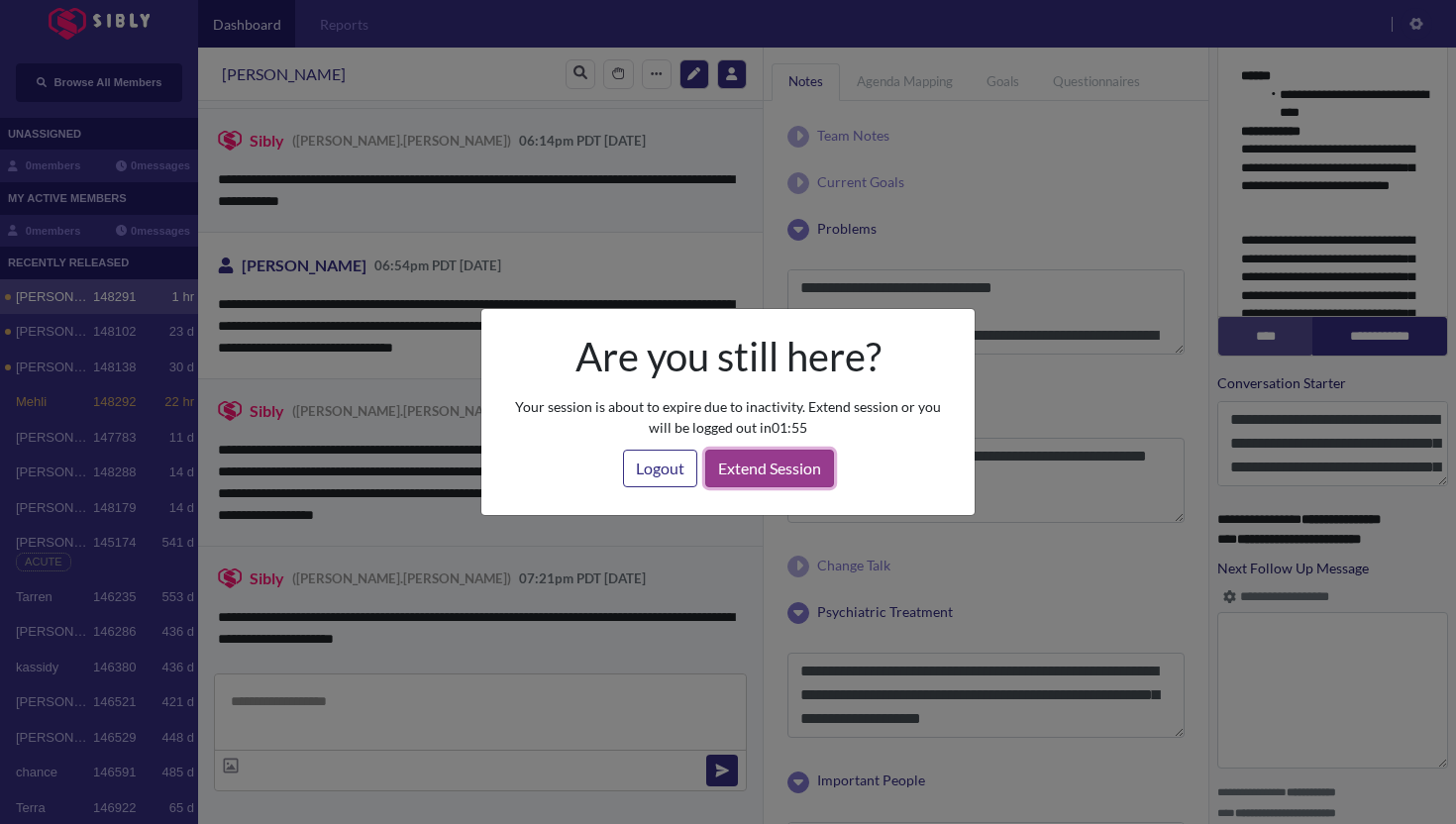 click on "Extend Session" at bounding box center (770, 468) 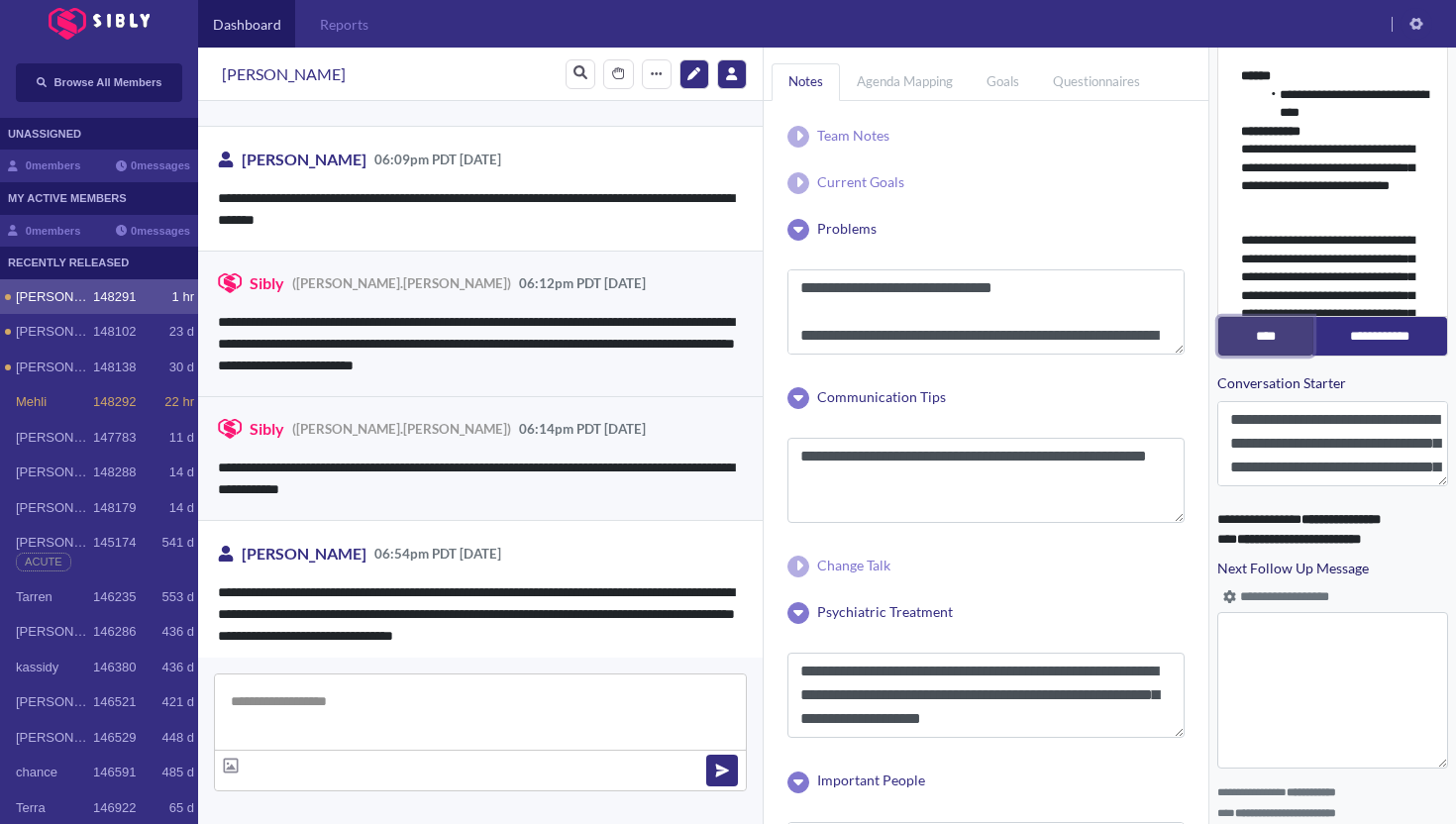 scroll, scrollTop: 3909, scrollLeft: 0, axis: vertical 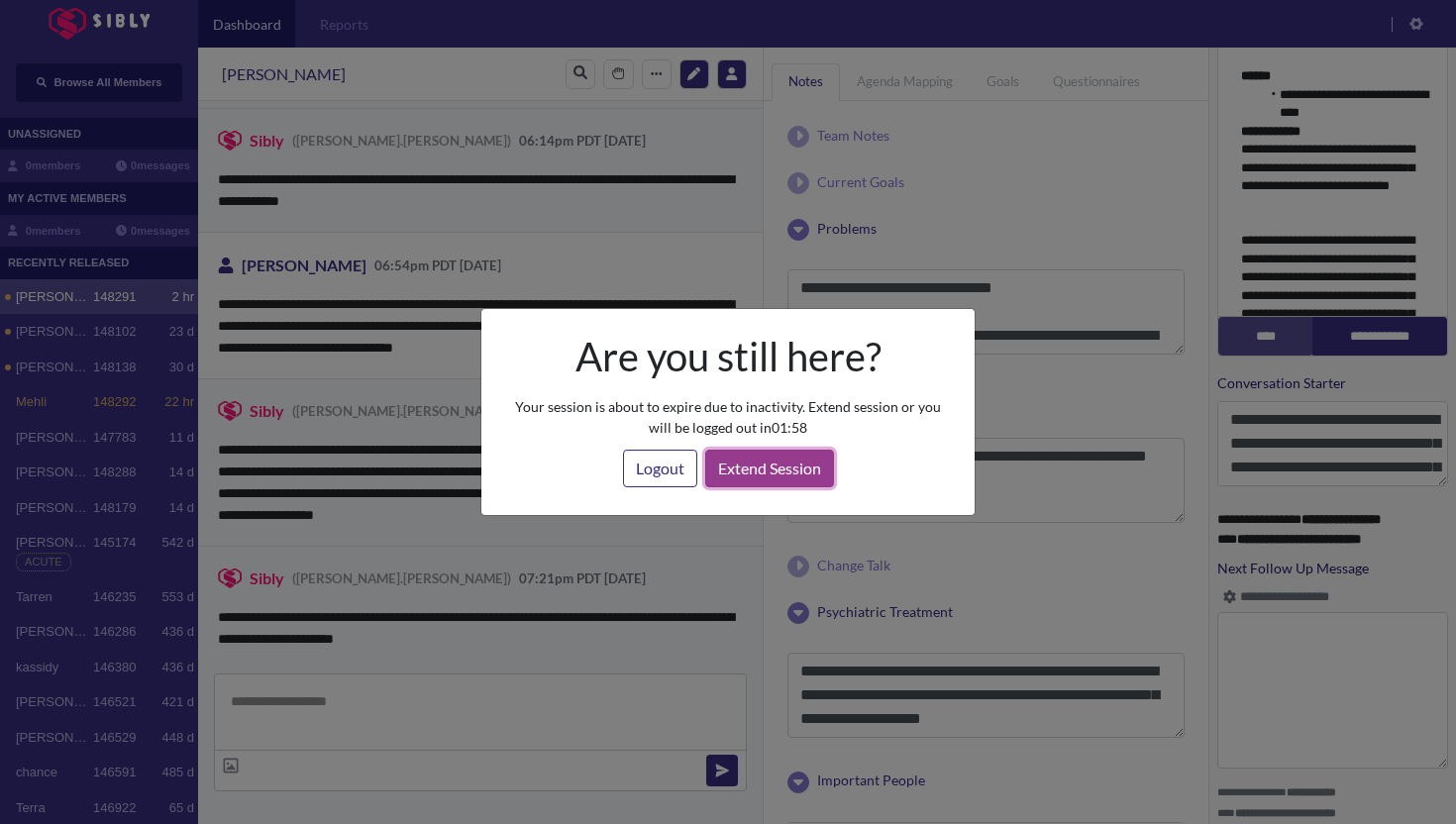 click on "Extend Session" at bounding box center [770, 468] 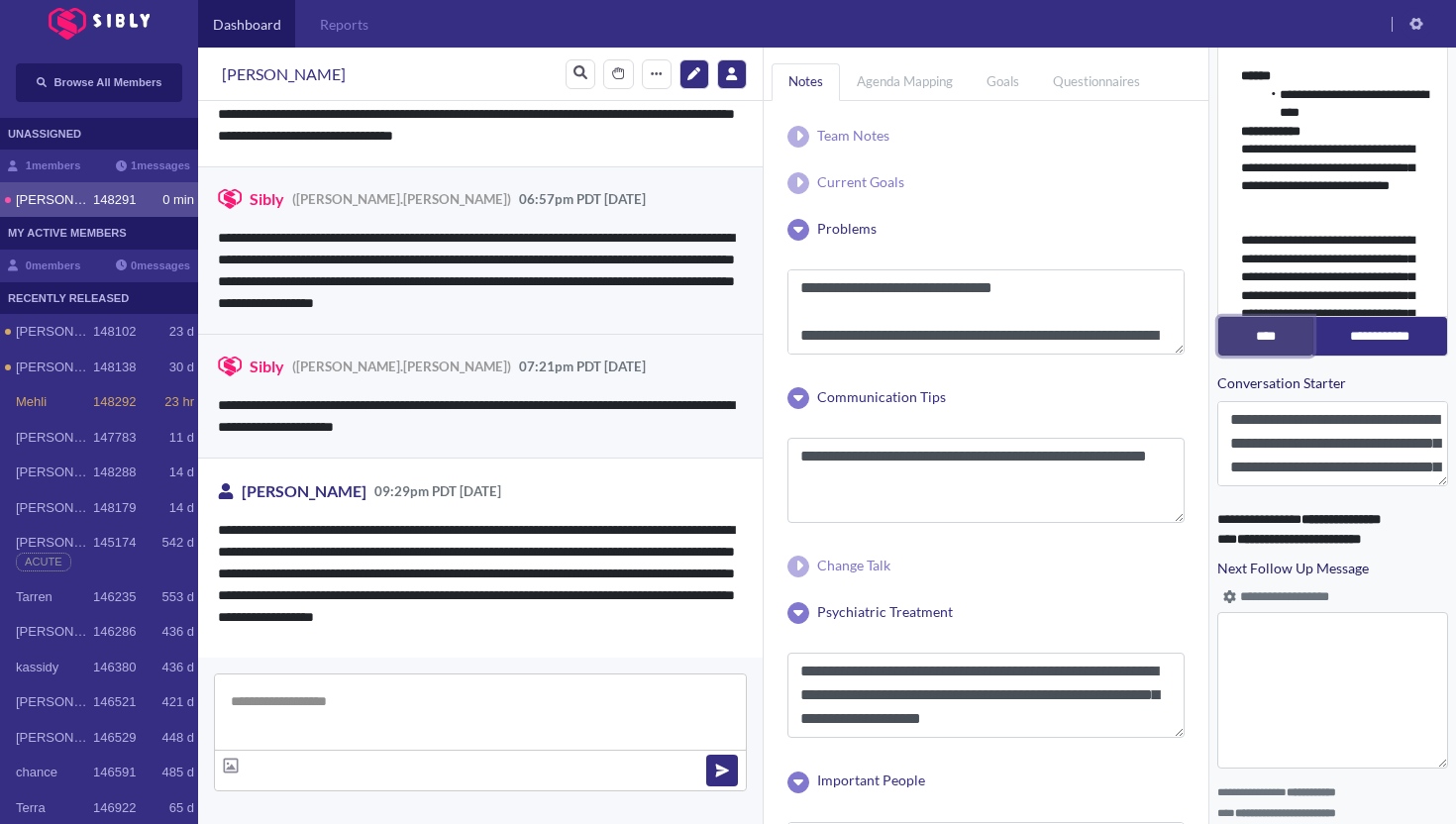 scroll, scrollTop: 4121, scrollLeft: 0, axis: vertical 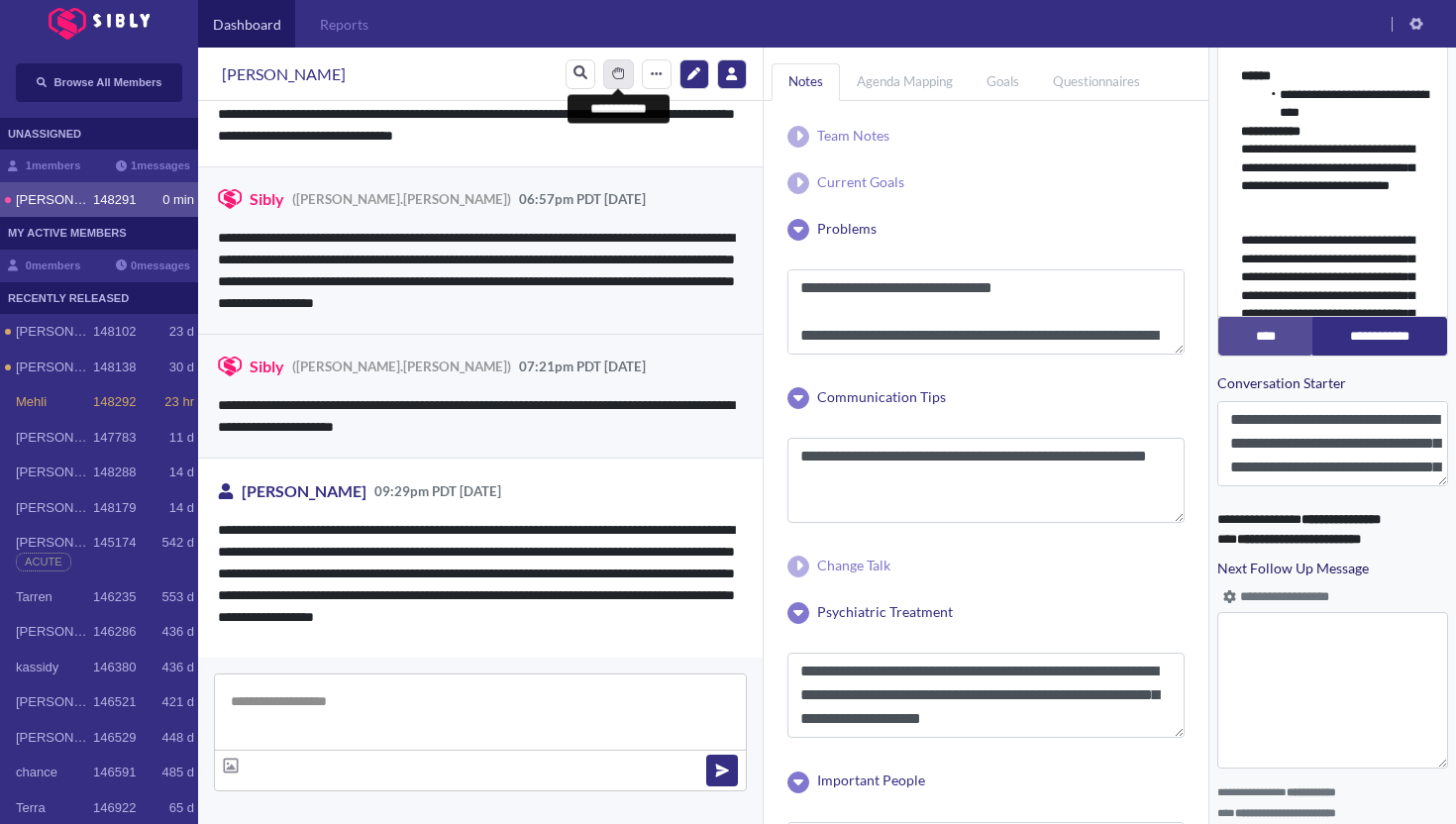click on "****" at bounding box center (618, 74) 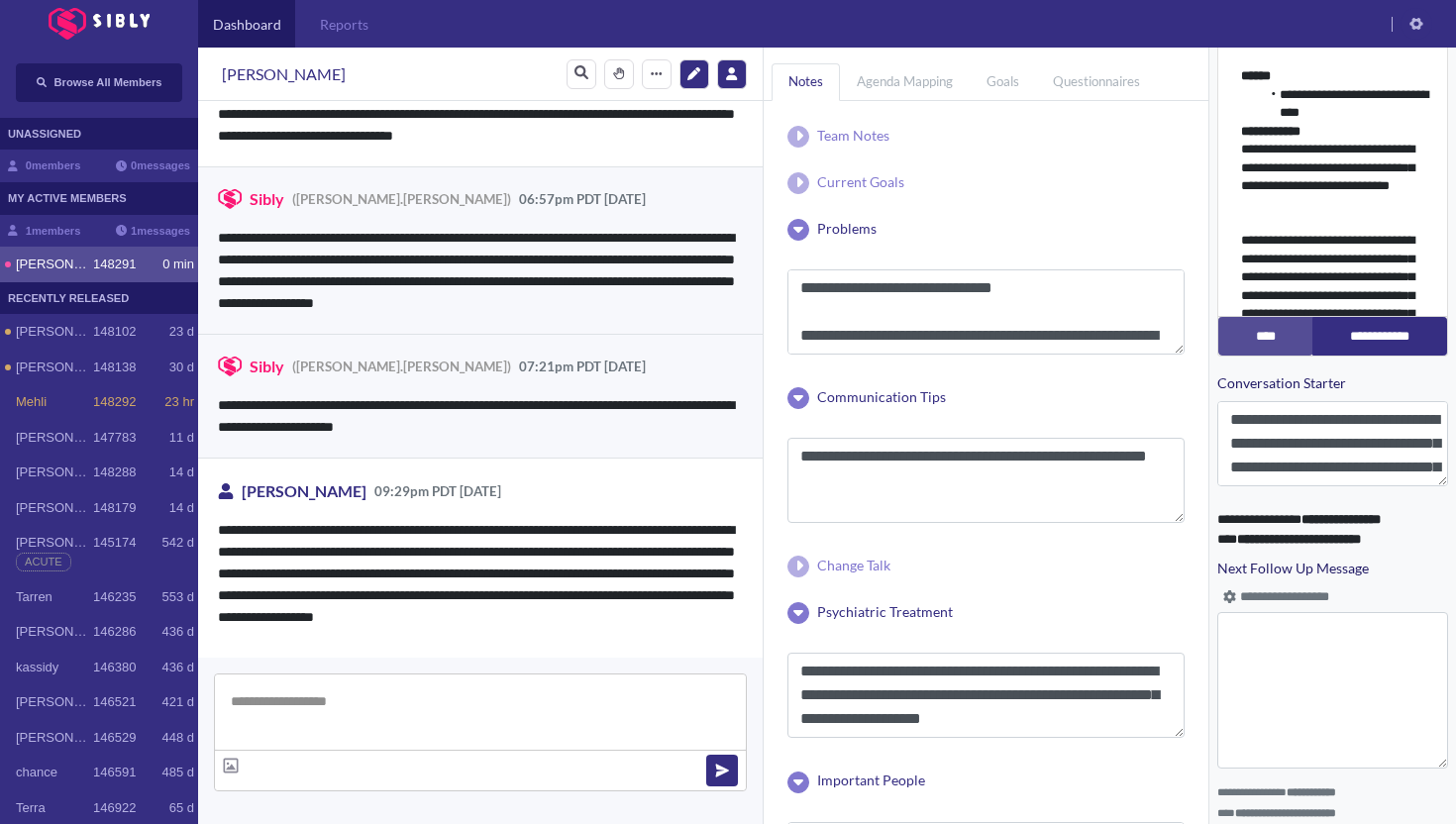 click at bounding box center (480, 712) 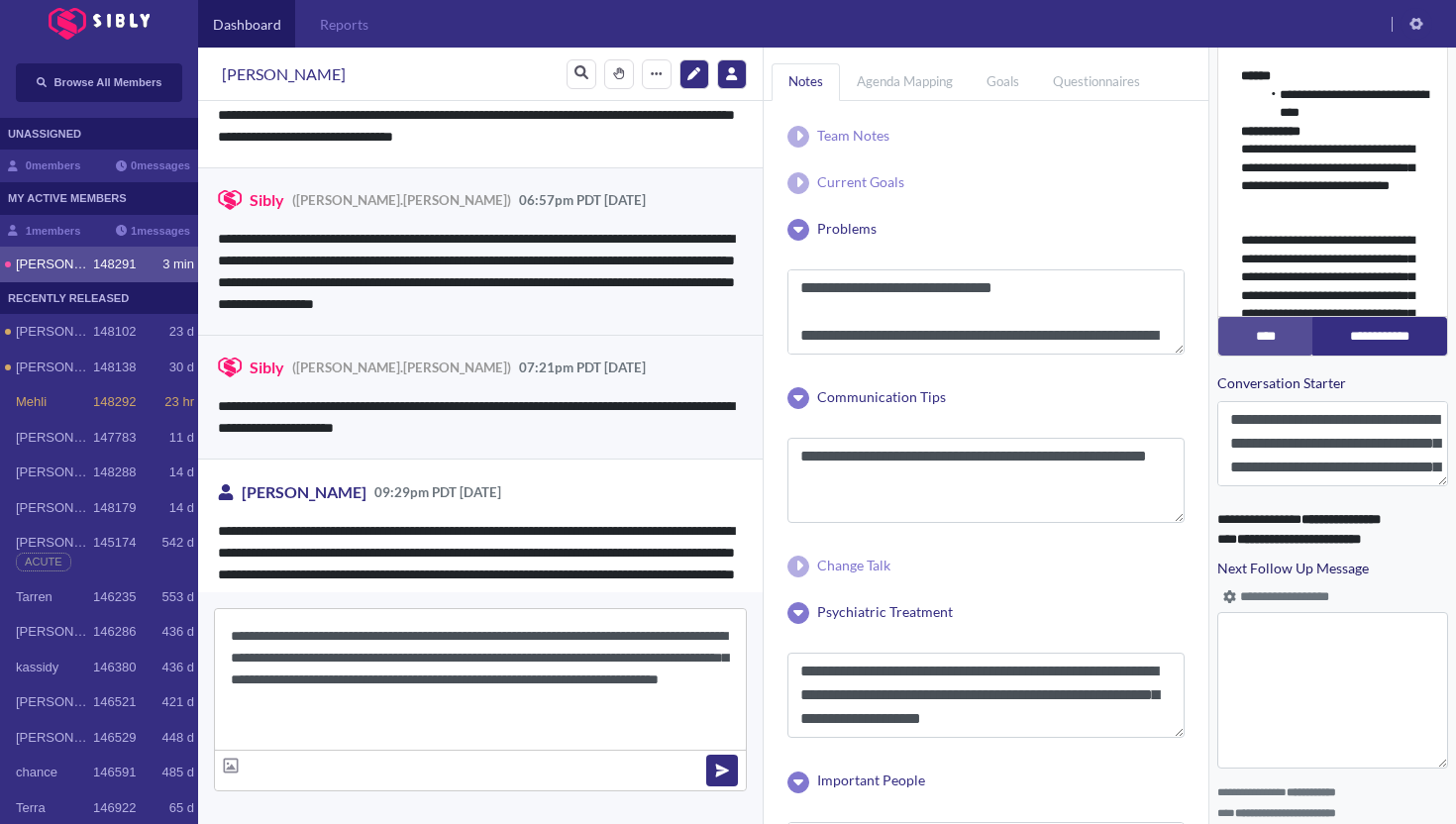 scroll, scrollTop: 4186, scrollLeft: 0, axis: vertical 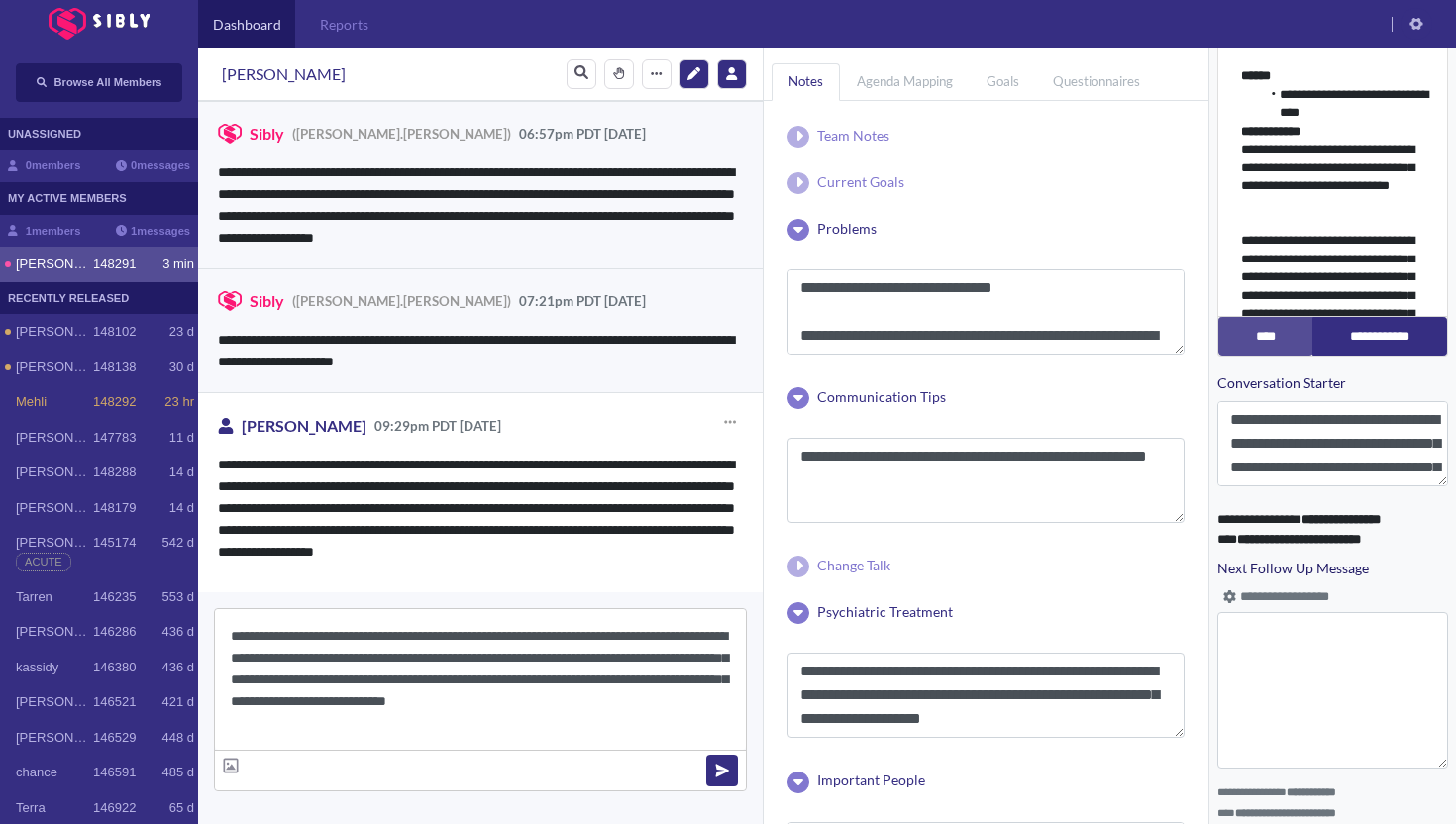 type on "**********" 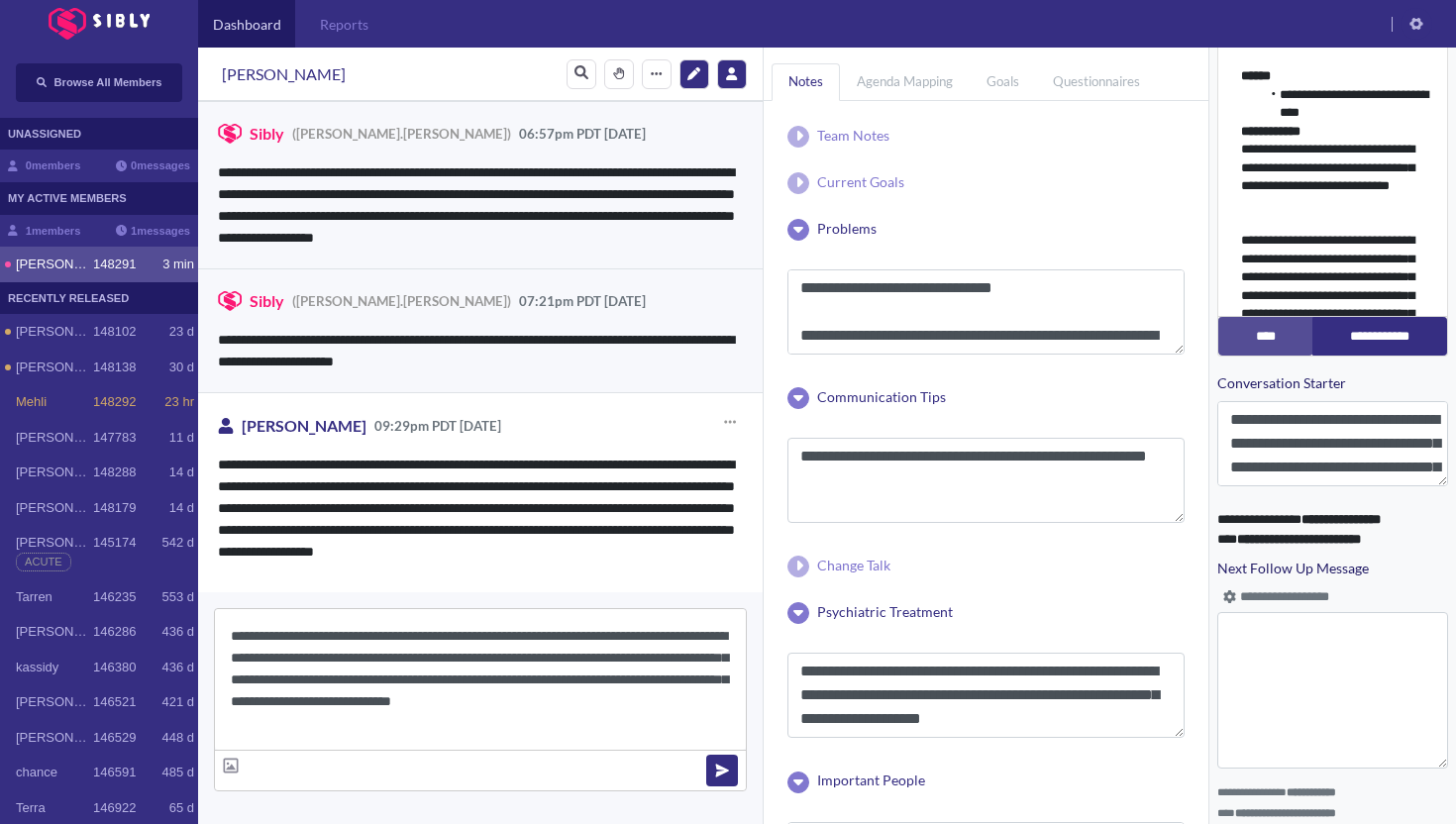 type 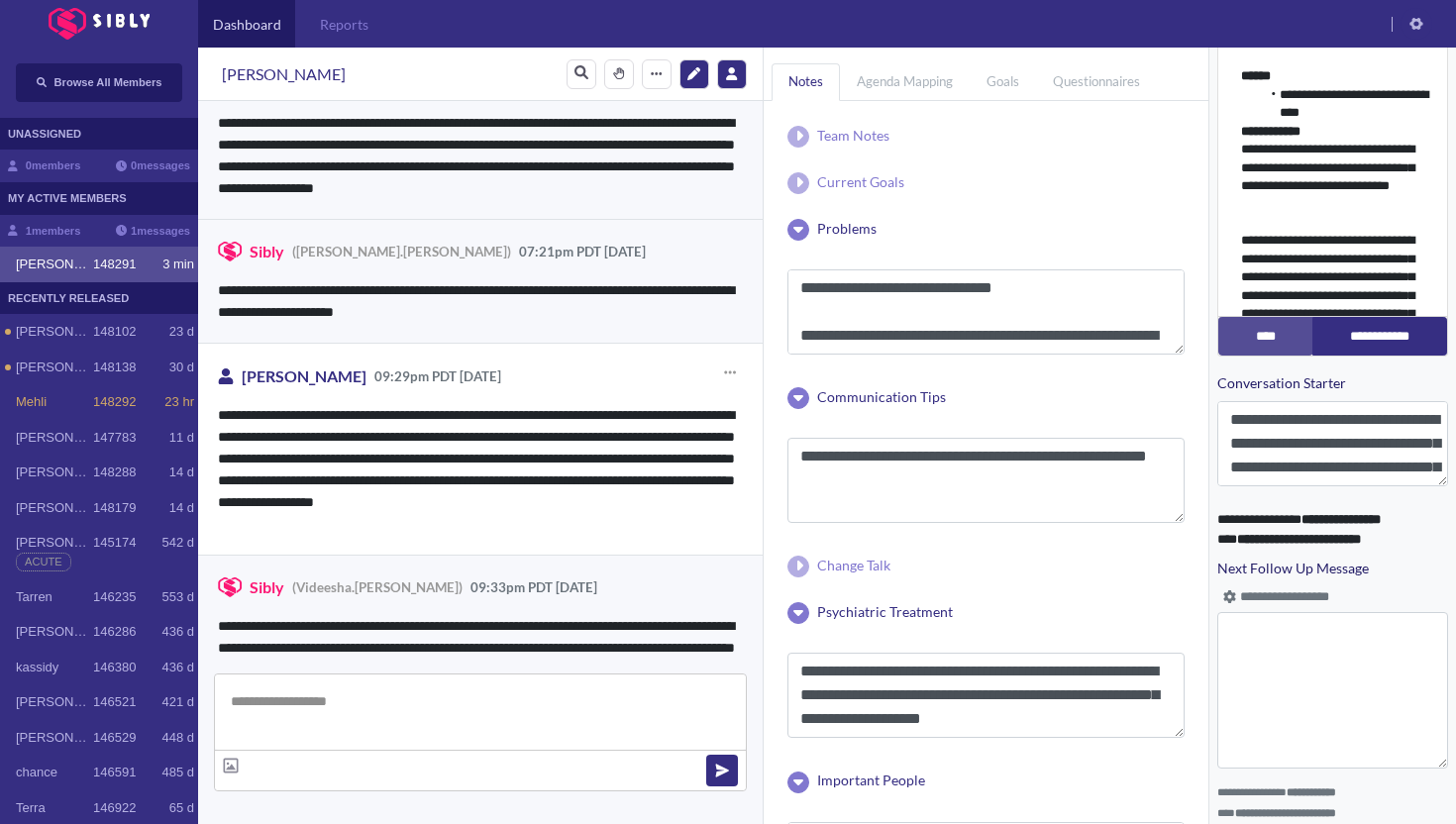 scroll, scrollTop: 4288, scrollLeft: 0, axis: vertical 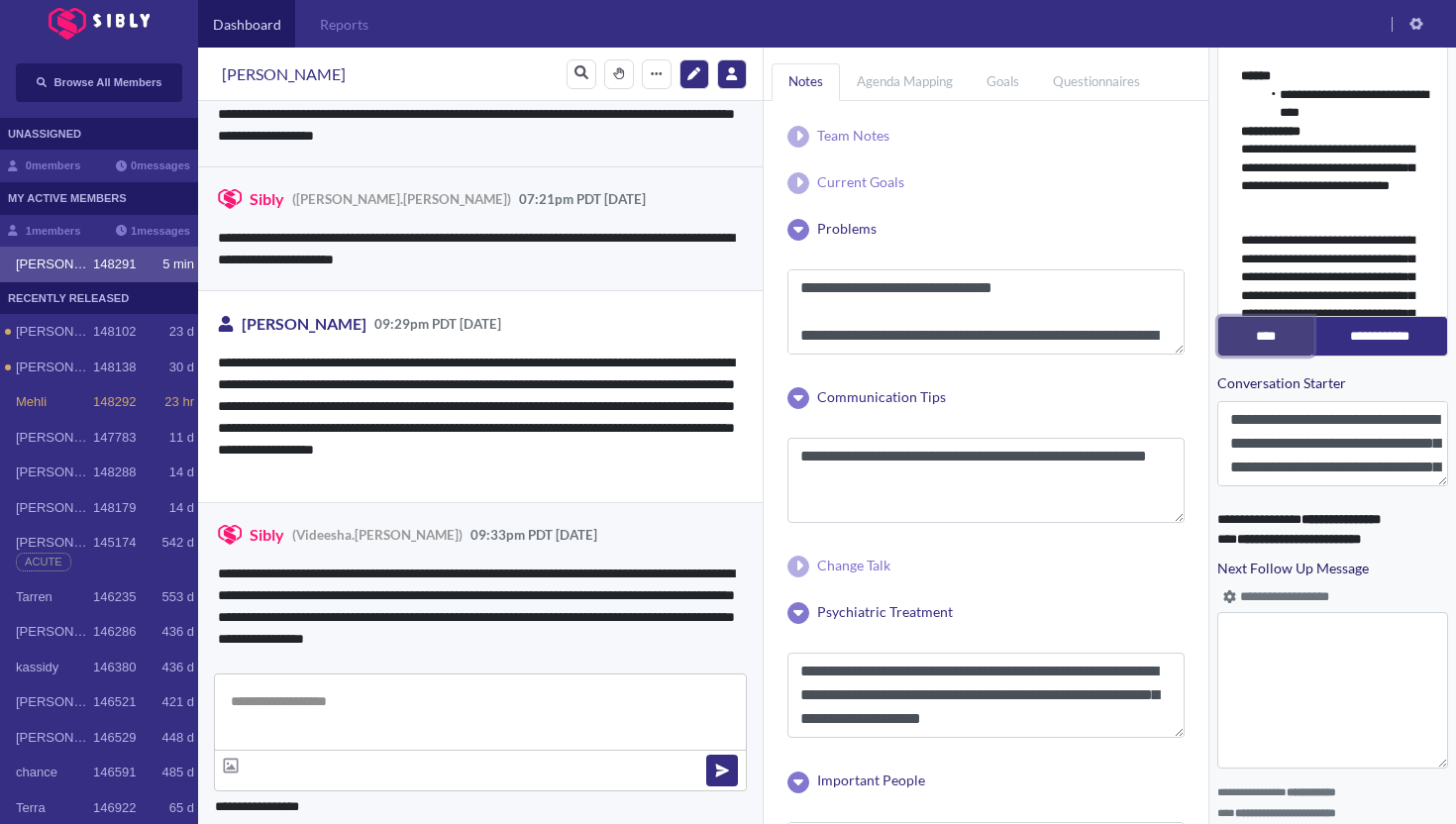 click on "****" at bounding box center (1266, 336) 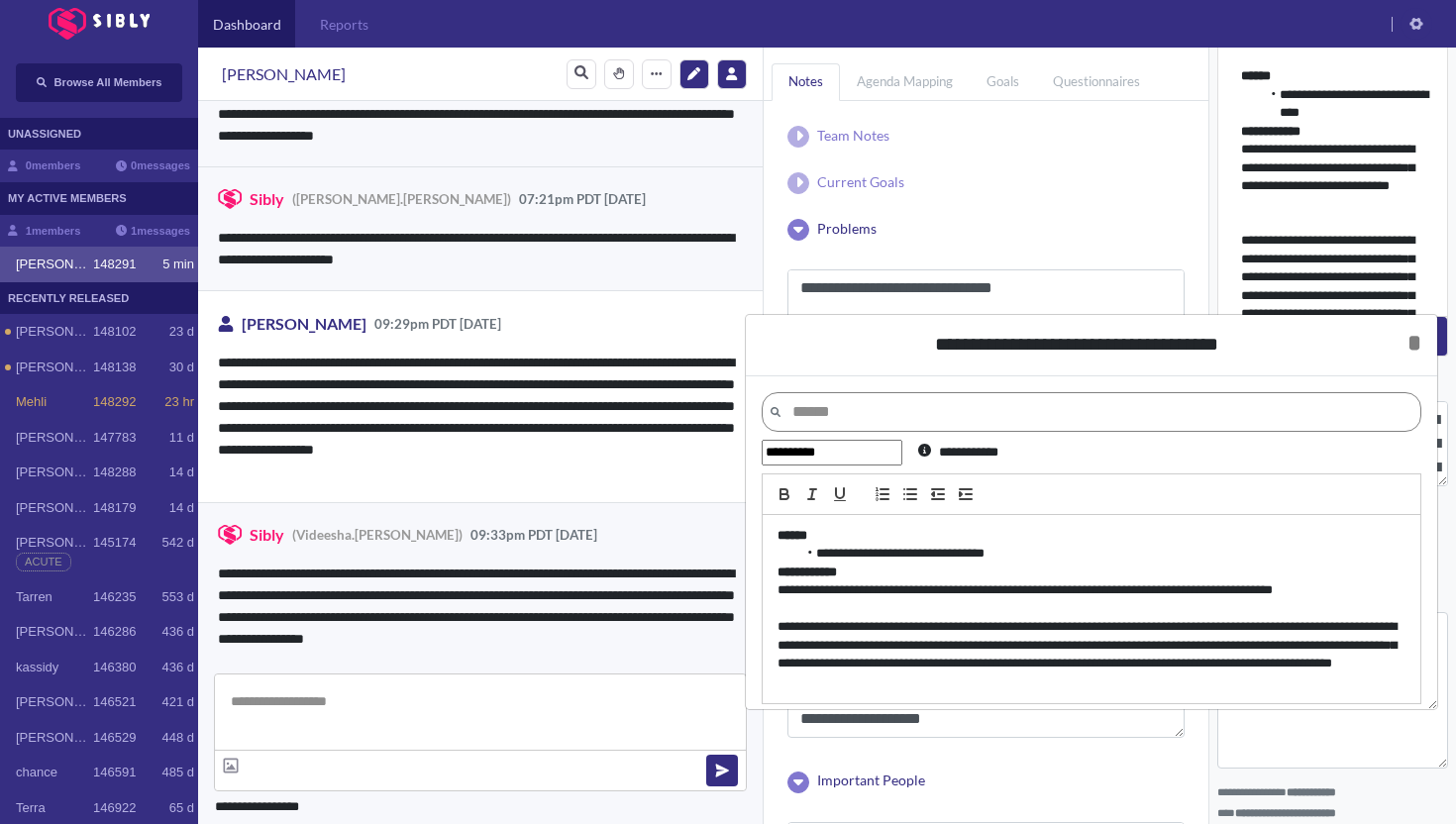 drag, startPoint x: 860, startPoint y: 448, endPoint x: 830, endPoint y: 298, distance: 152.9706 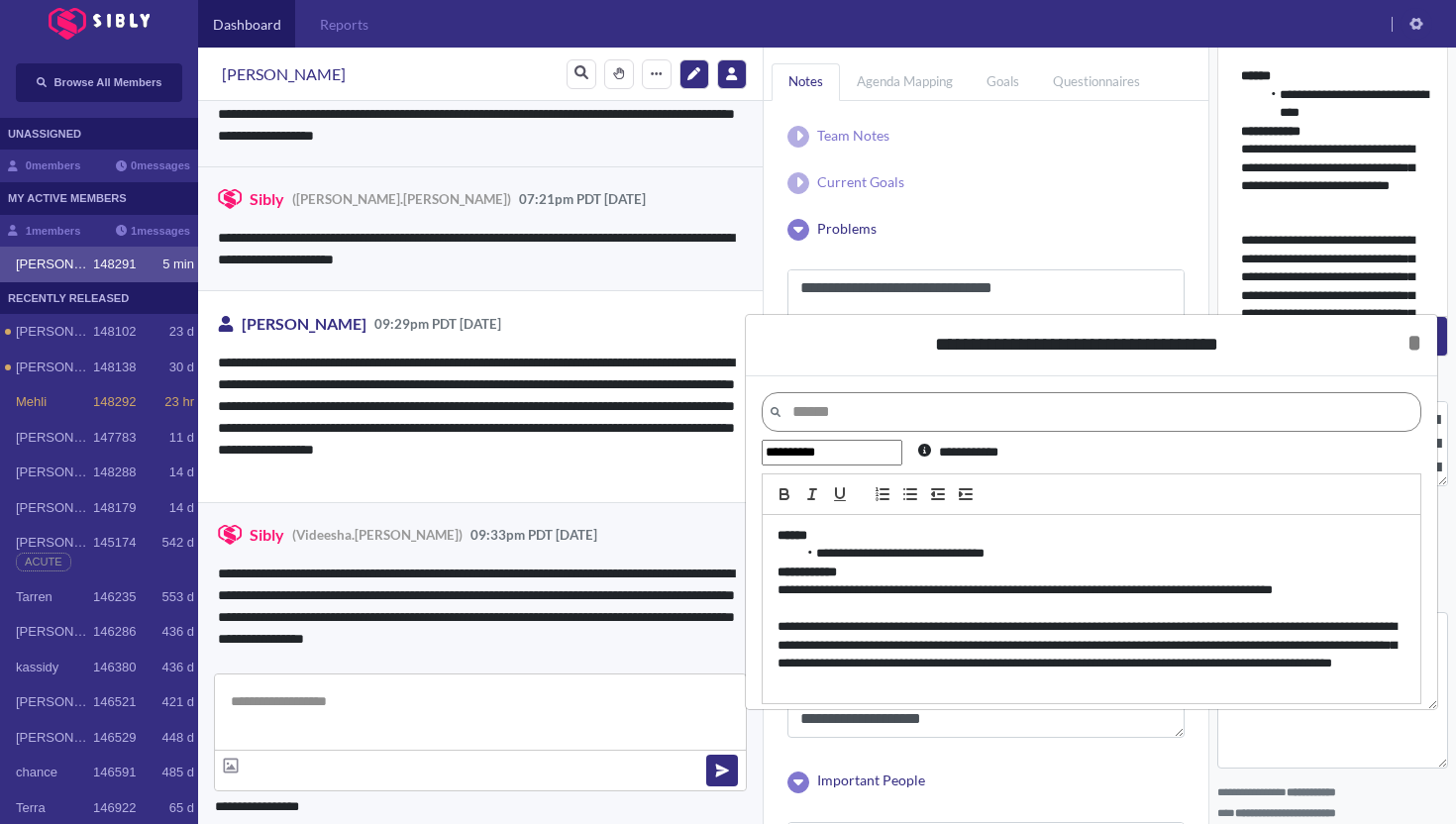 click on "**********" at bounding box center [1077, 345] 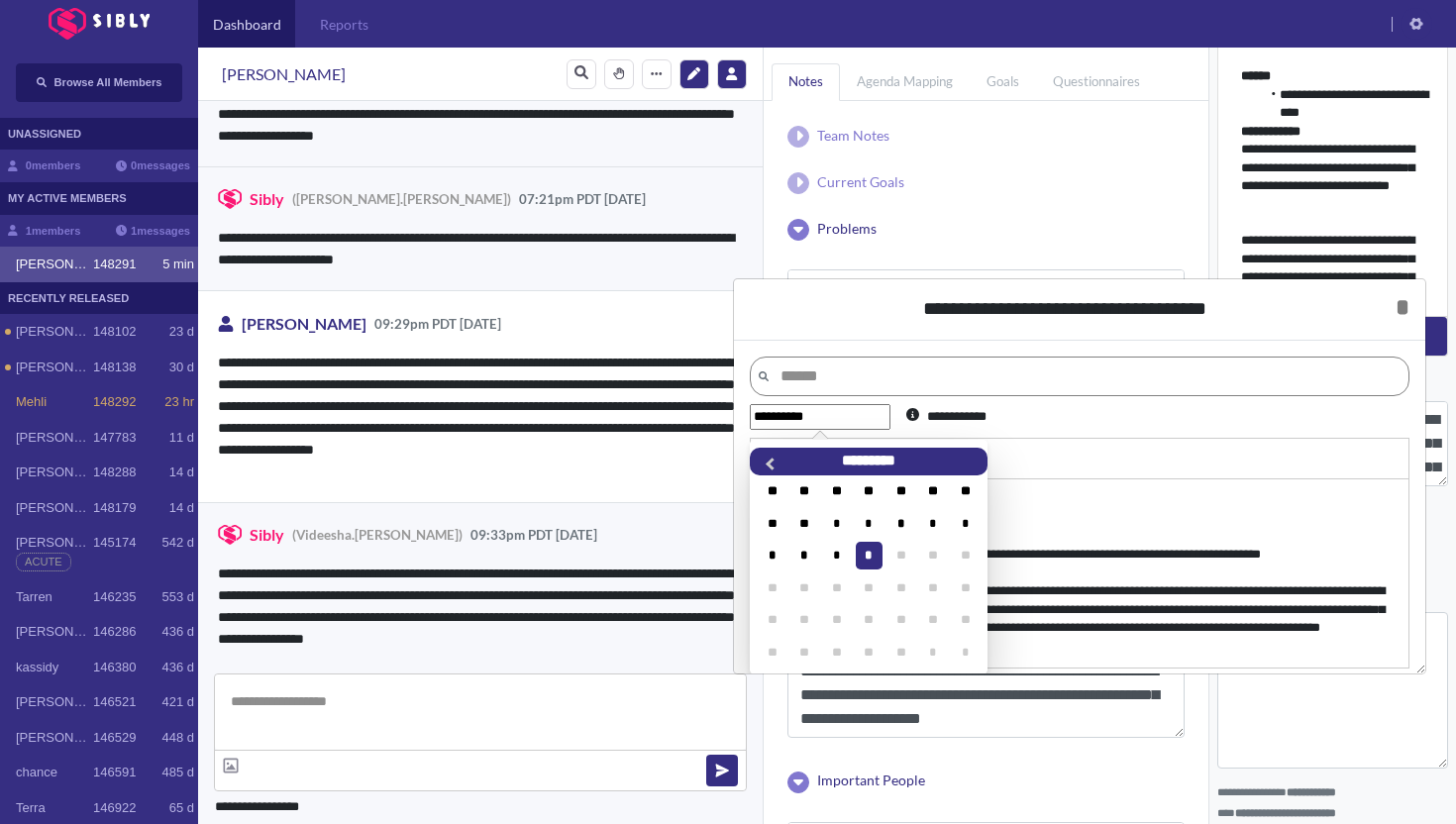 click on "**********" at bounding box center (820, 417) 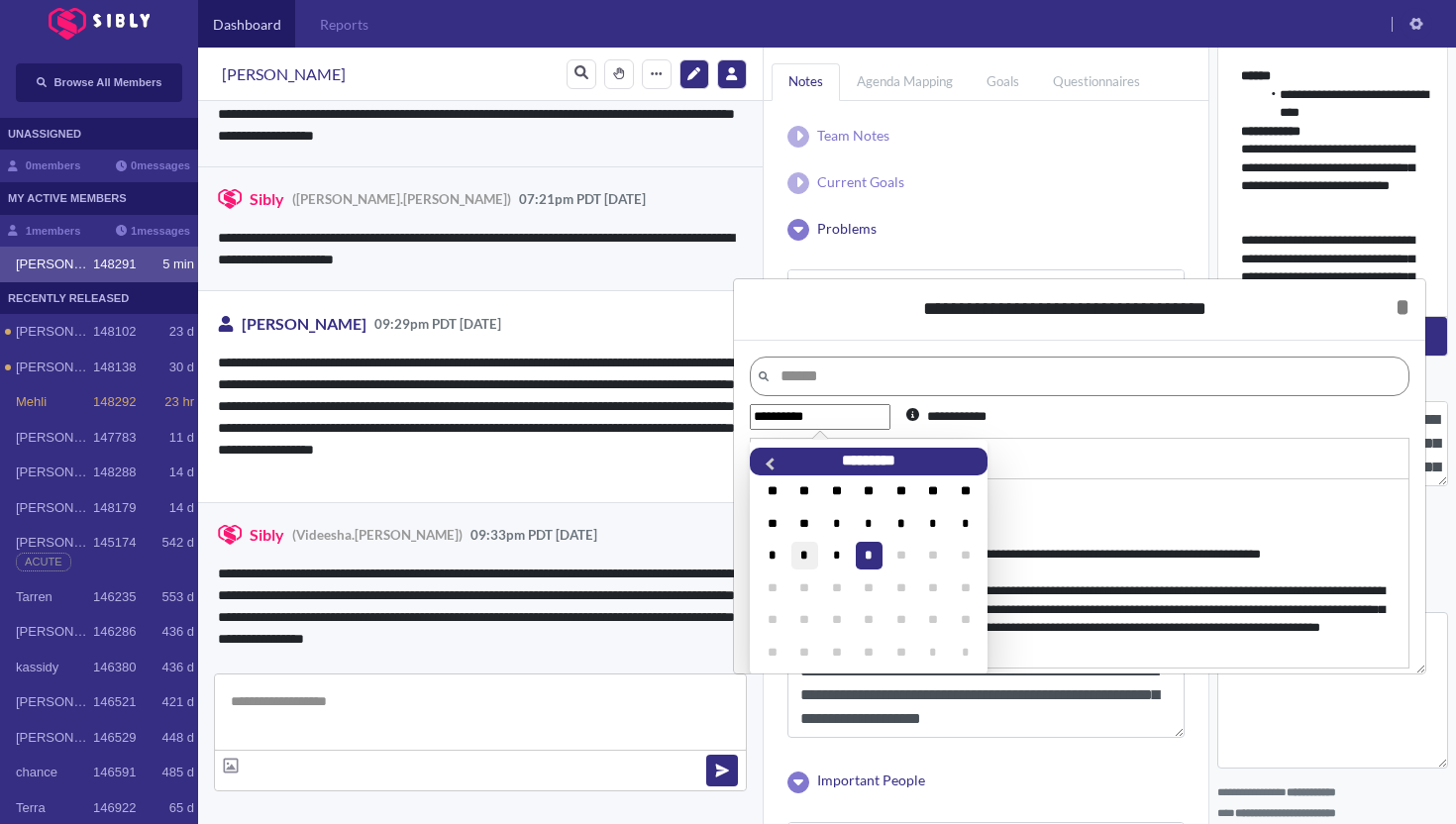 click on "*" at bounding box center [804, 555] 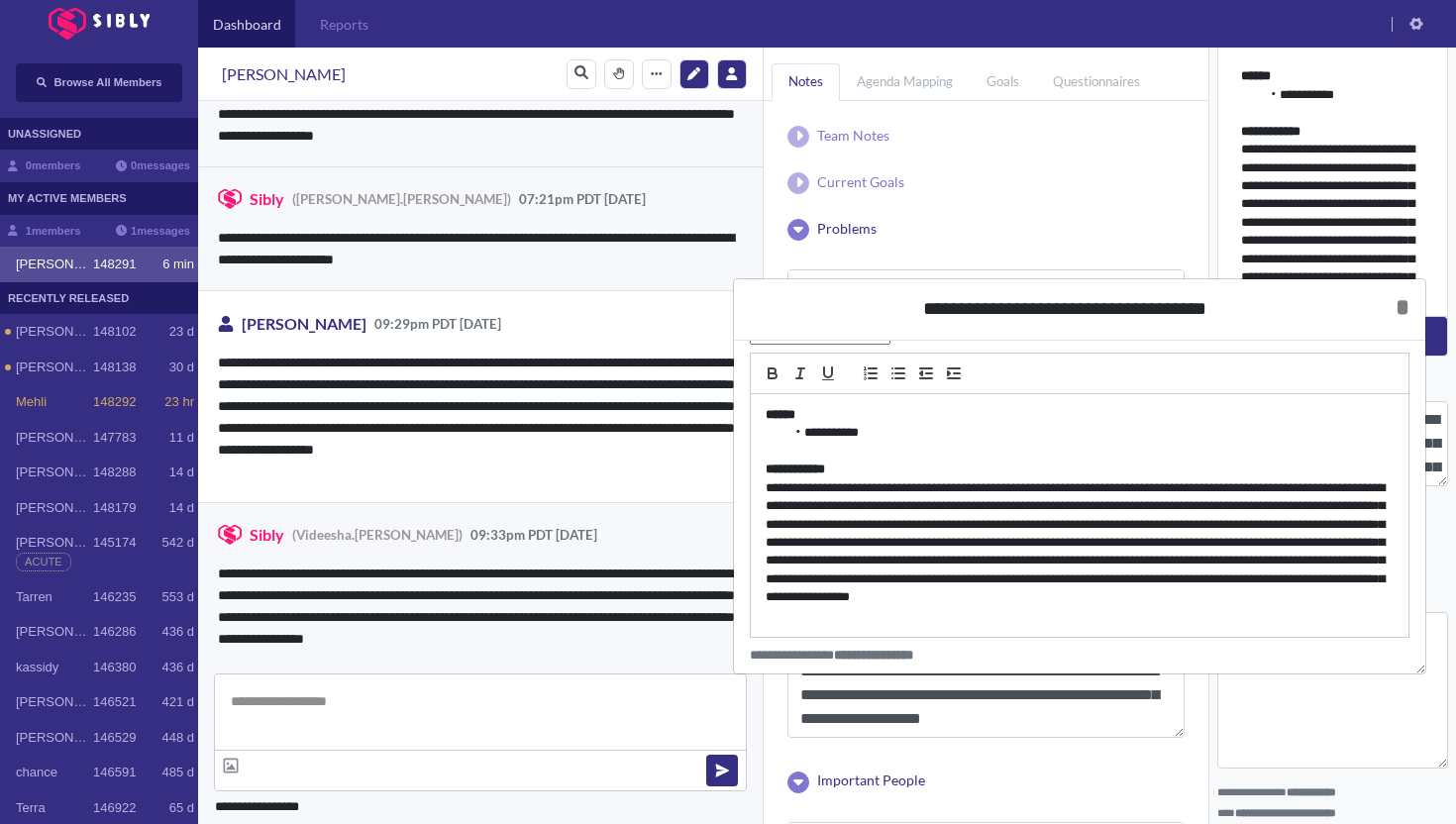 scroll, scrollTop: 68, scrollLeft: 0, axis: vertical 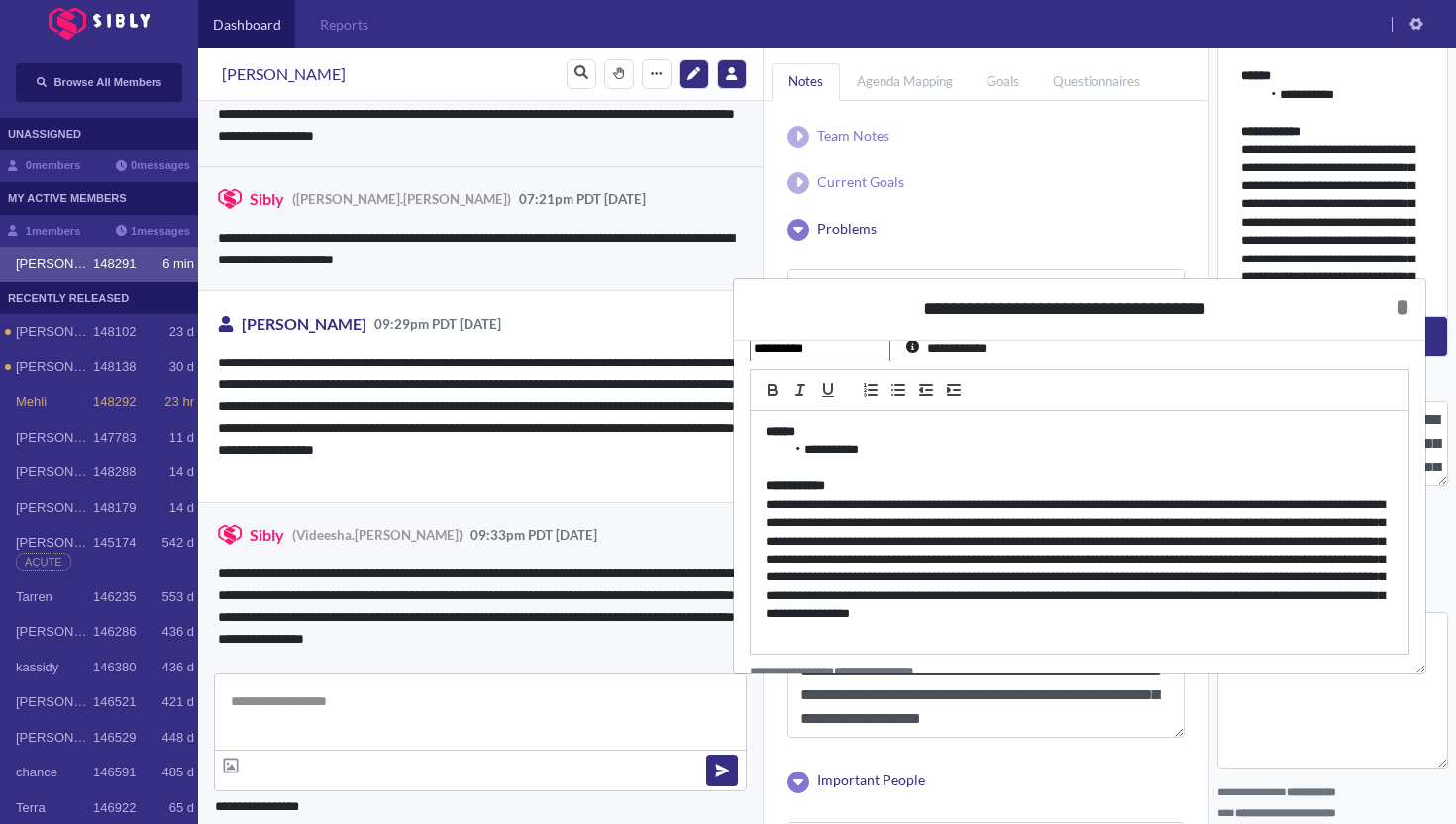 click on "**********" at bounding box center [820, 349] 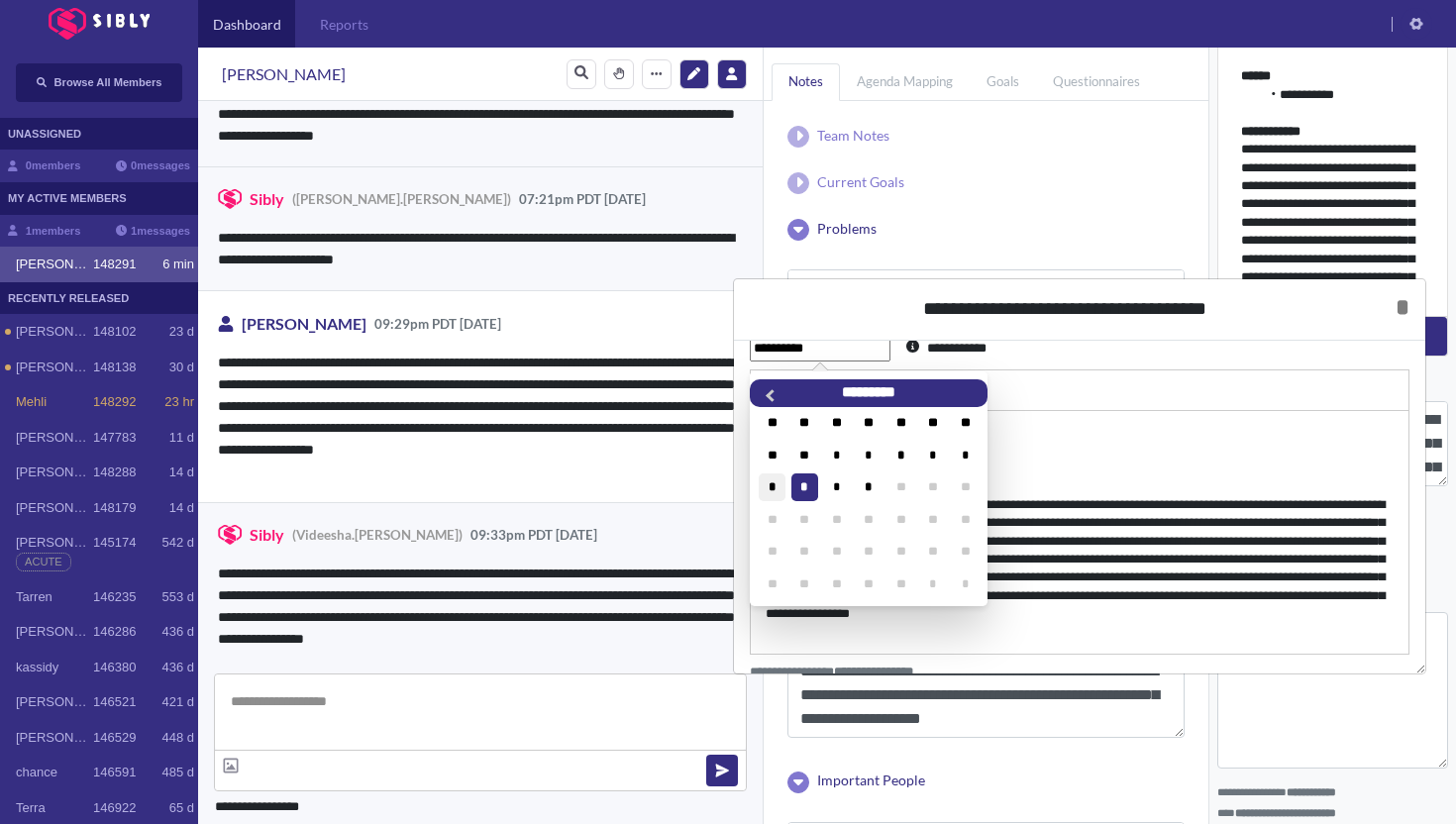 click on "*" at bounding box center [772, 486] 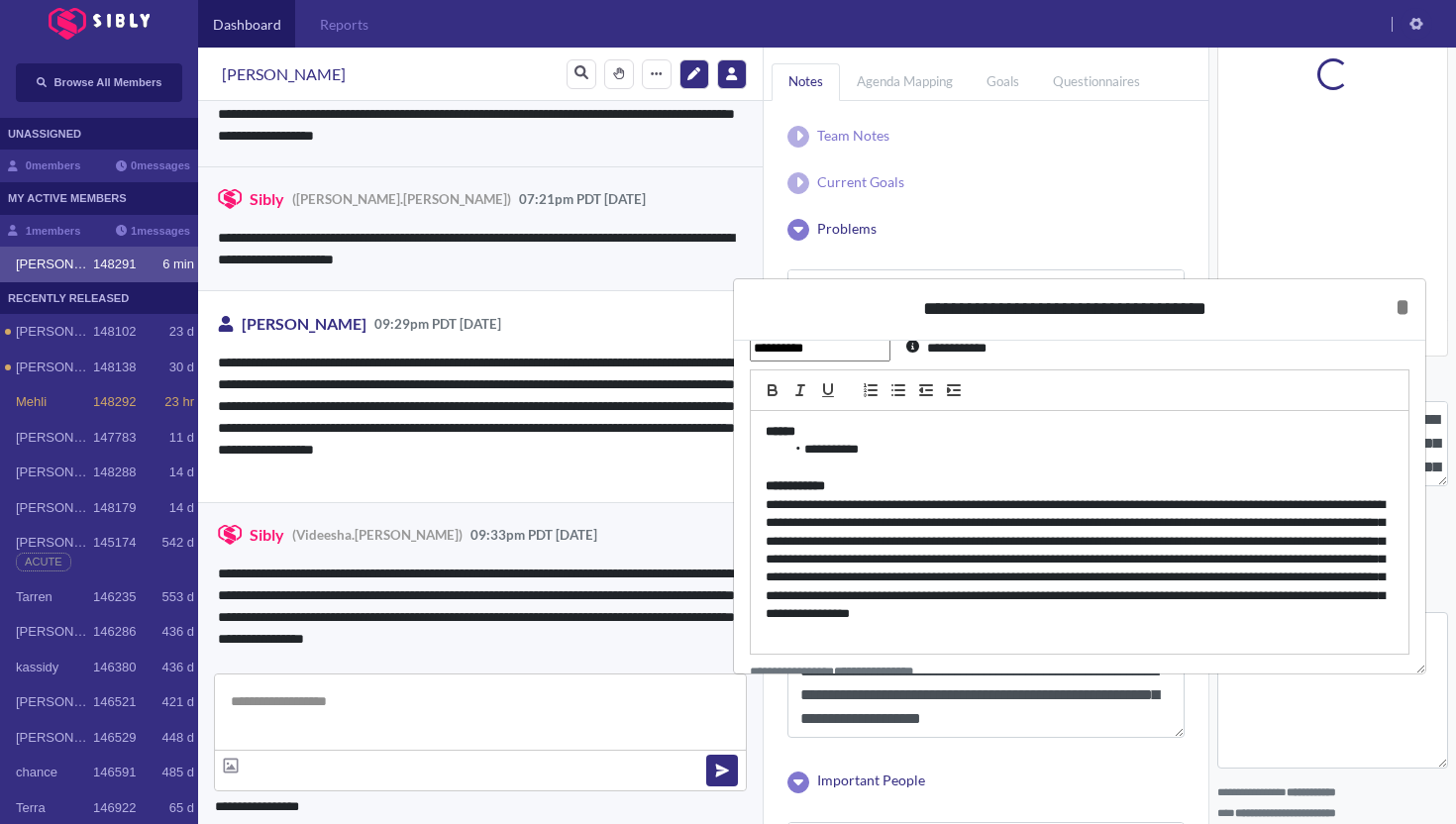 scroll, scrollTop: 0, scrollLeft: 0, axis: both 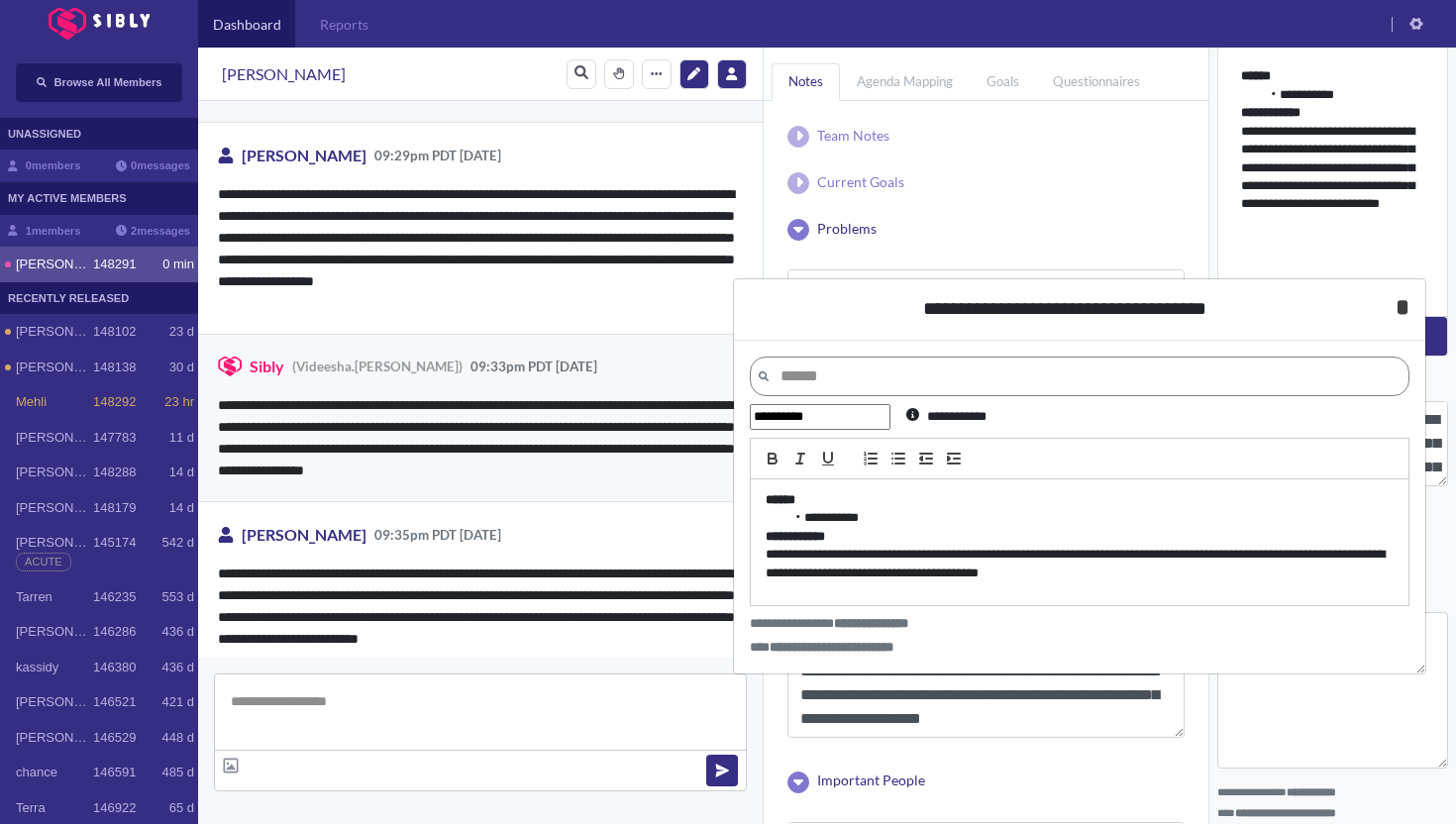 click on "*" at bounding box center (1403, 307) 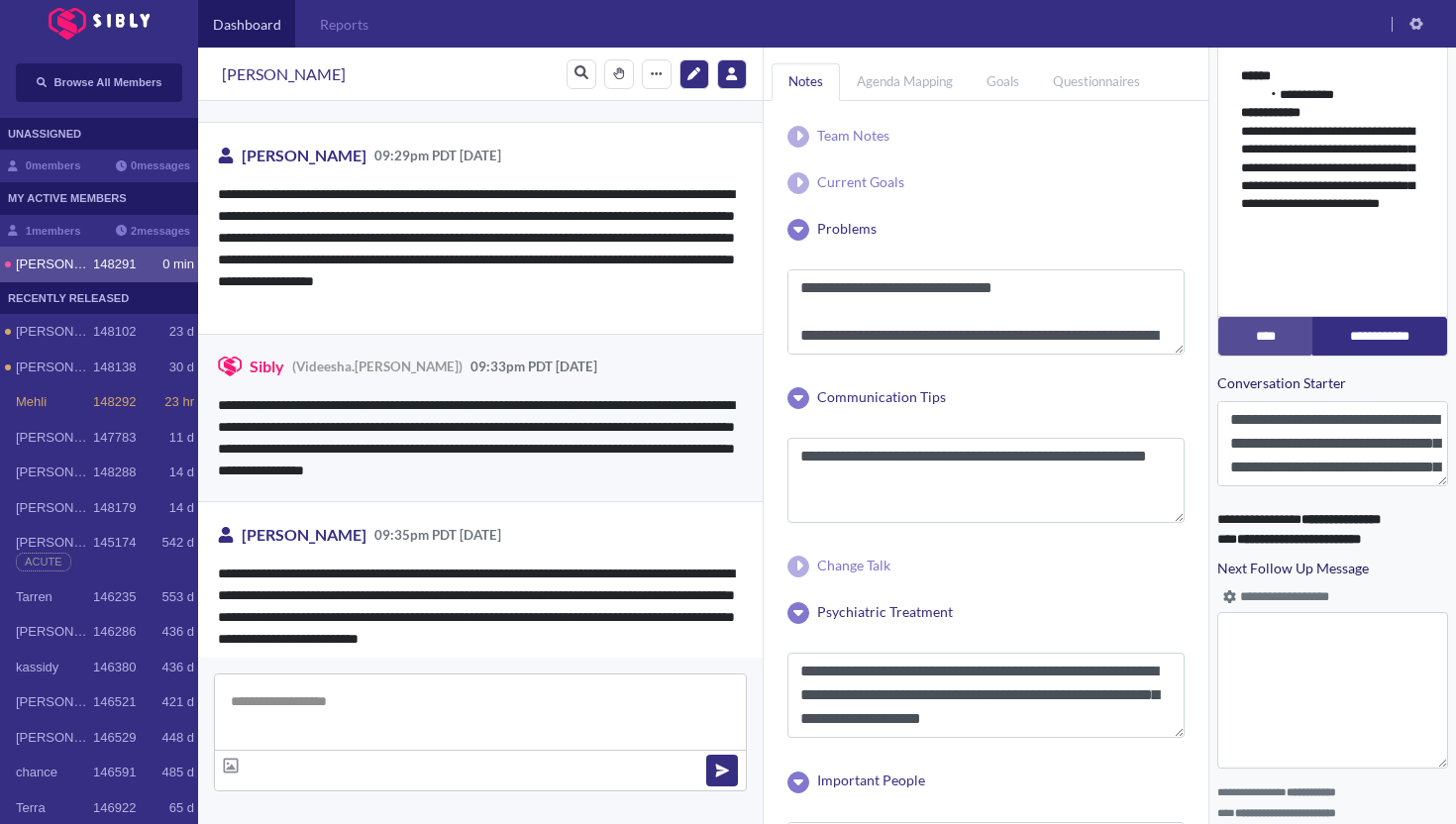 click at bounding box center (480, 712) 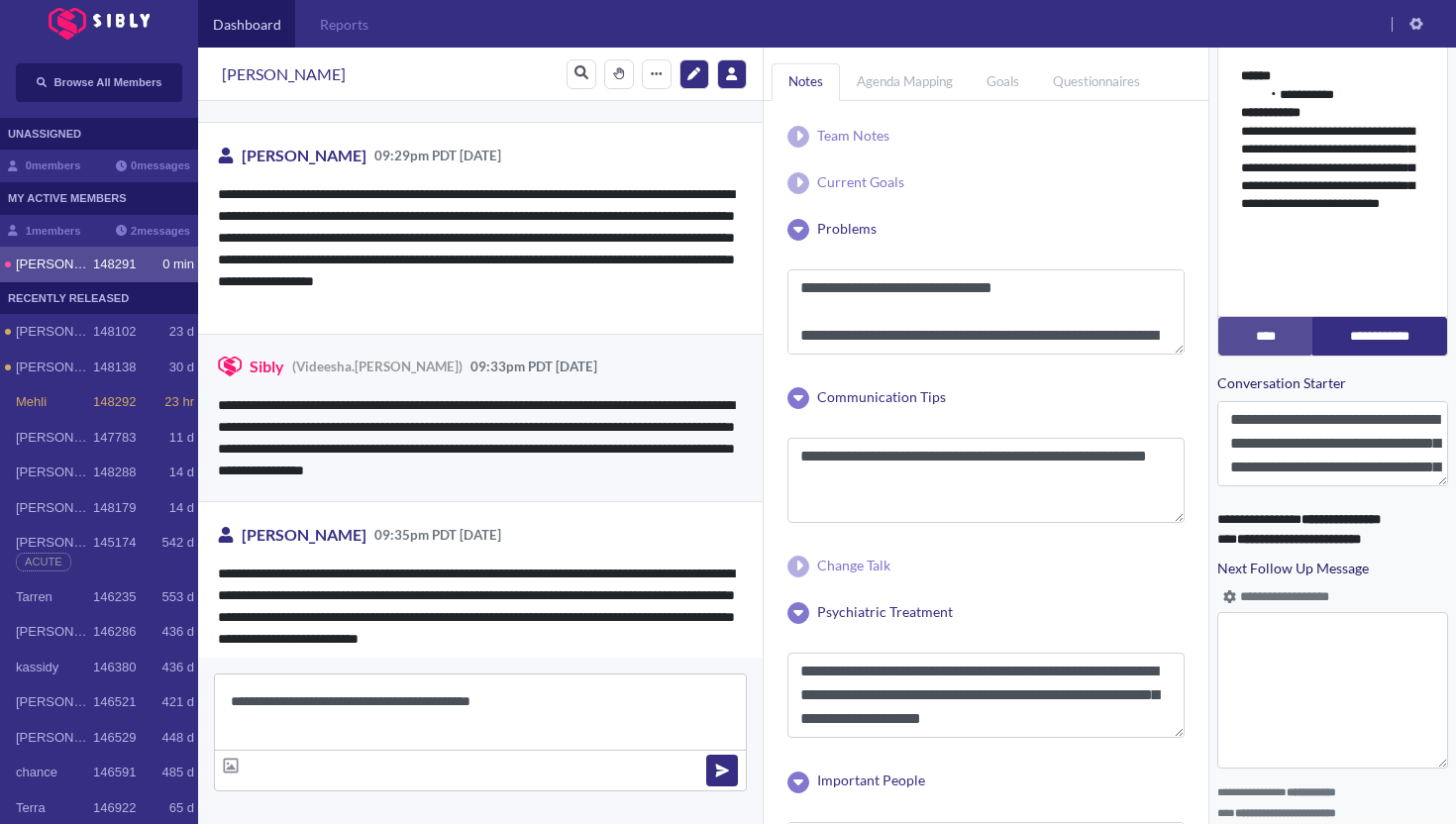 click on "**********" at bounding box center [480, 712] 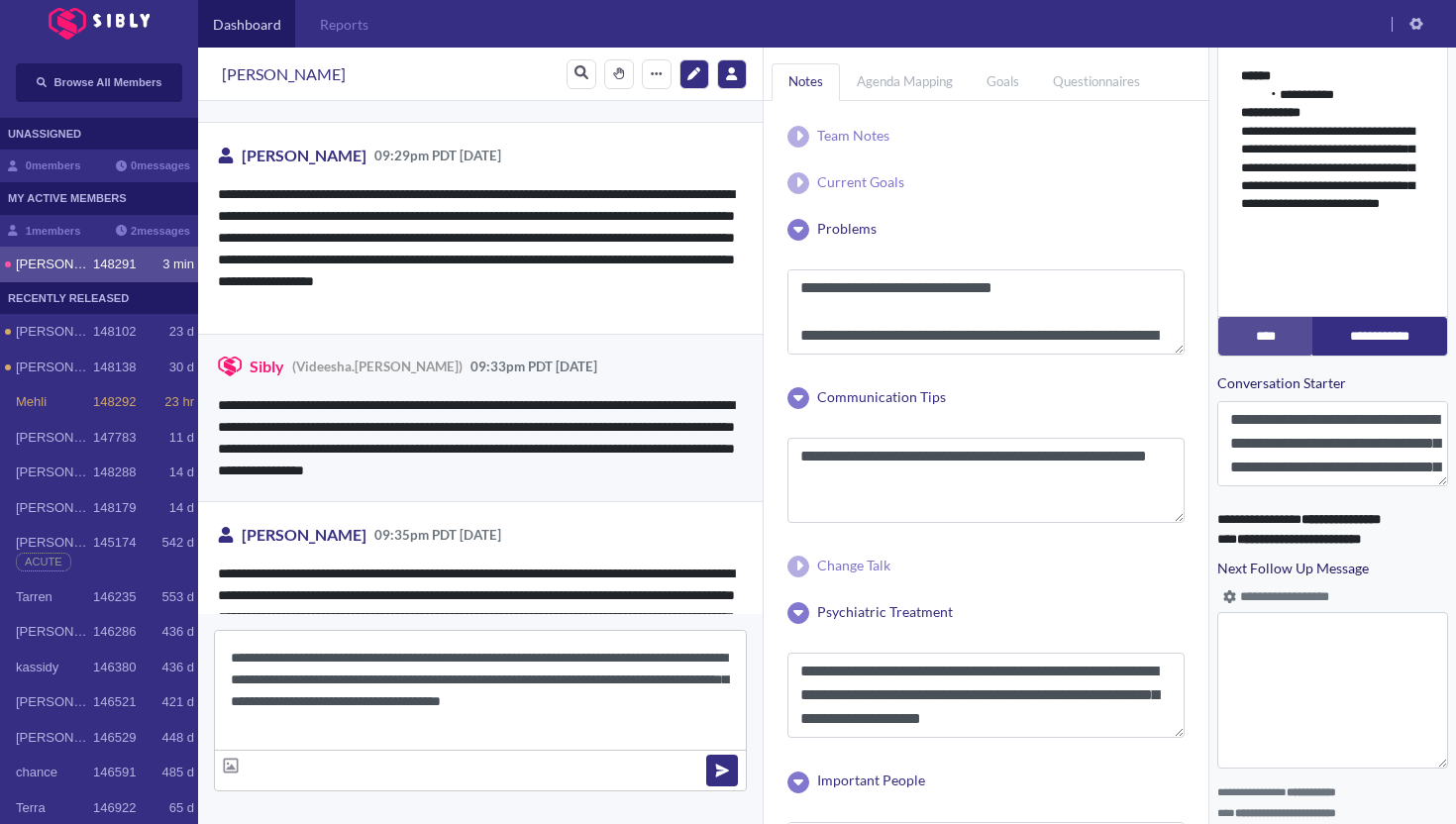type on "**********" 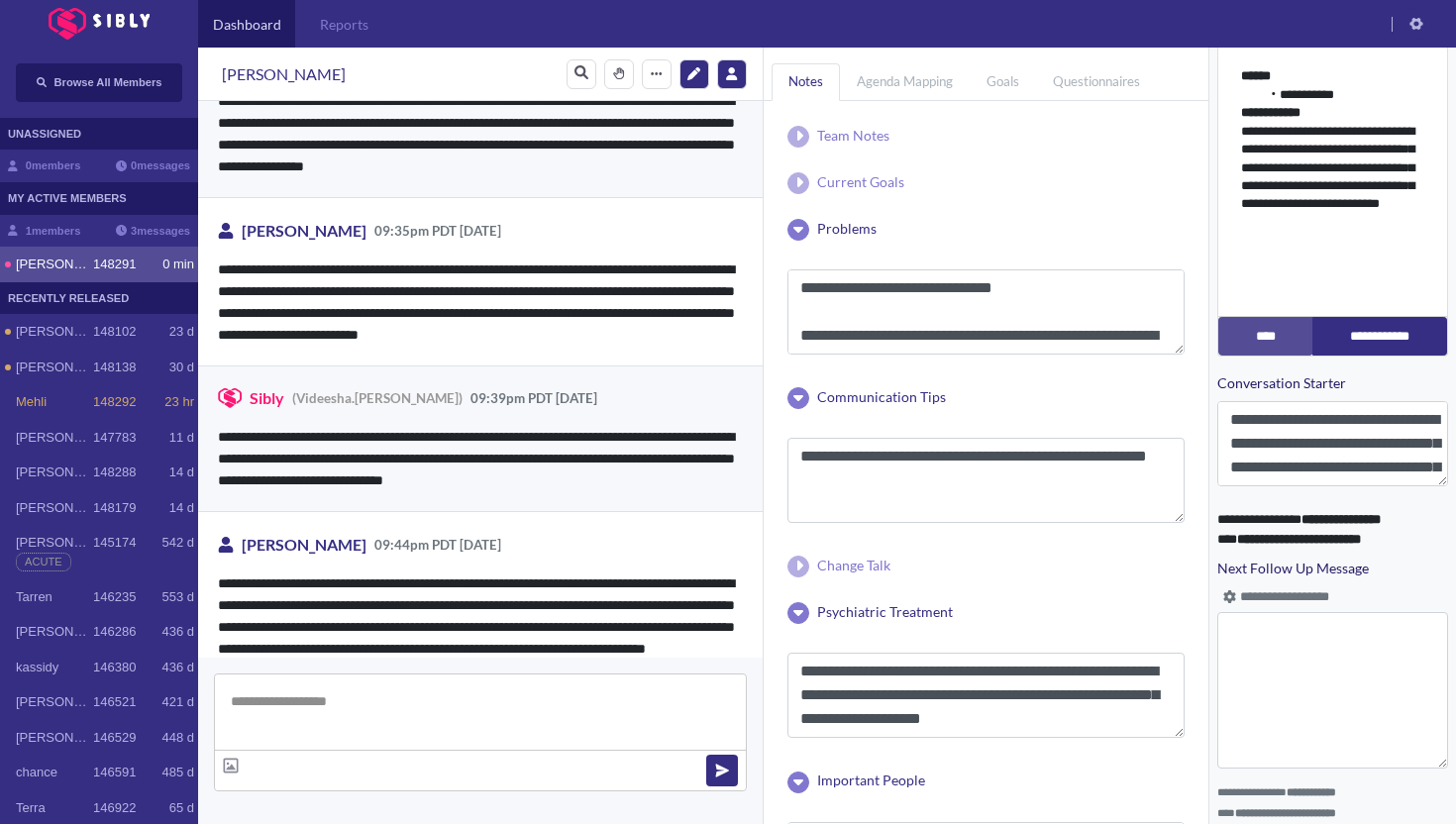 scroll, scrollTop: 4792, scrollLeft: 0, axis: vertical 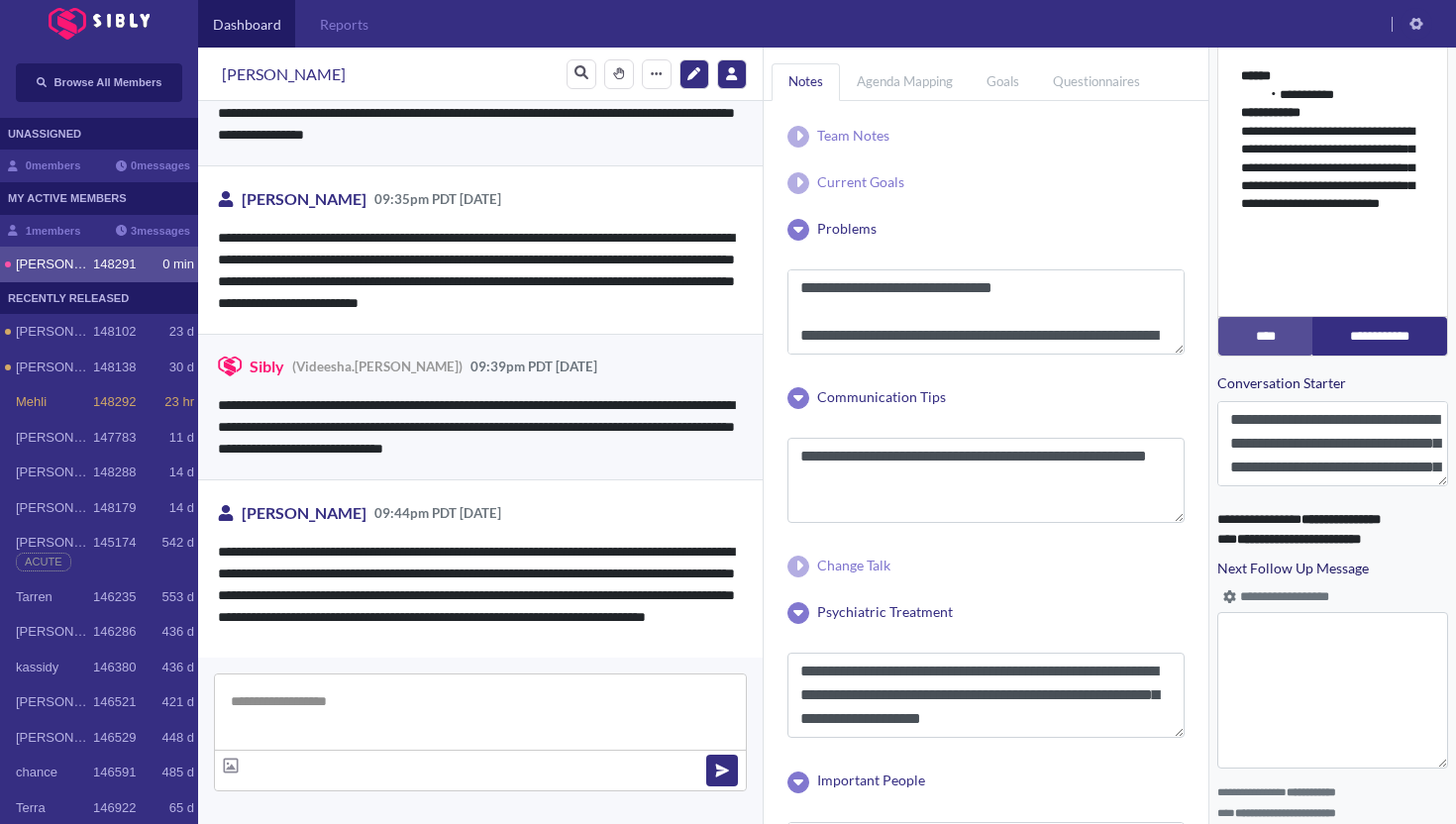 click at bounding box center [480, 712] 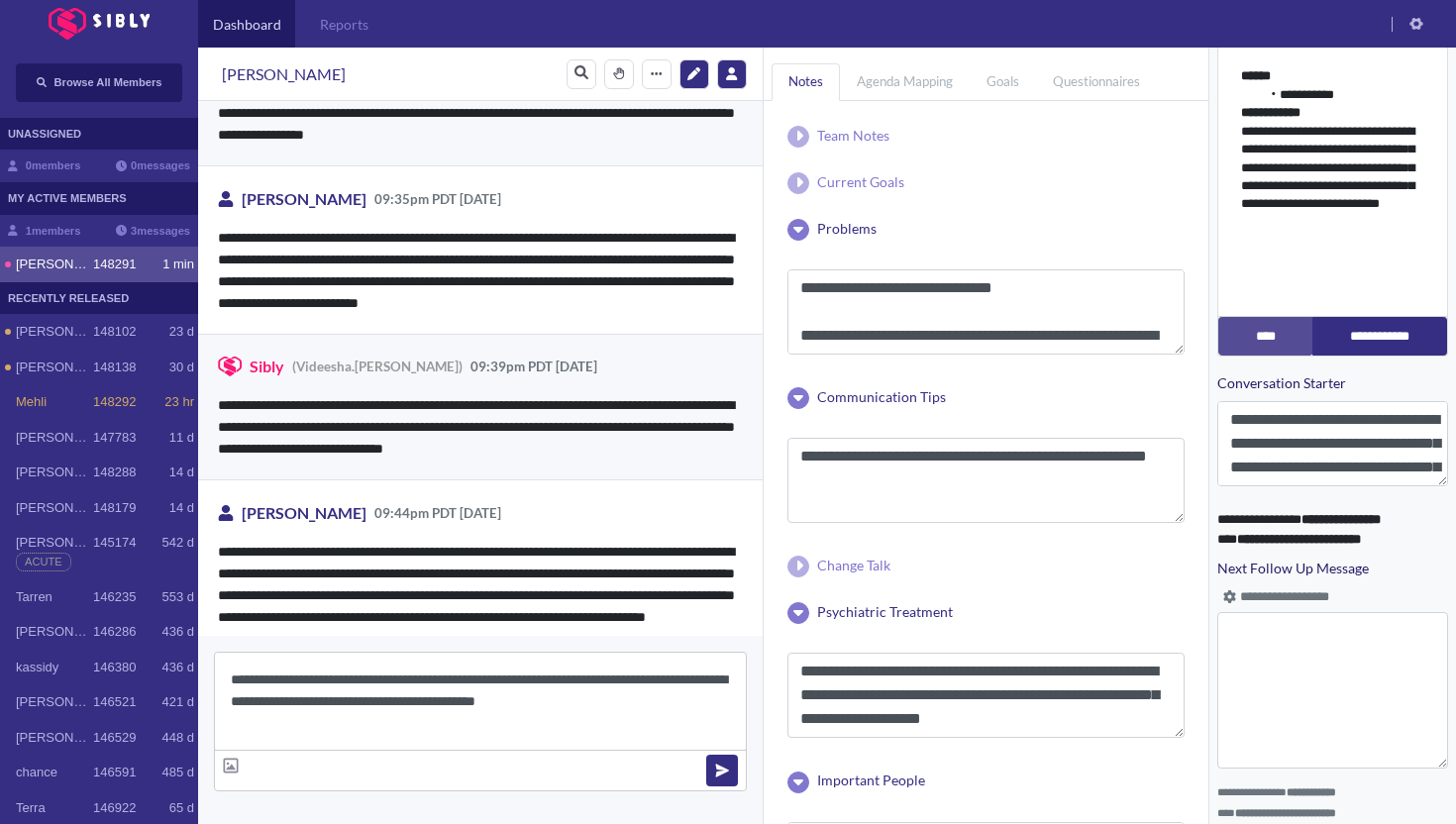 type on "**********" 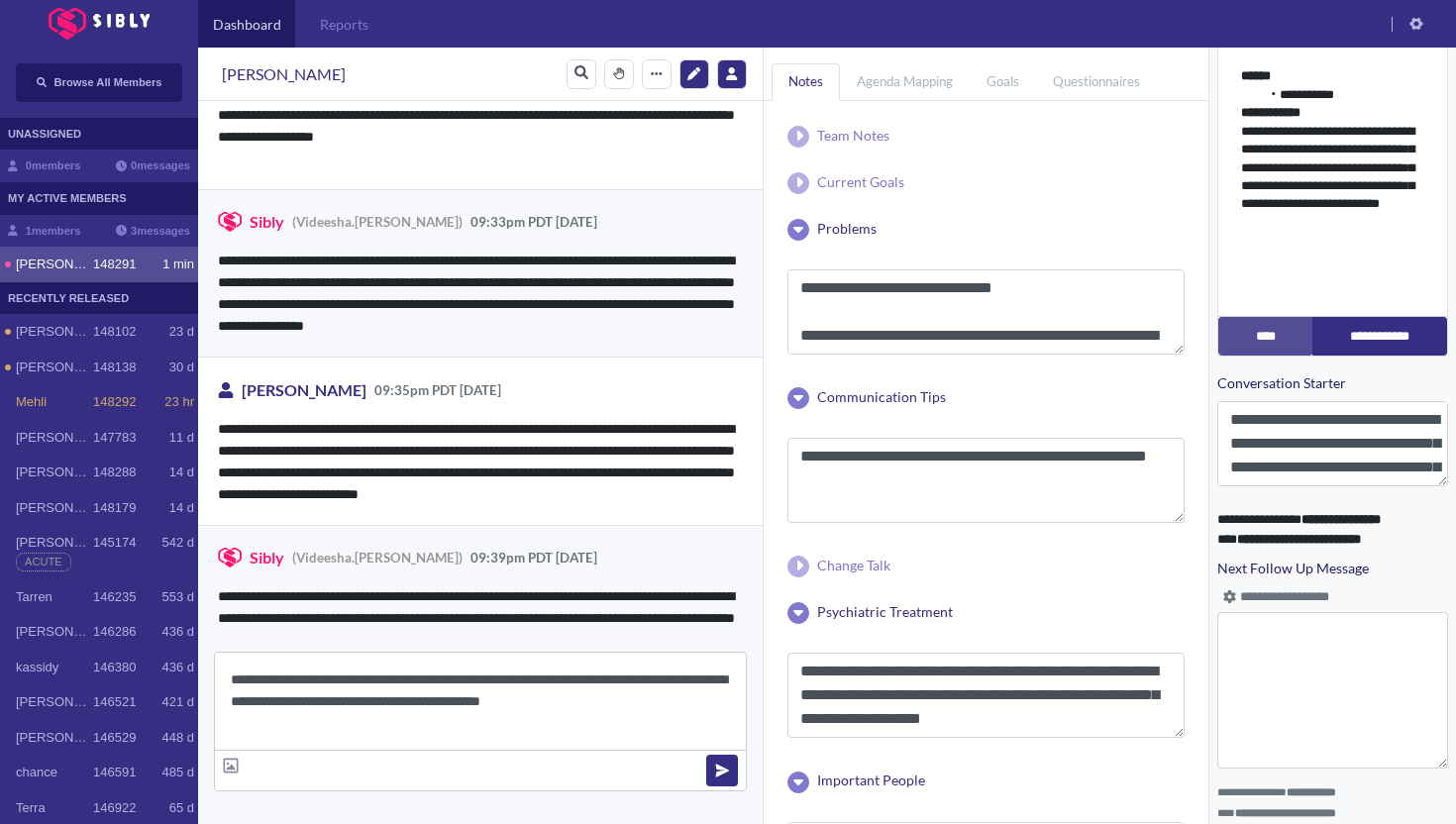 scroll, scrollTop: 0, scrollLeft: 0, axis: both 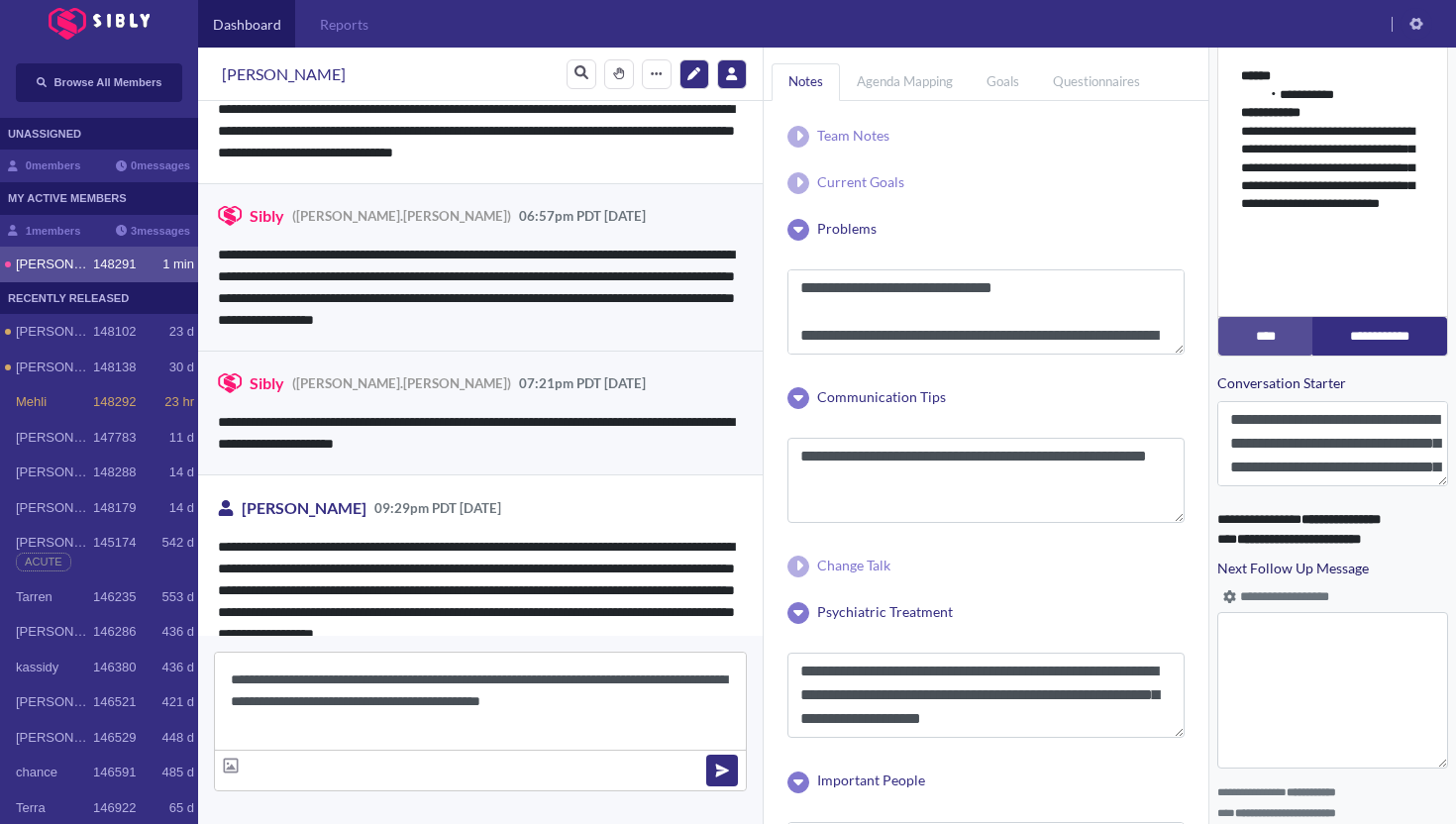 click on "**********" at bounding box center [480, 701] 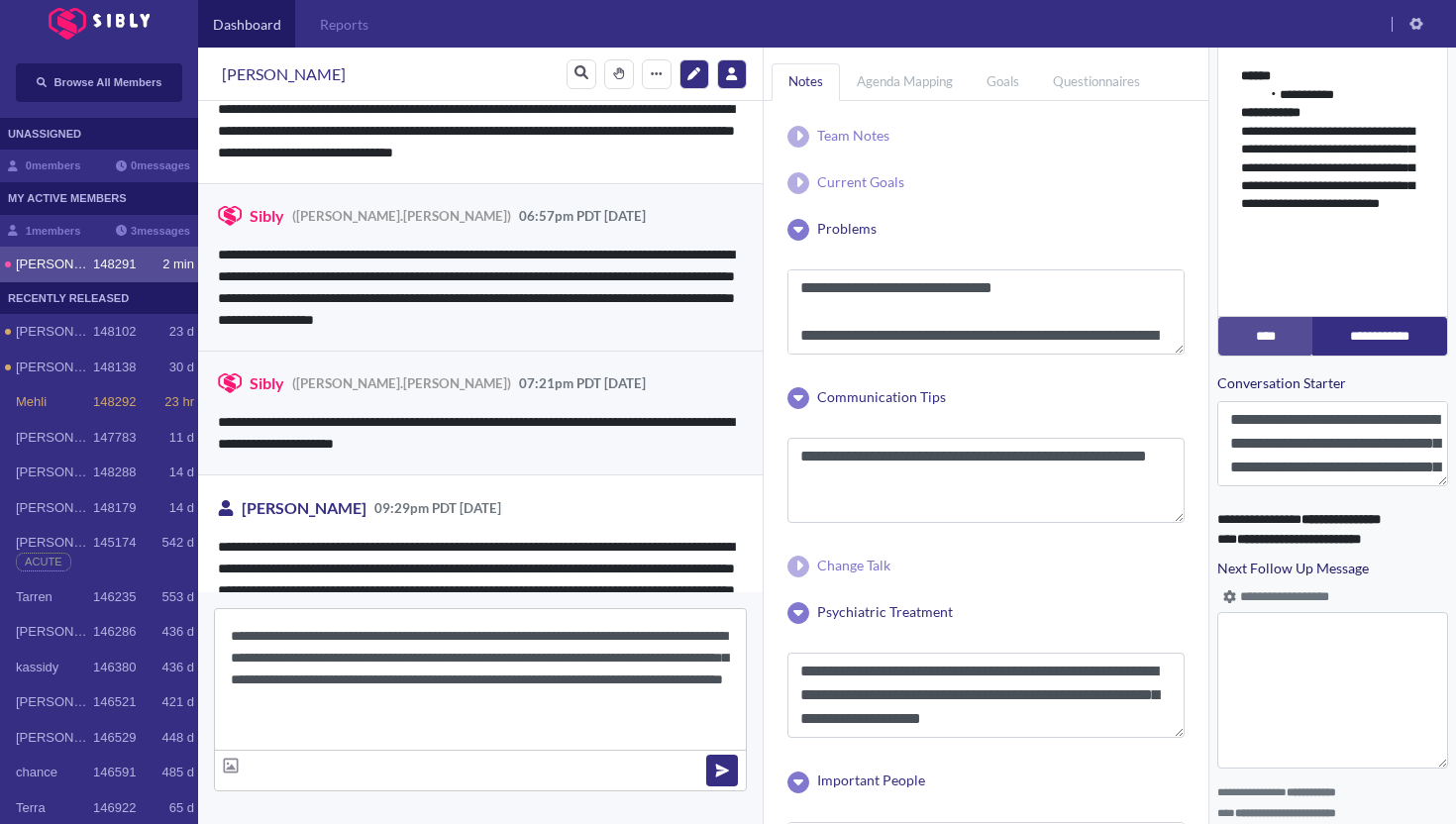 type on "**********" 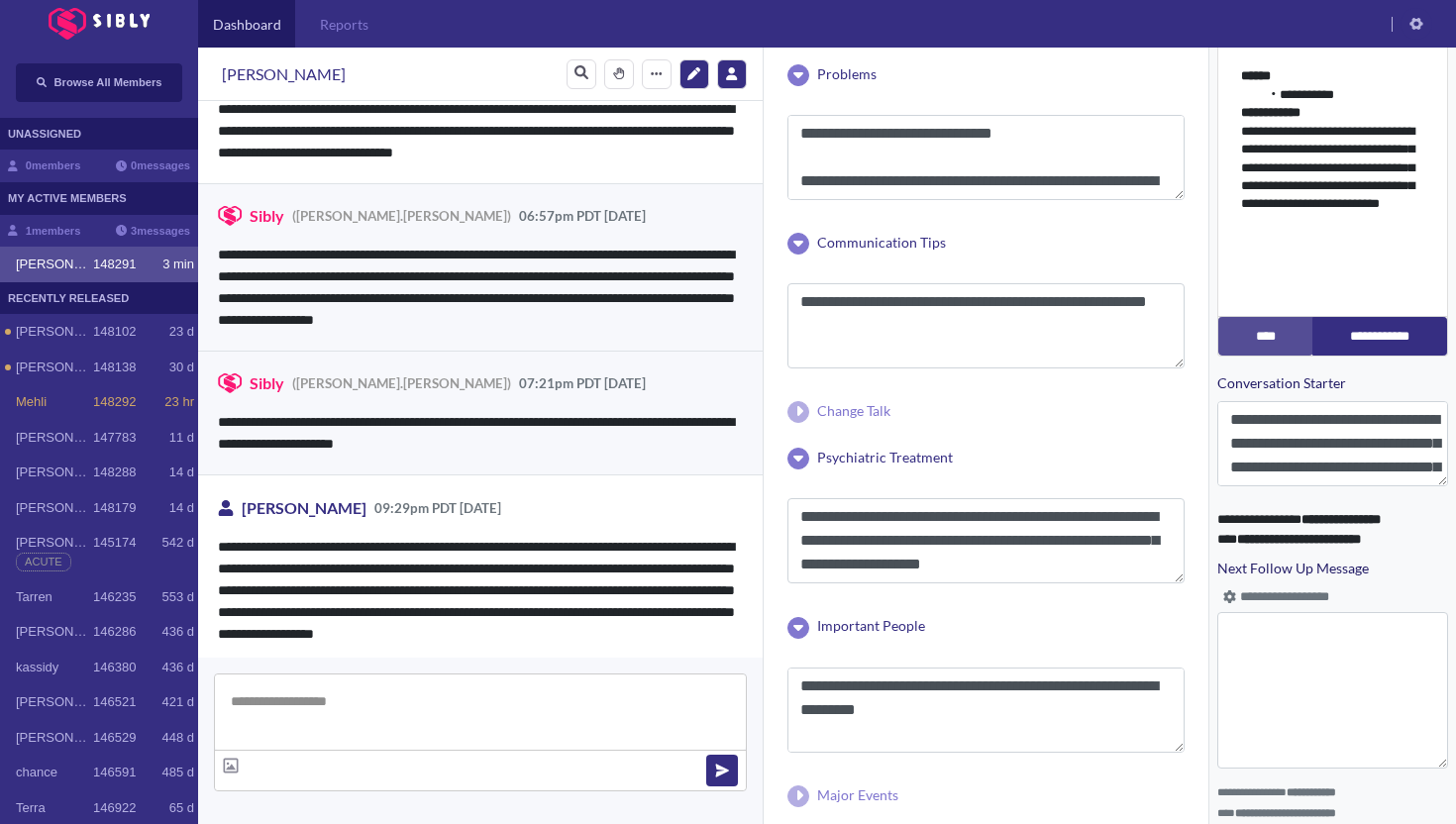 scroll, scrollTop: 289, scrollLeft: 0, axis: vertical 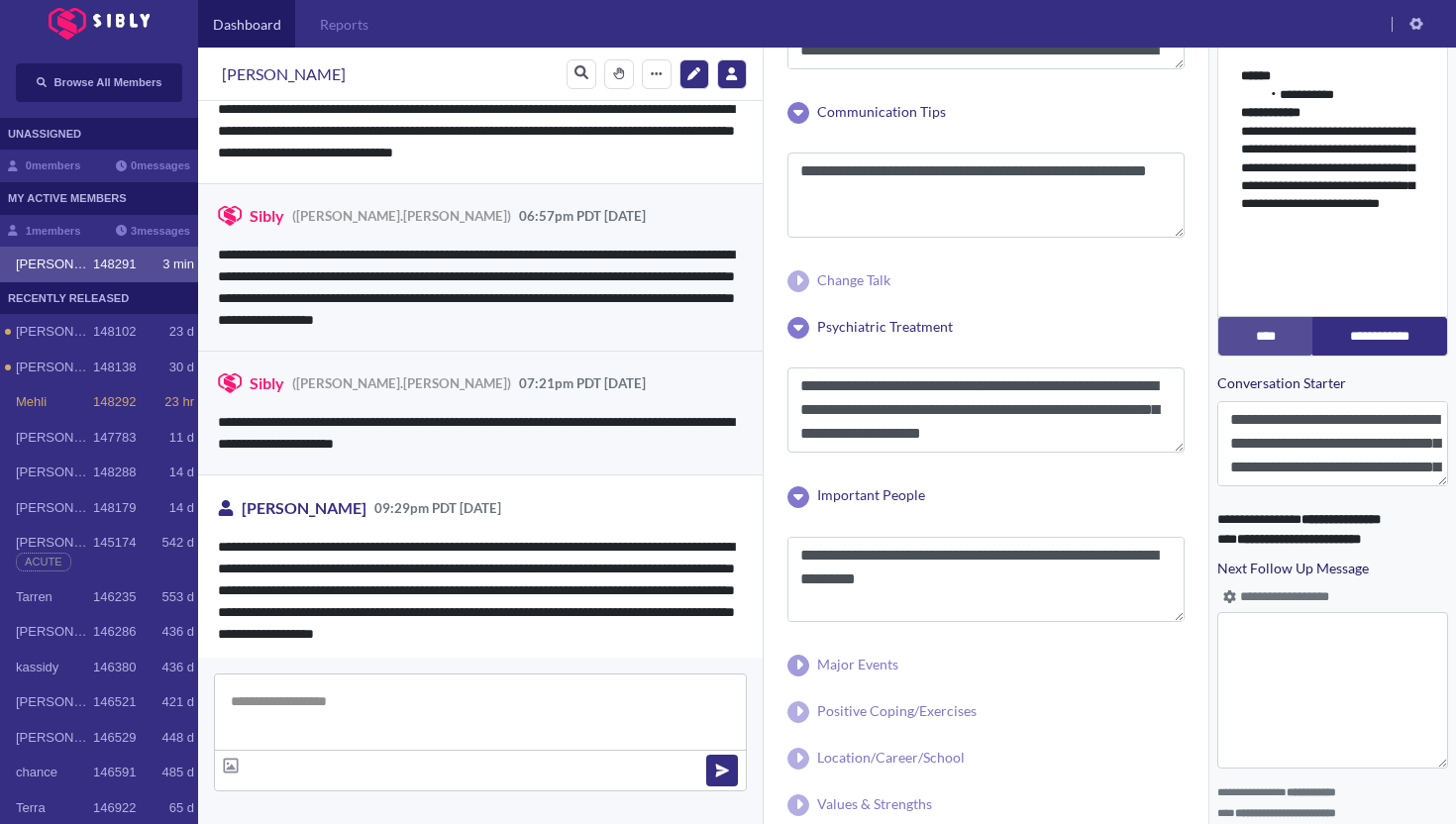 type 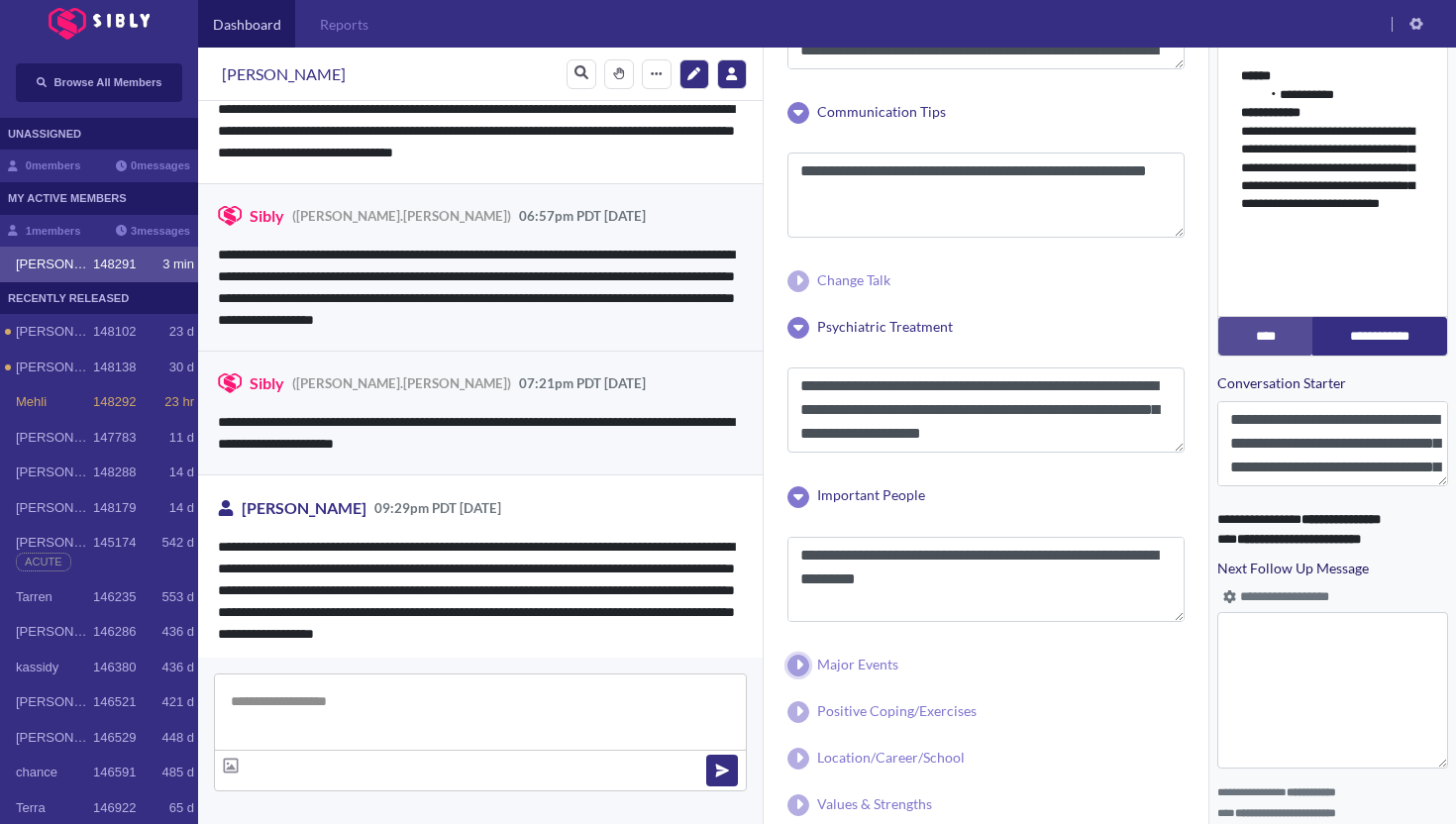 click 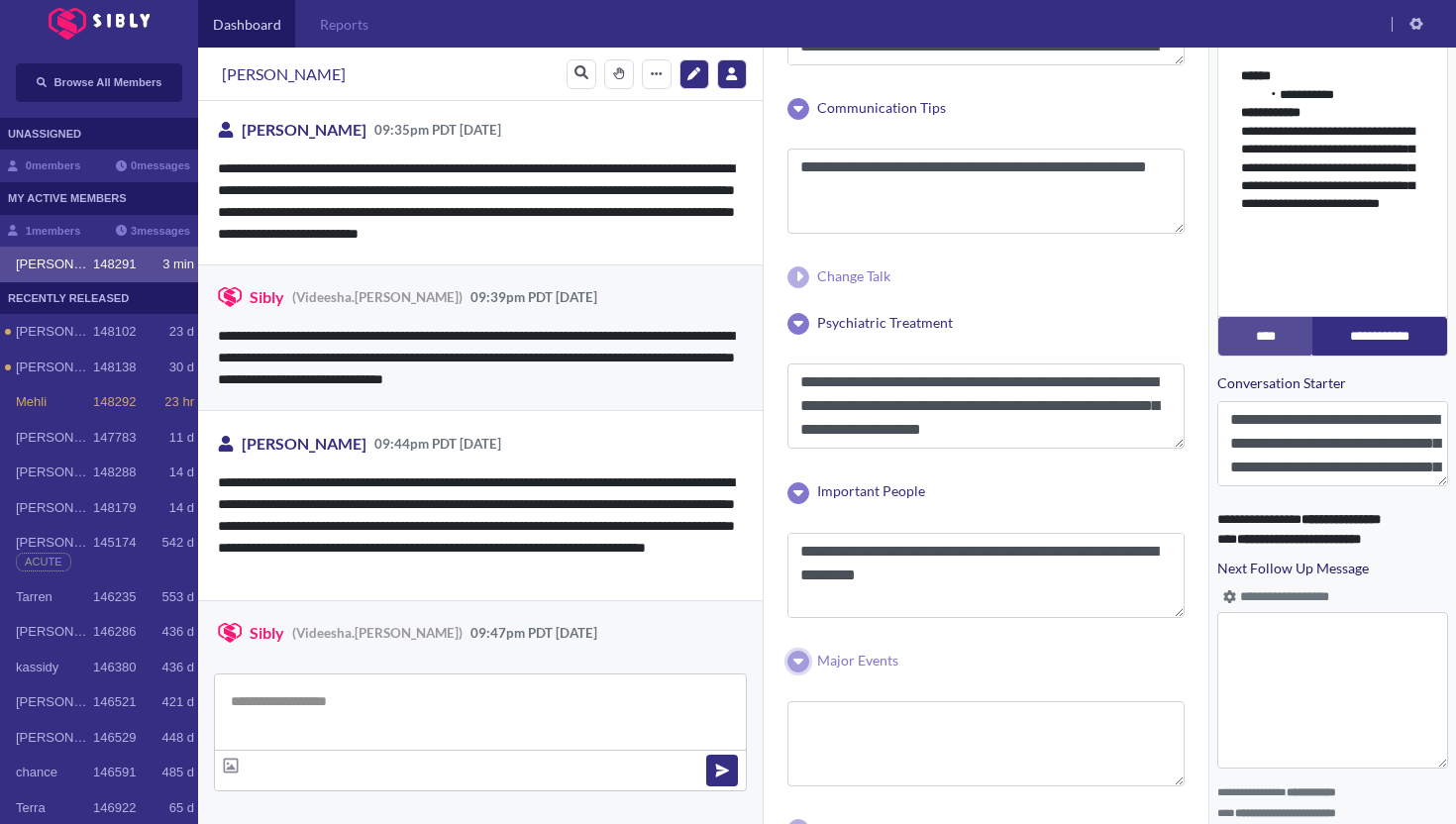 scroll, scrollTop: 4144, scrollLeft: 0, axis: vertical 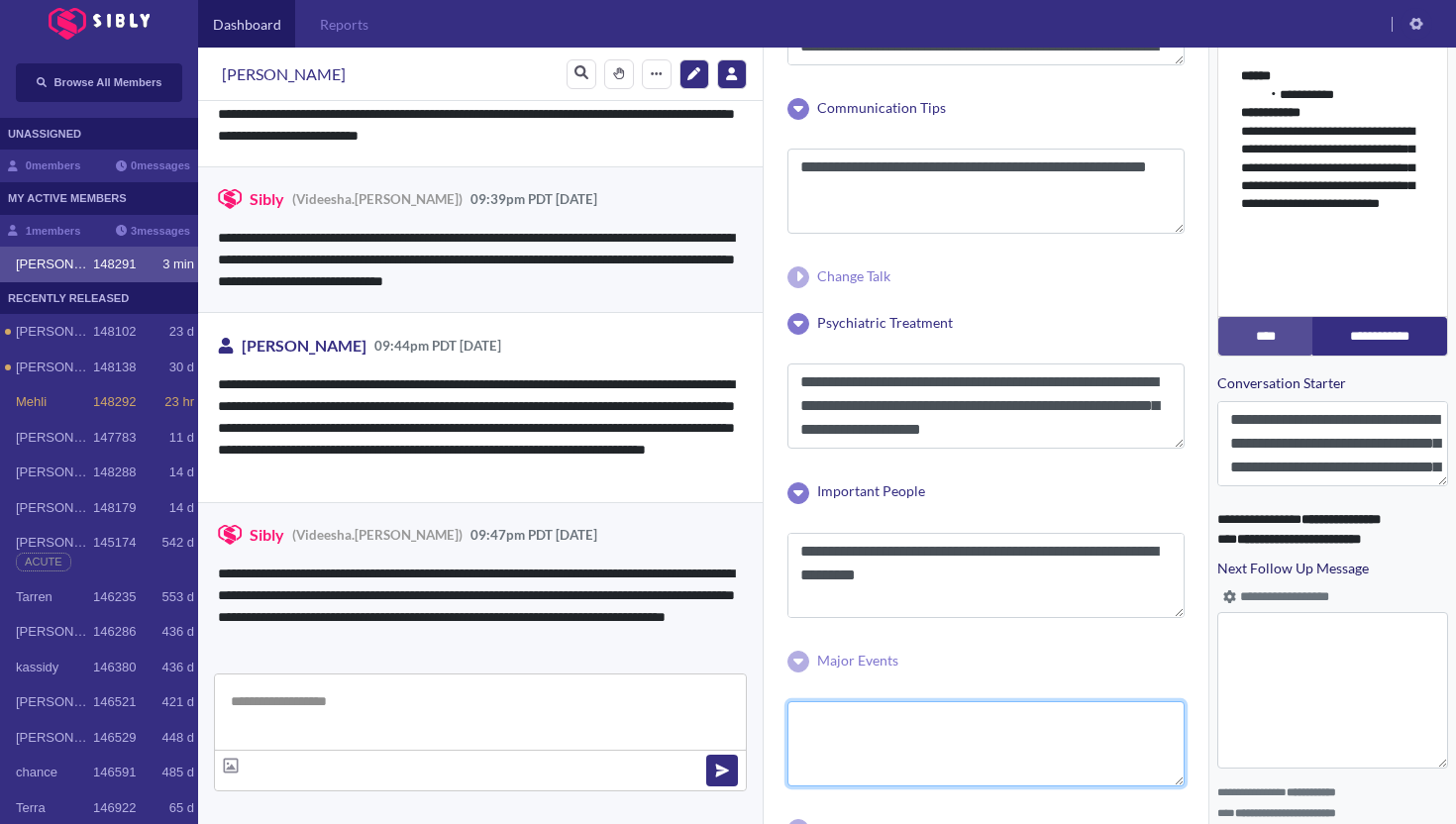 click at bounding box center [986, 744] 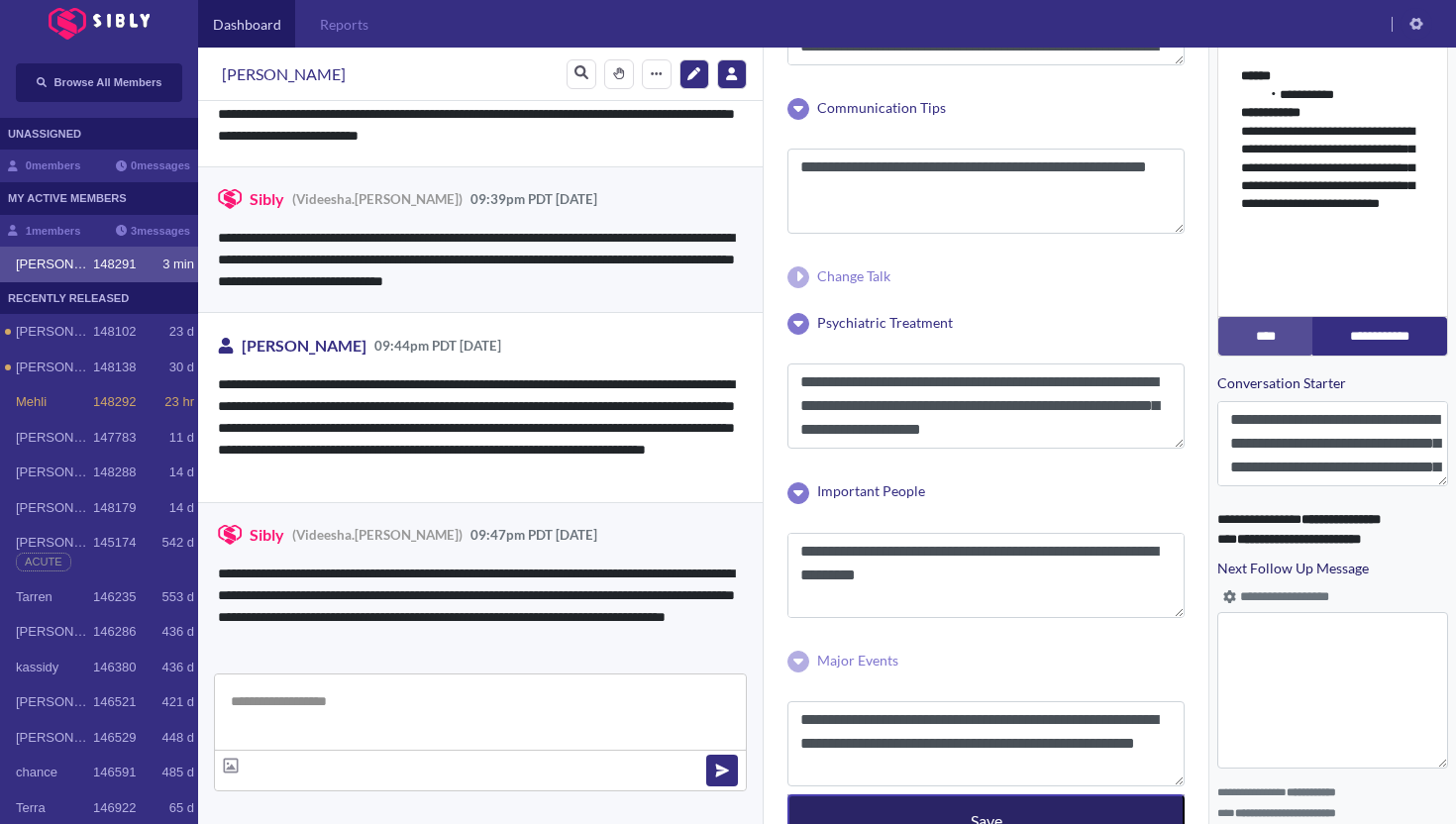 click on "Save" at bounding box center (986, 819) 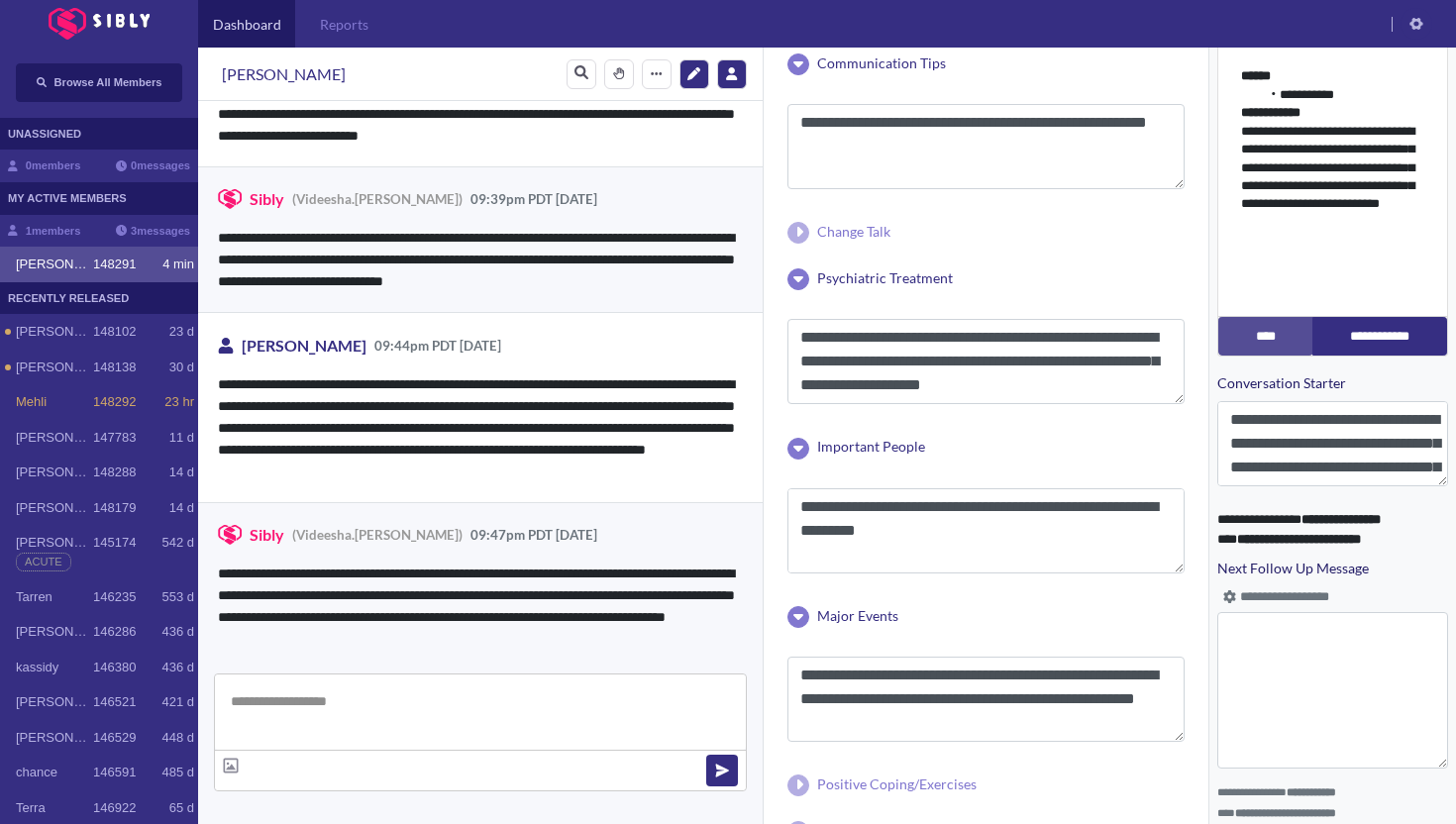 scroll, scrollTop: 326, scrollLeft: 0, axis: vertical 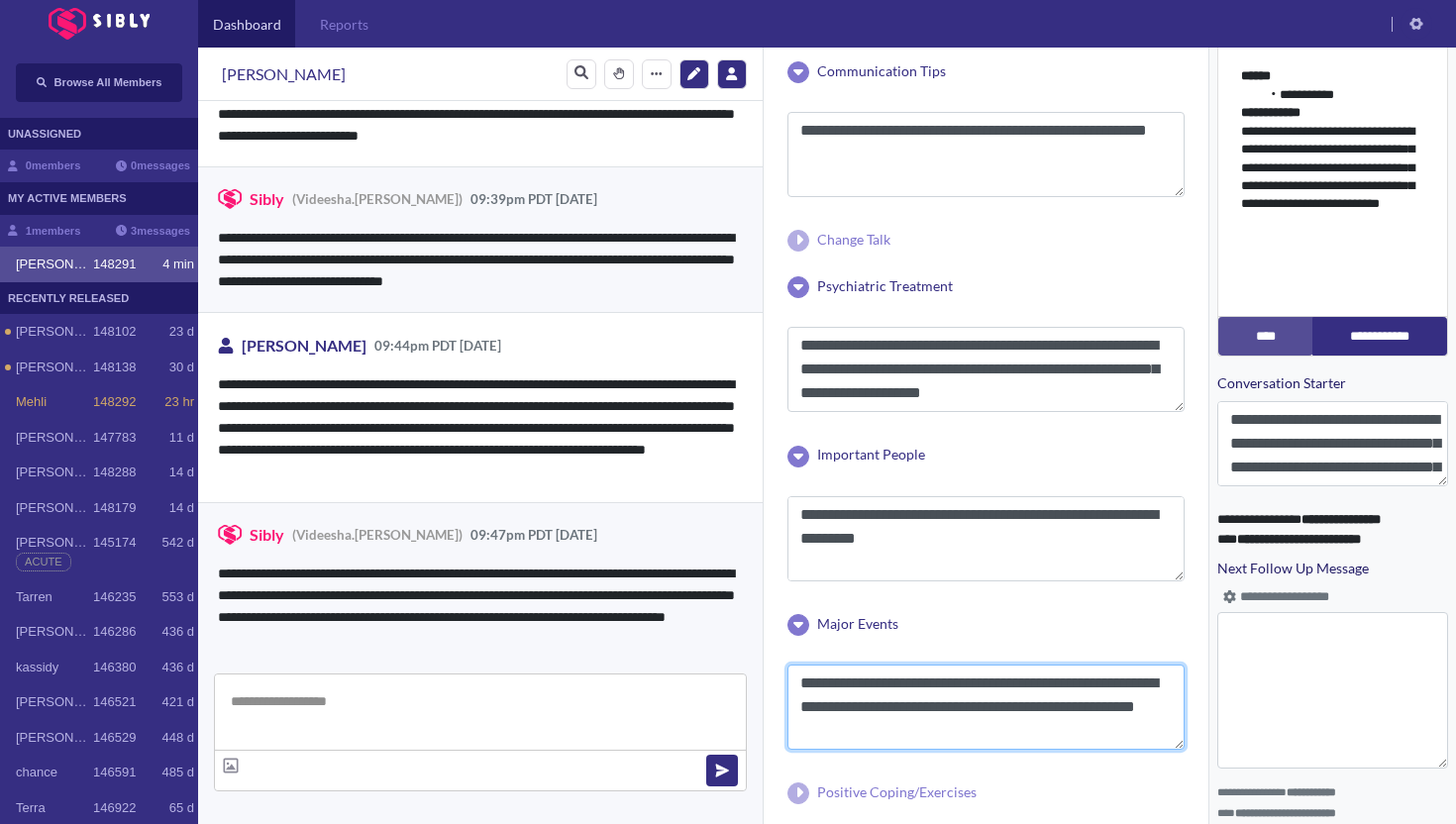 click on "**********" at bounding box center (986, 707) 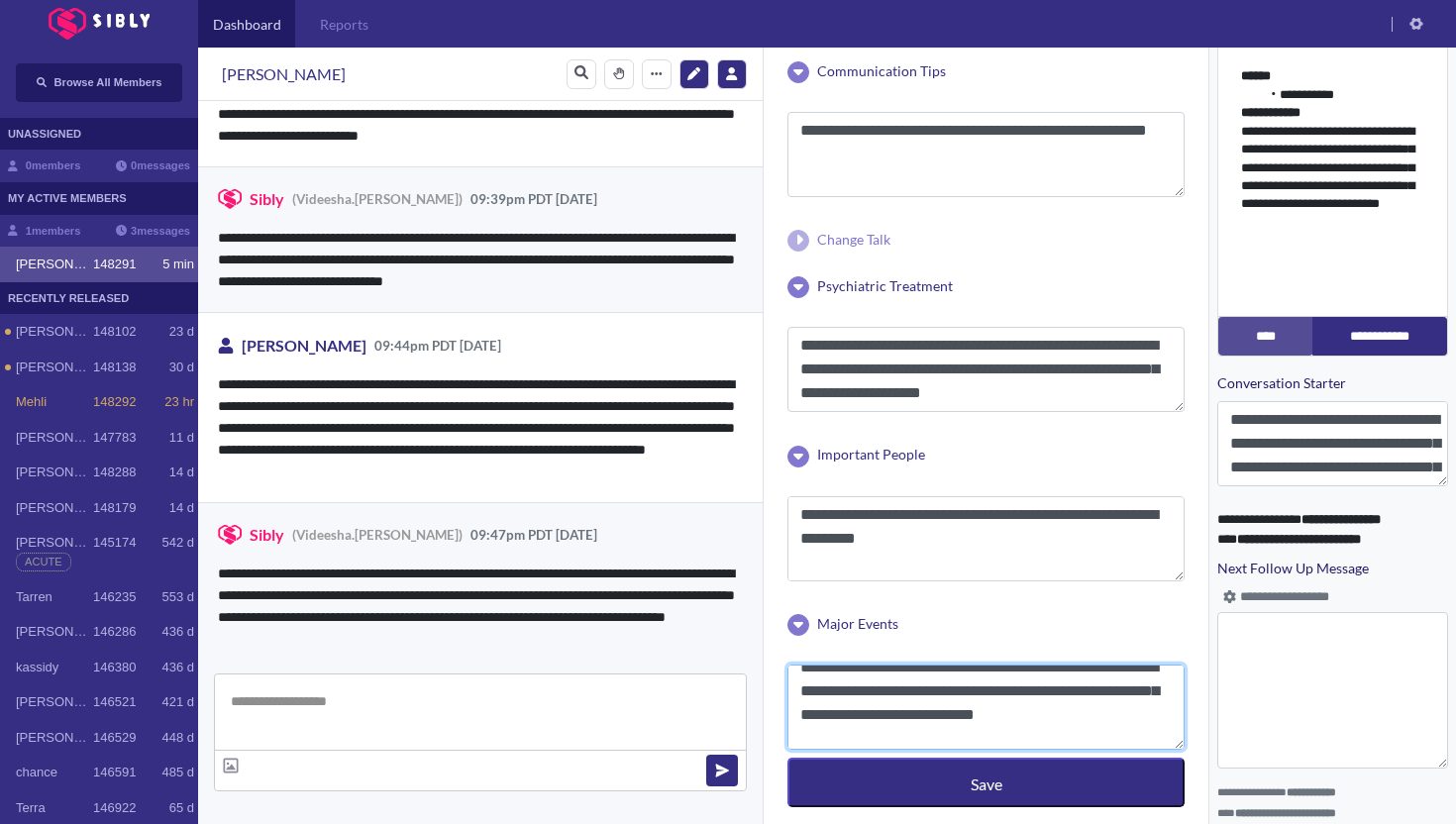 scroll, scrollTop: 40, scrollLeft: 0, axis: vertical 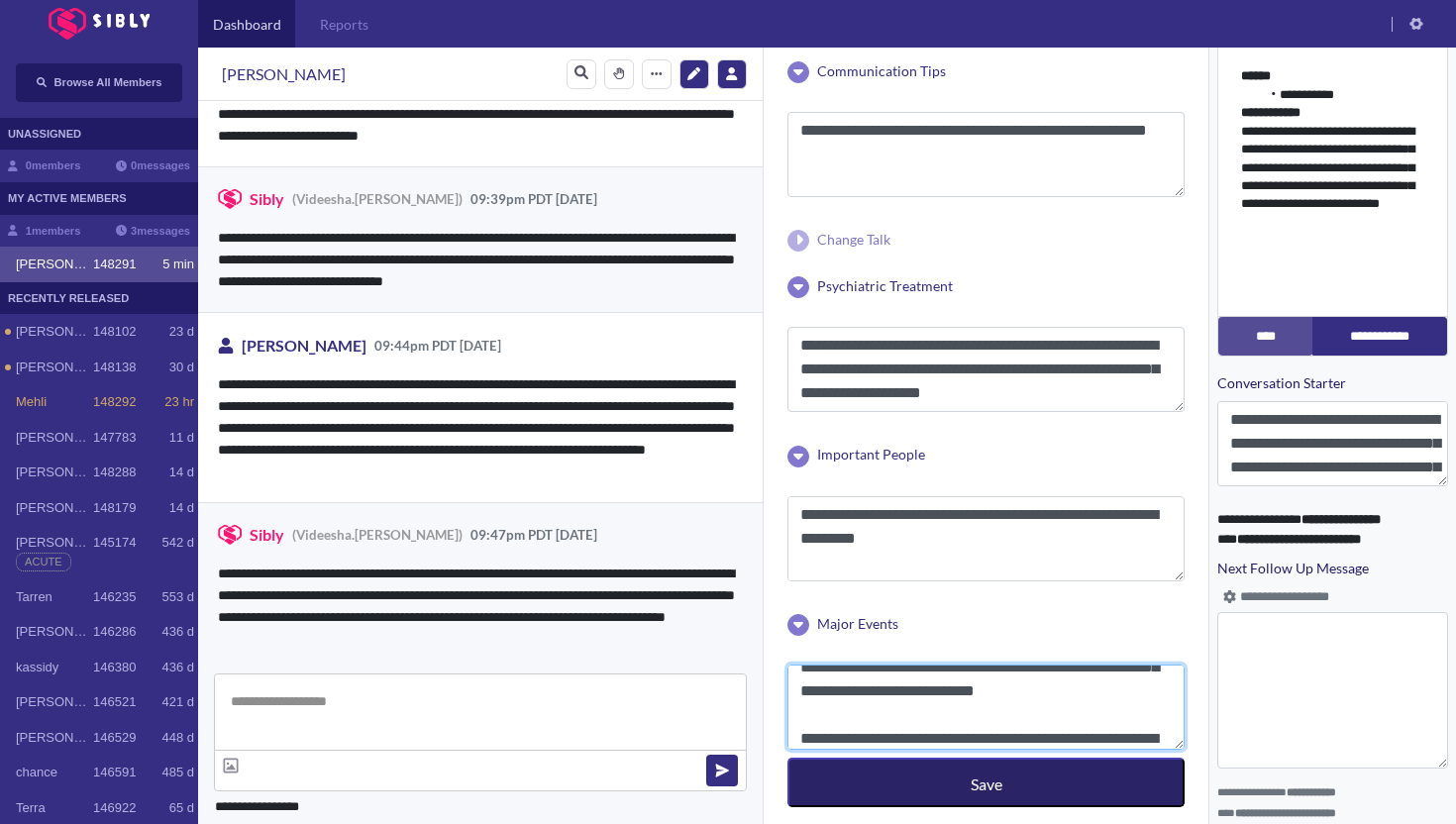 type on "**********" 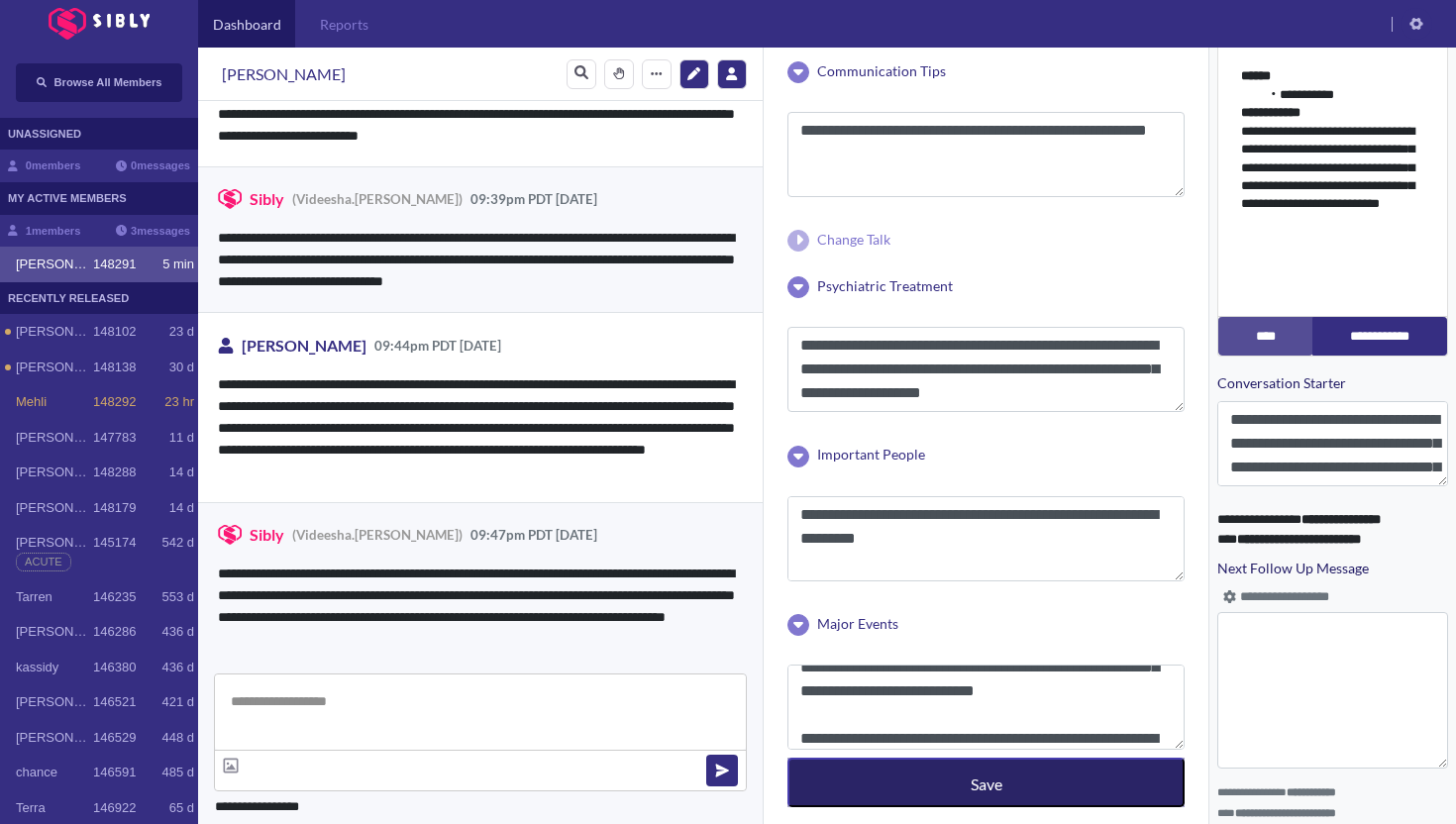 click on "Save" at bounding box center [986, 782] 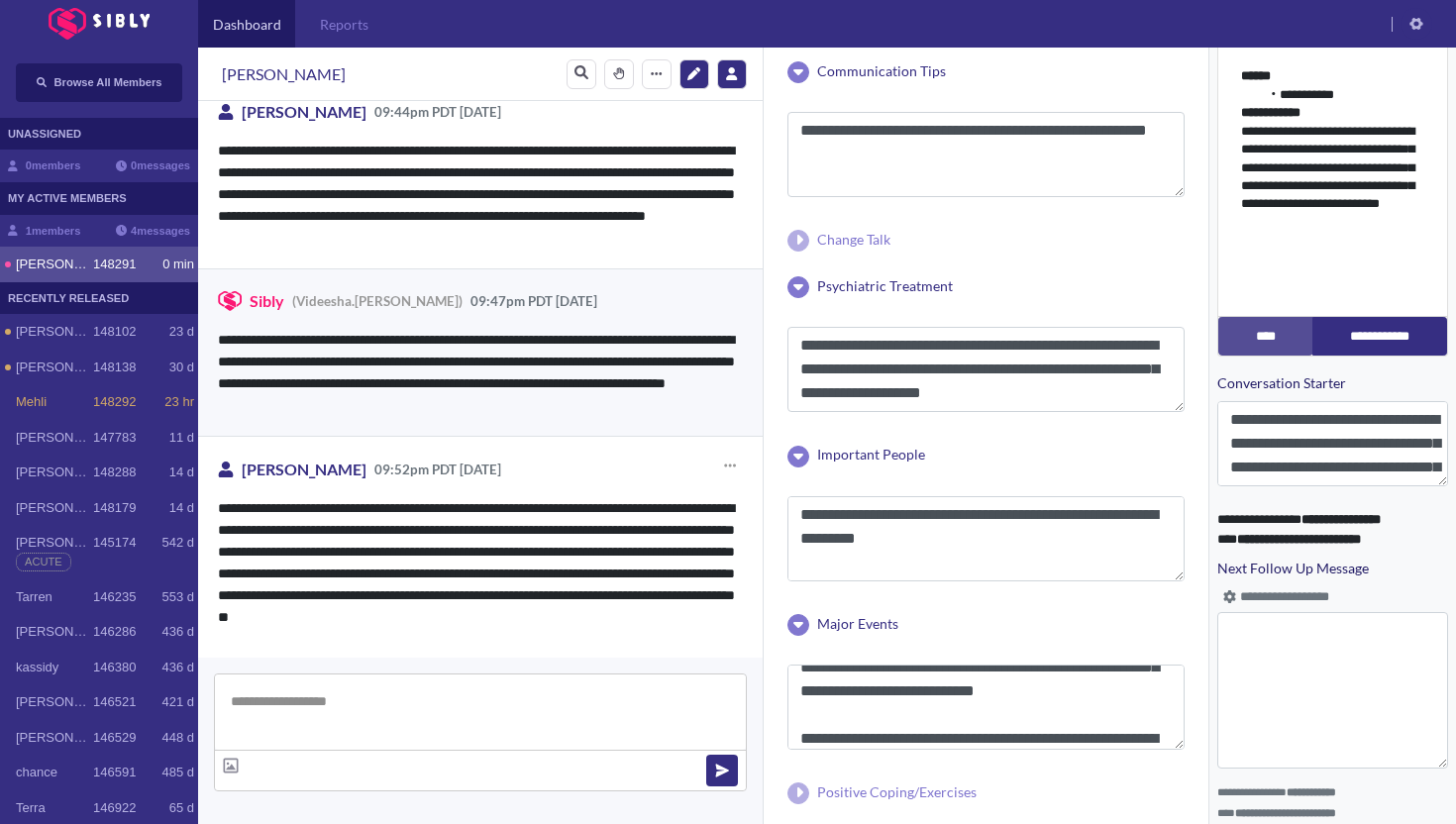 scroll, scrollTop: 4378, scrollLeft: 0, axis: vertical 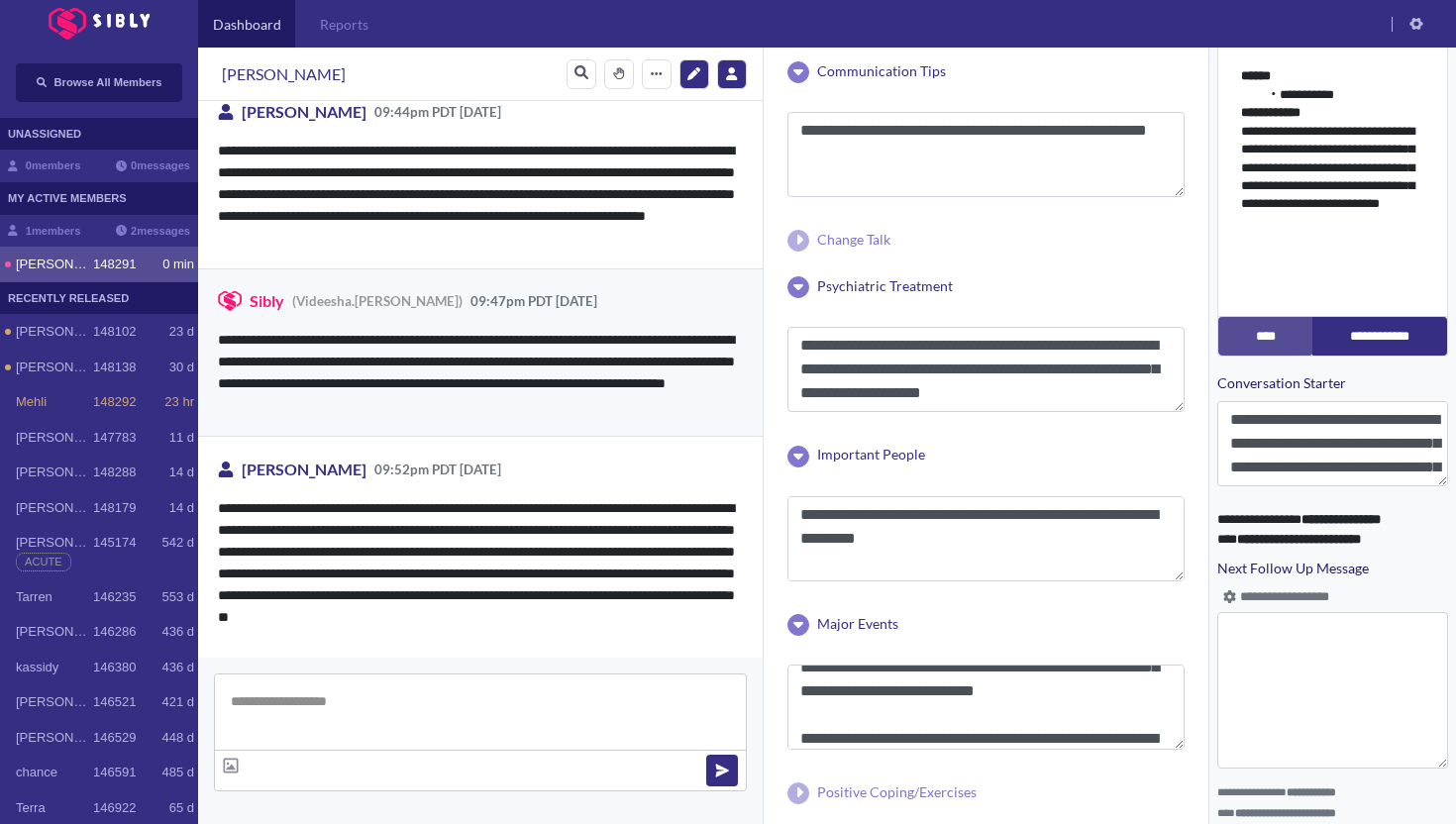 click at bounding box center [480, 712] 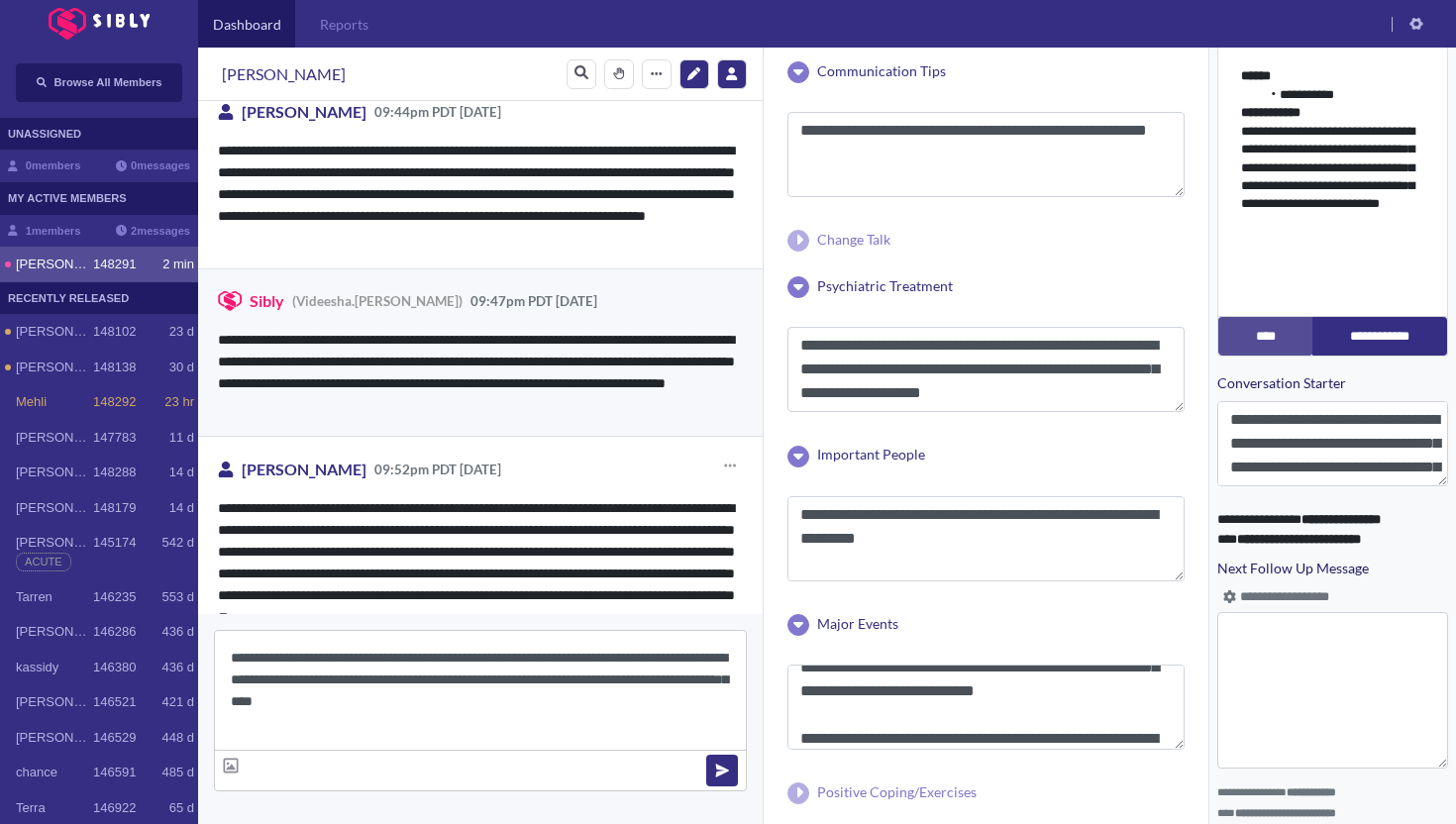 scroll, scrollTop: 4421, scrollLeft: 0, axis: vertical 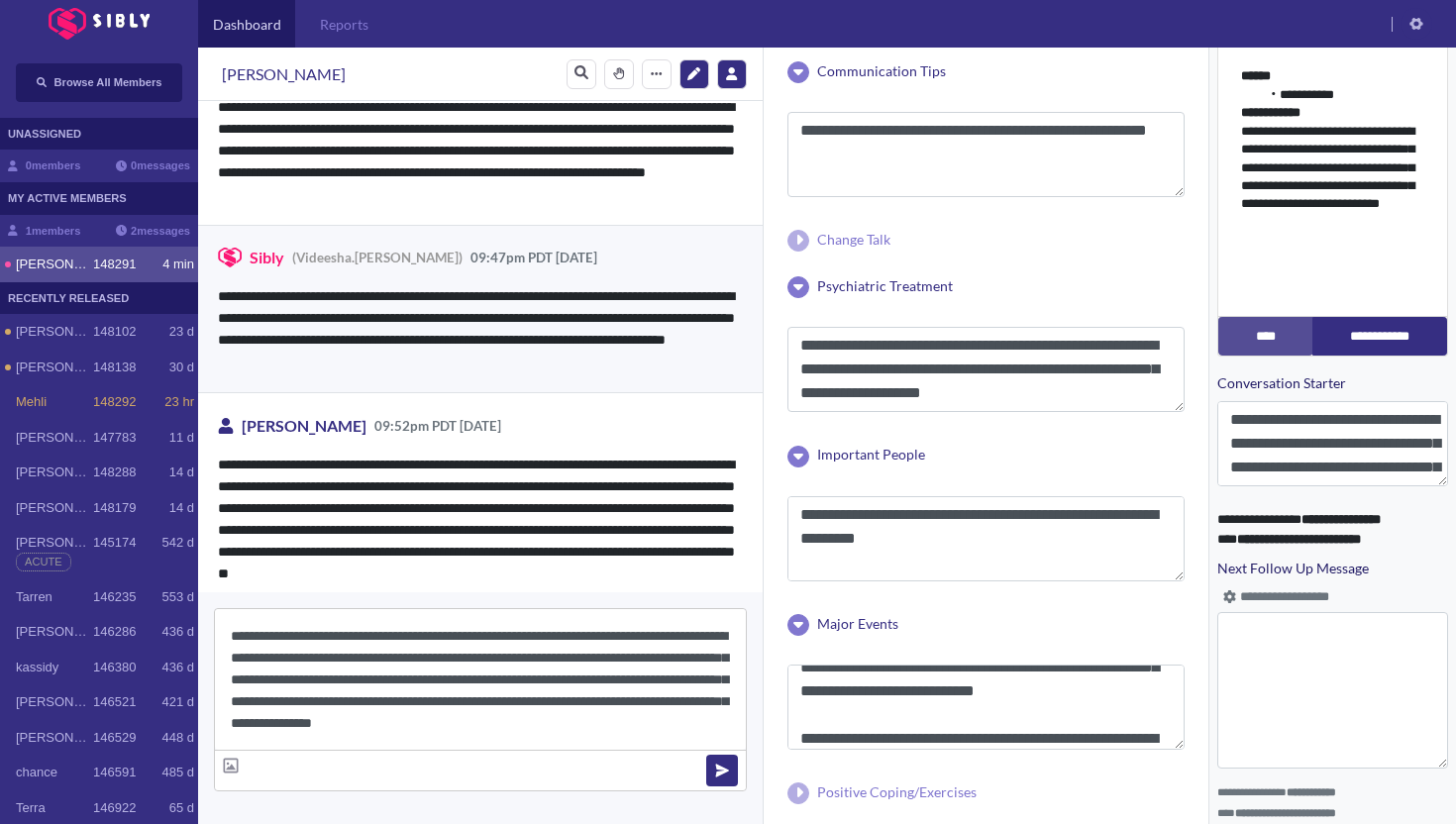 drag, startPoint x: 541, startPoint y: 721, endPoint x: 490, endPoint y: 722, distance: 51.009803 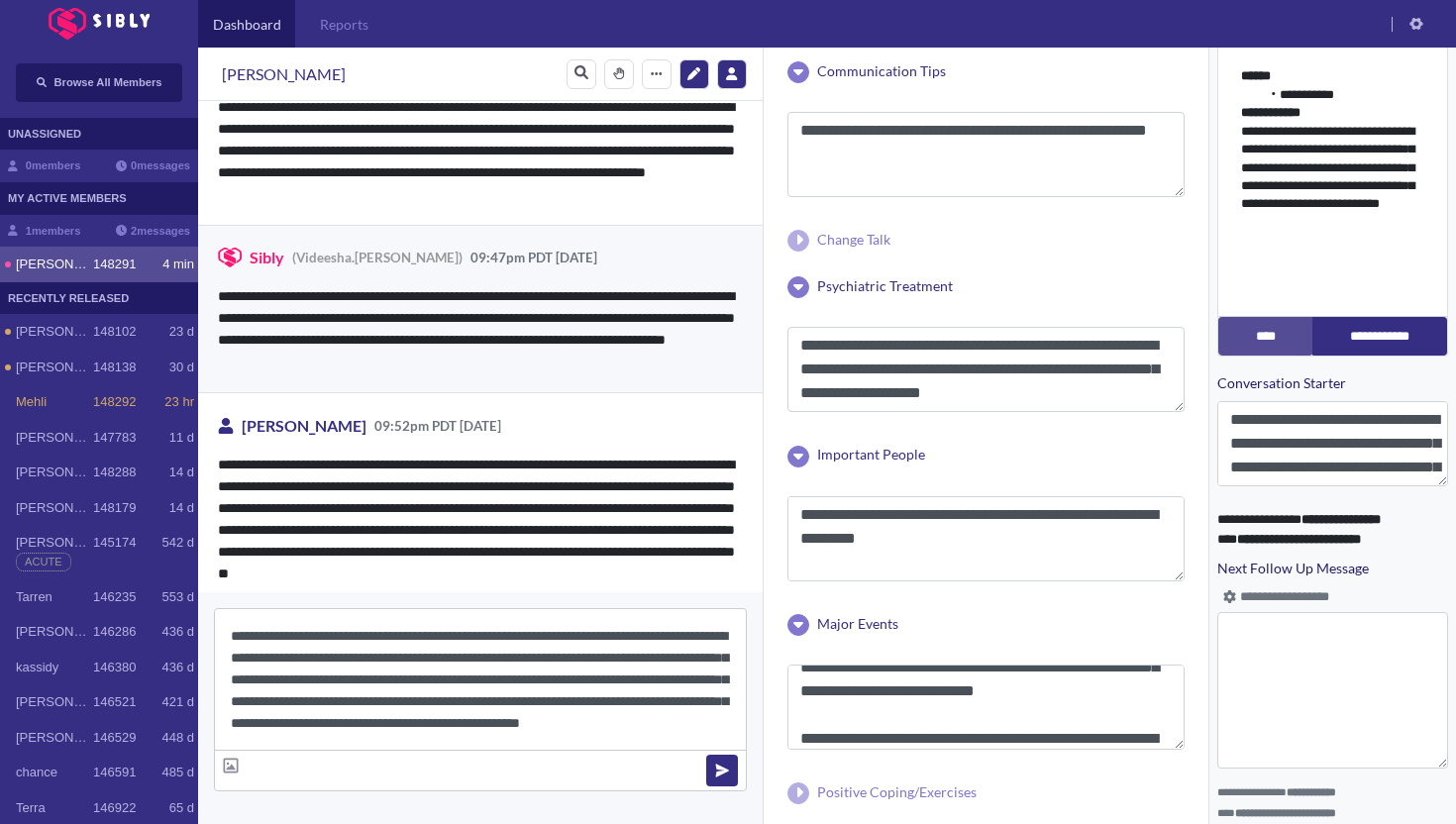 scroll, scrollTop: 0, scrollLeft: 0, axis: both 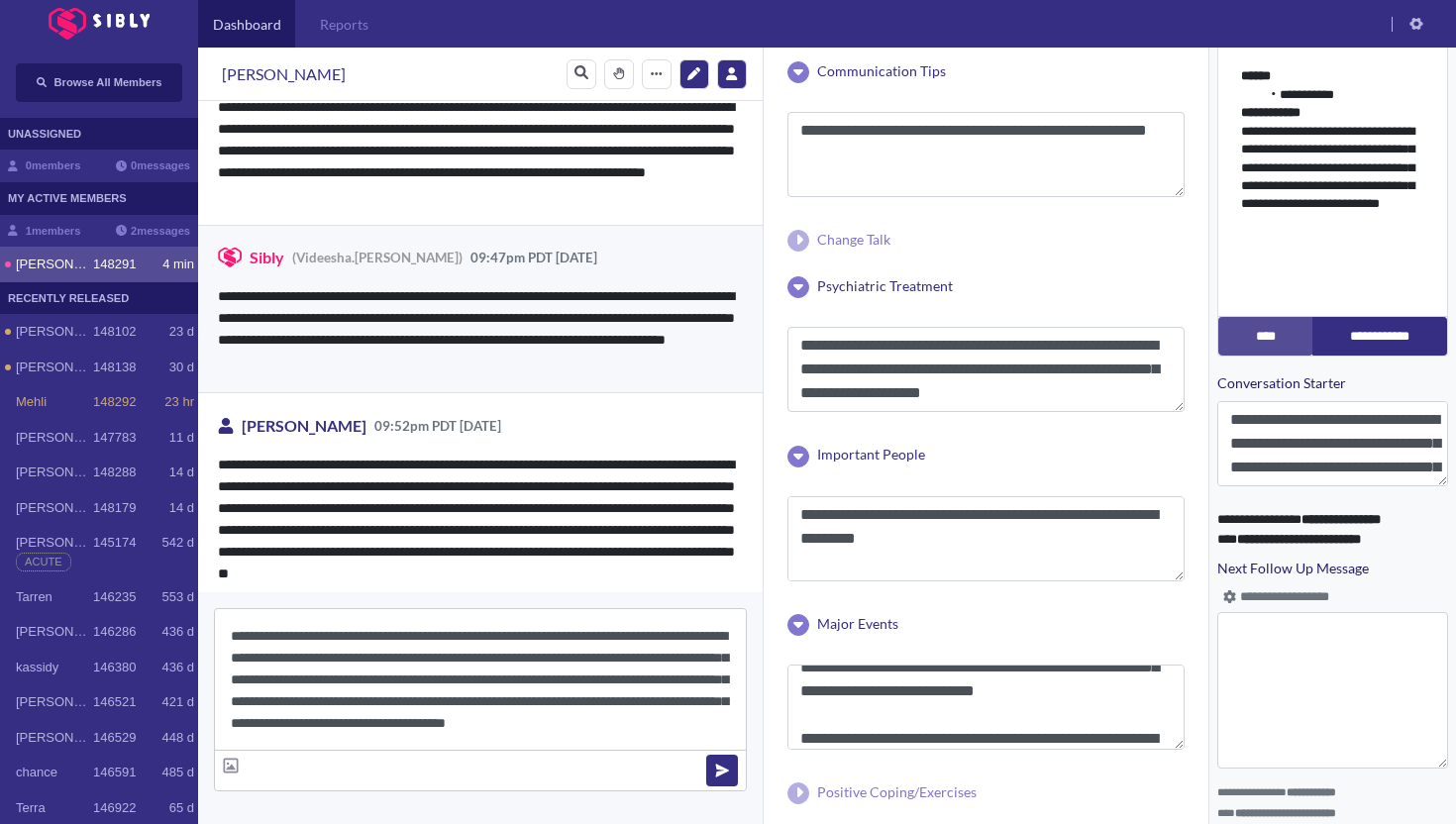 click on "**********" at bounding box center (480, 679) 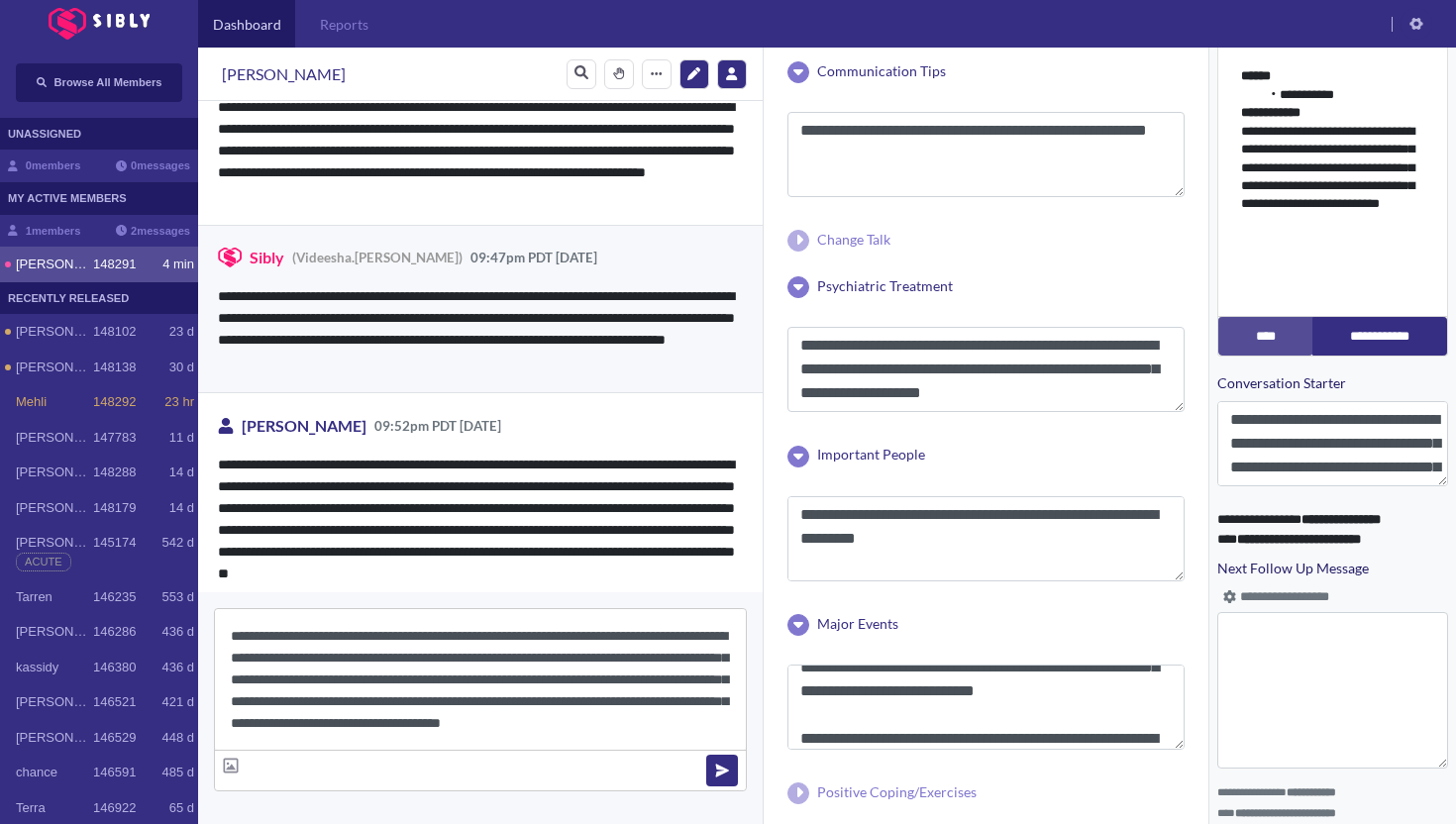 scroll, scrollTop: 22, scrollLeft: 0, axis: vertical 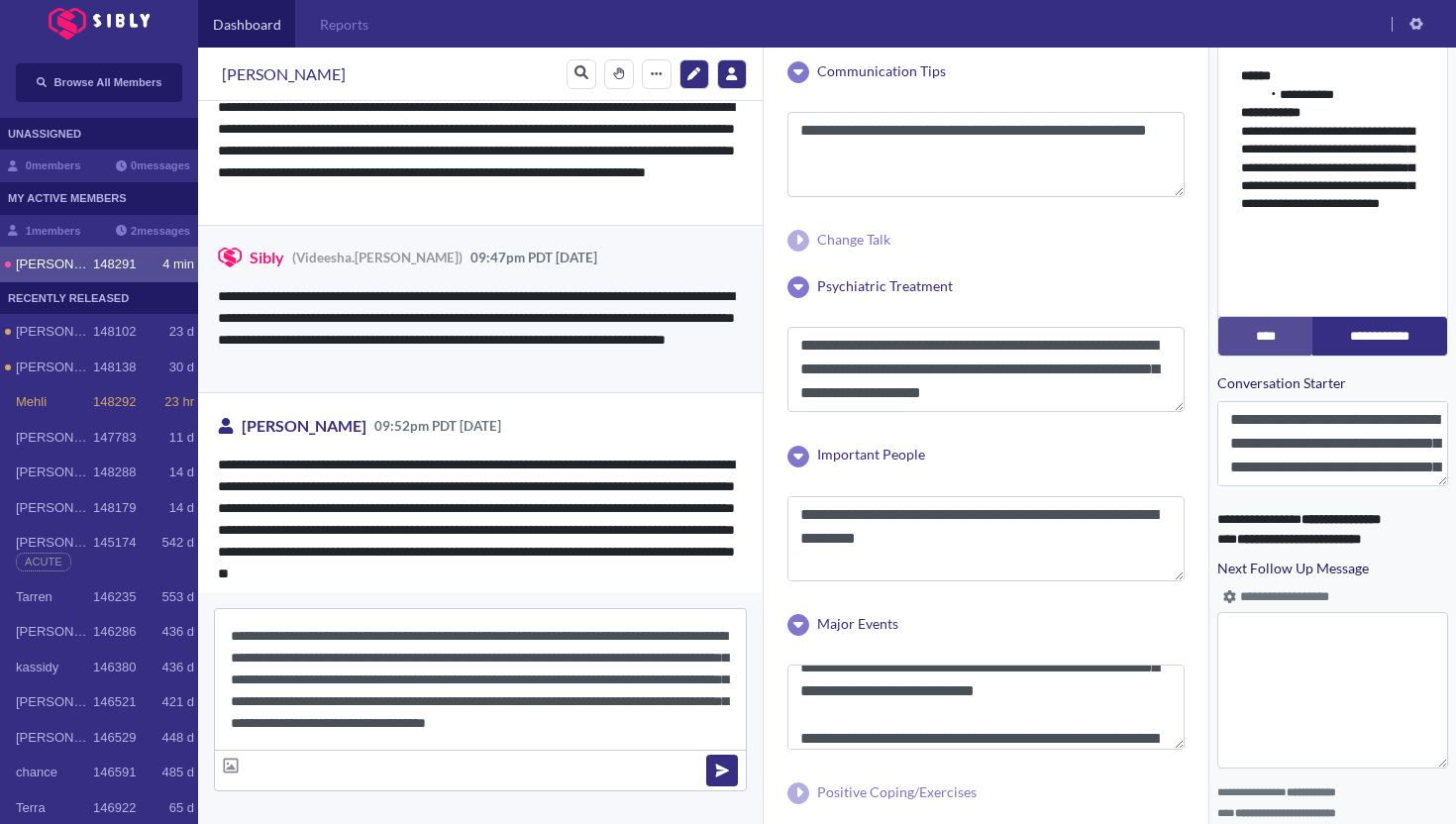 type on "**********" 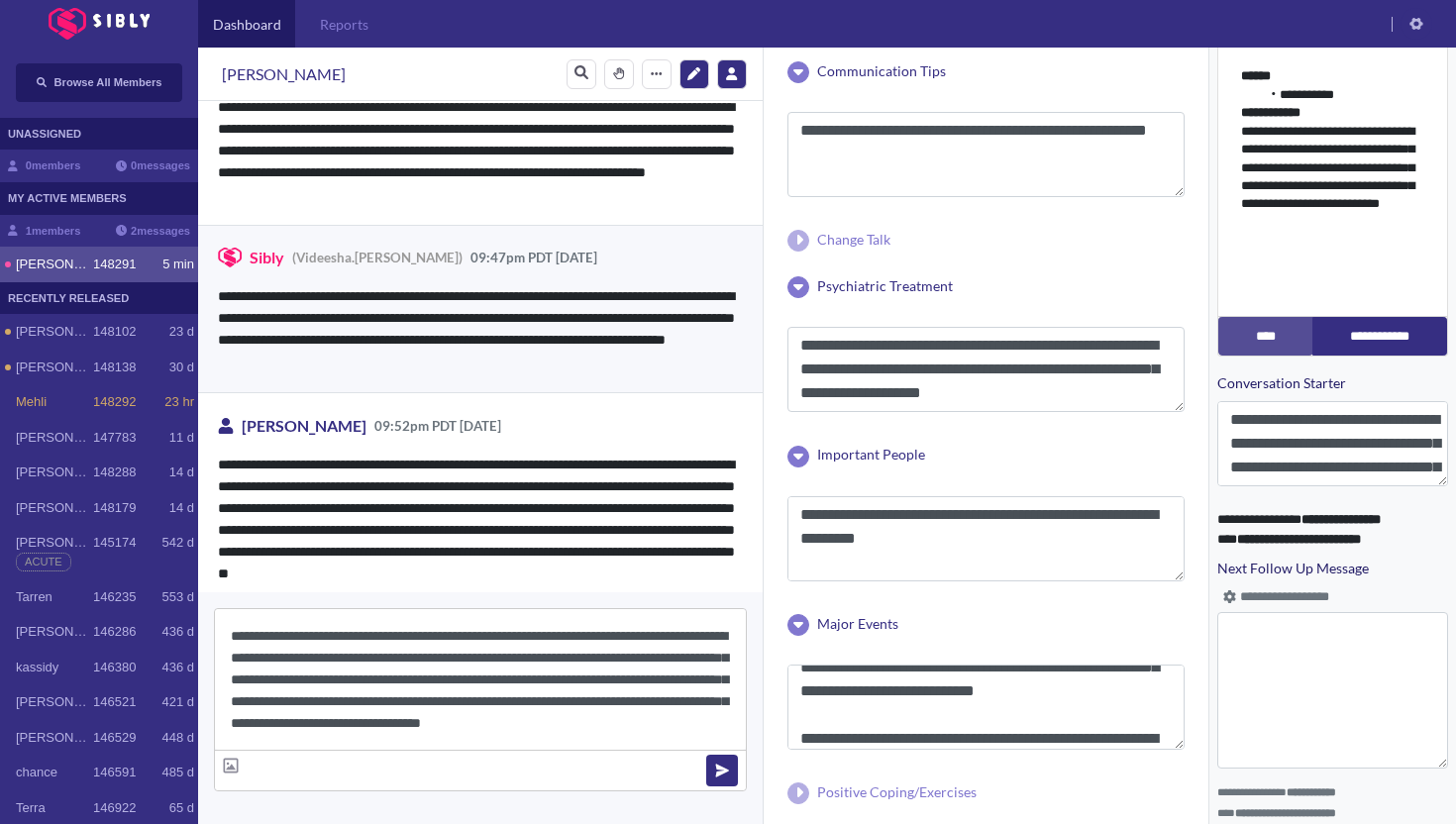 type 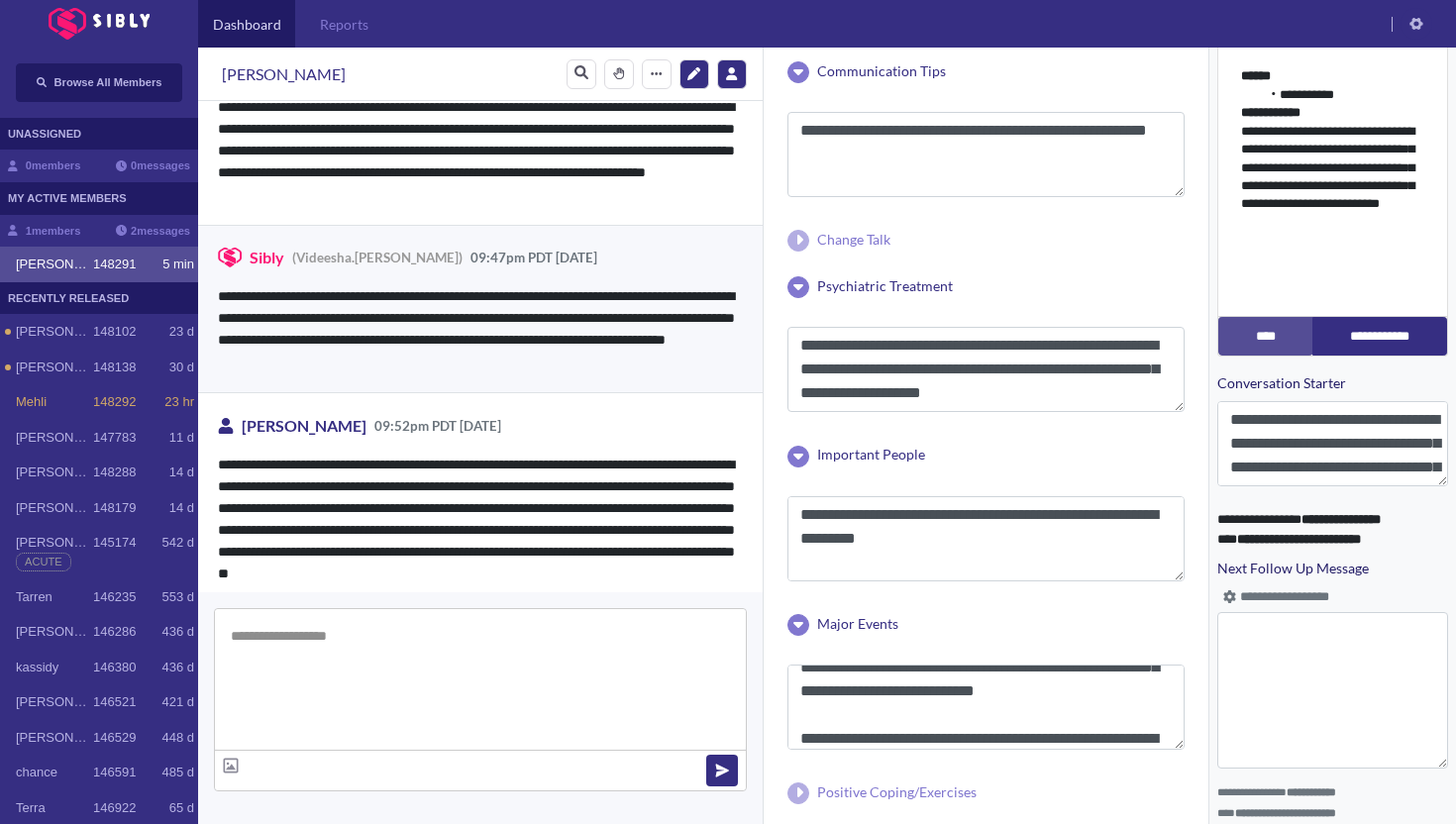 scroll, scrollTop: 0, scrollLeft: 0, axis: both 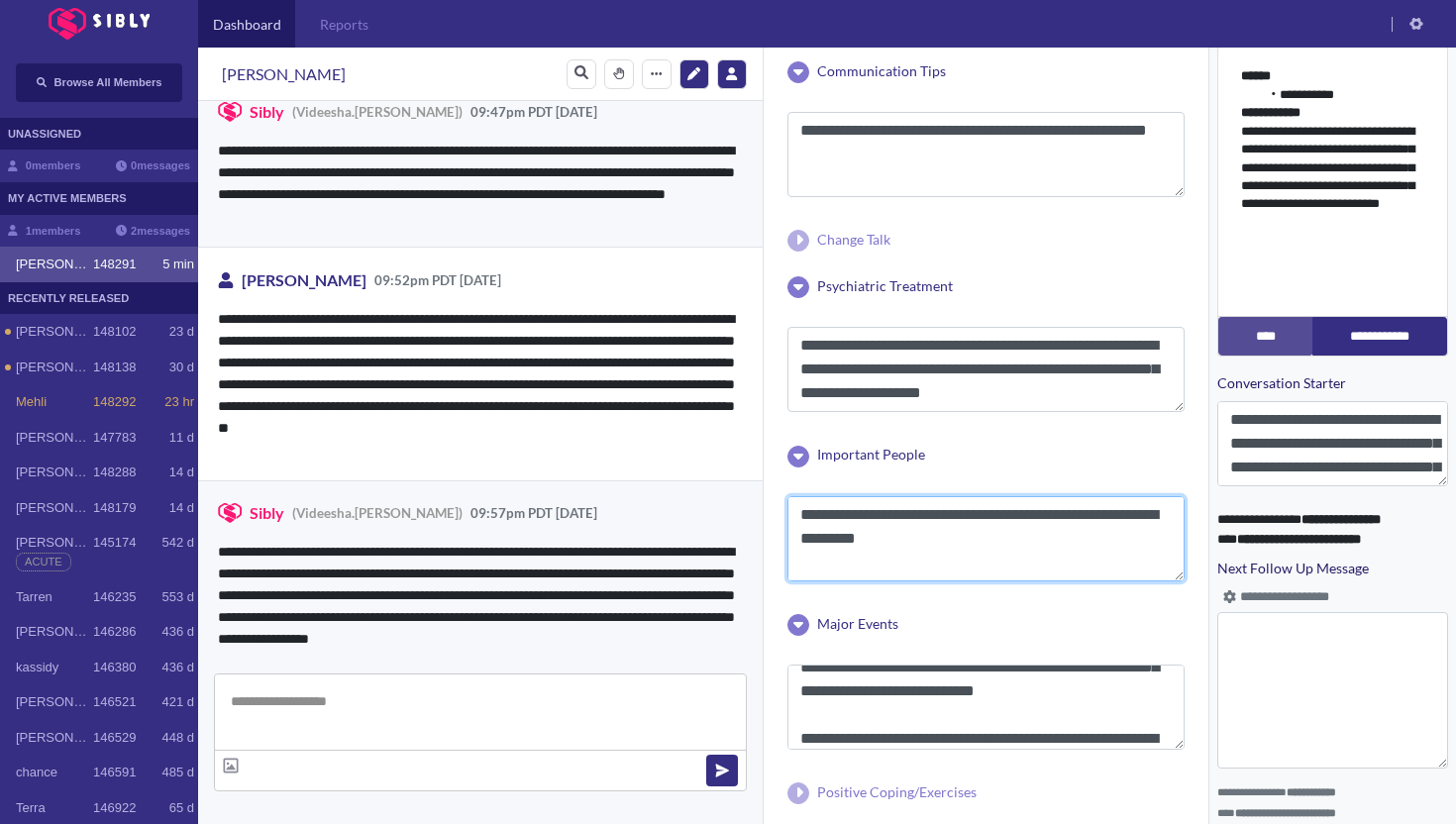 click on "**********" at bounding box center [986, 539] 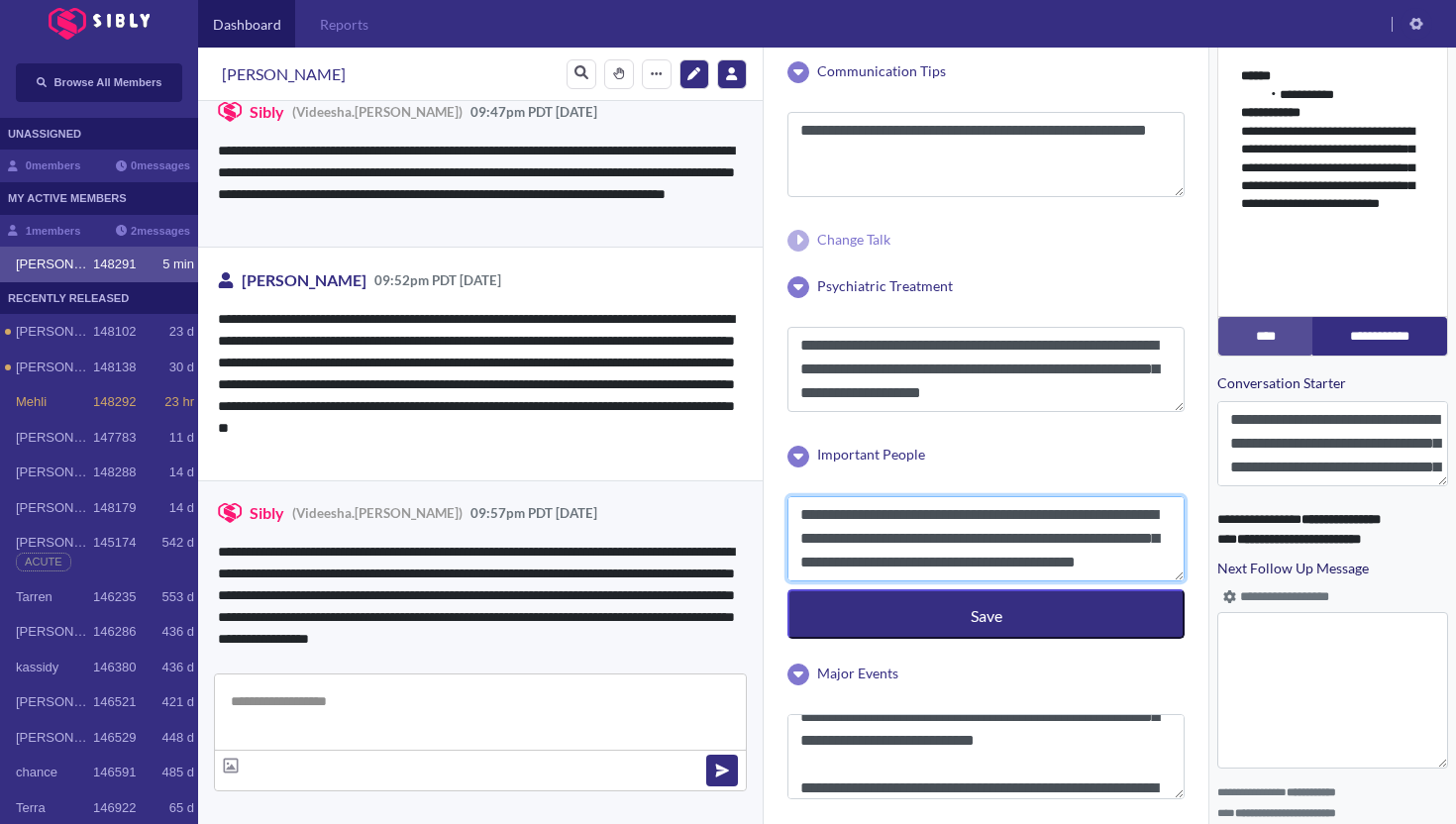 scroll, scrollTop: 16, scrollLeft: 0, axis: vertical 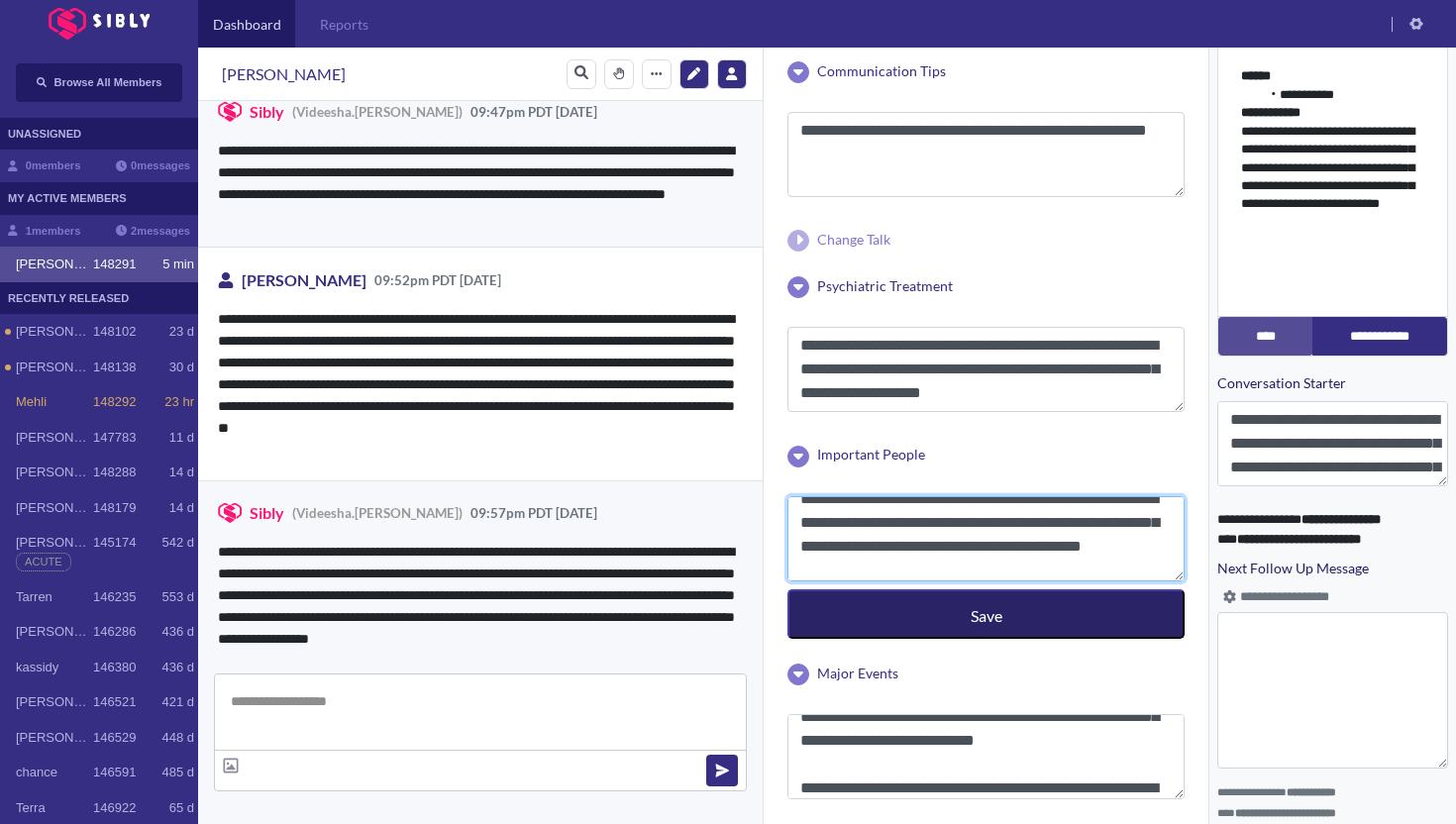 type on "**********" 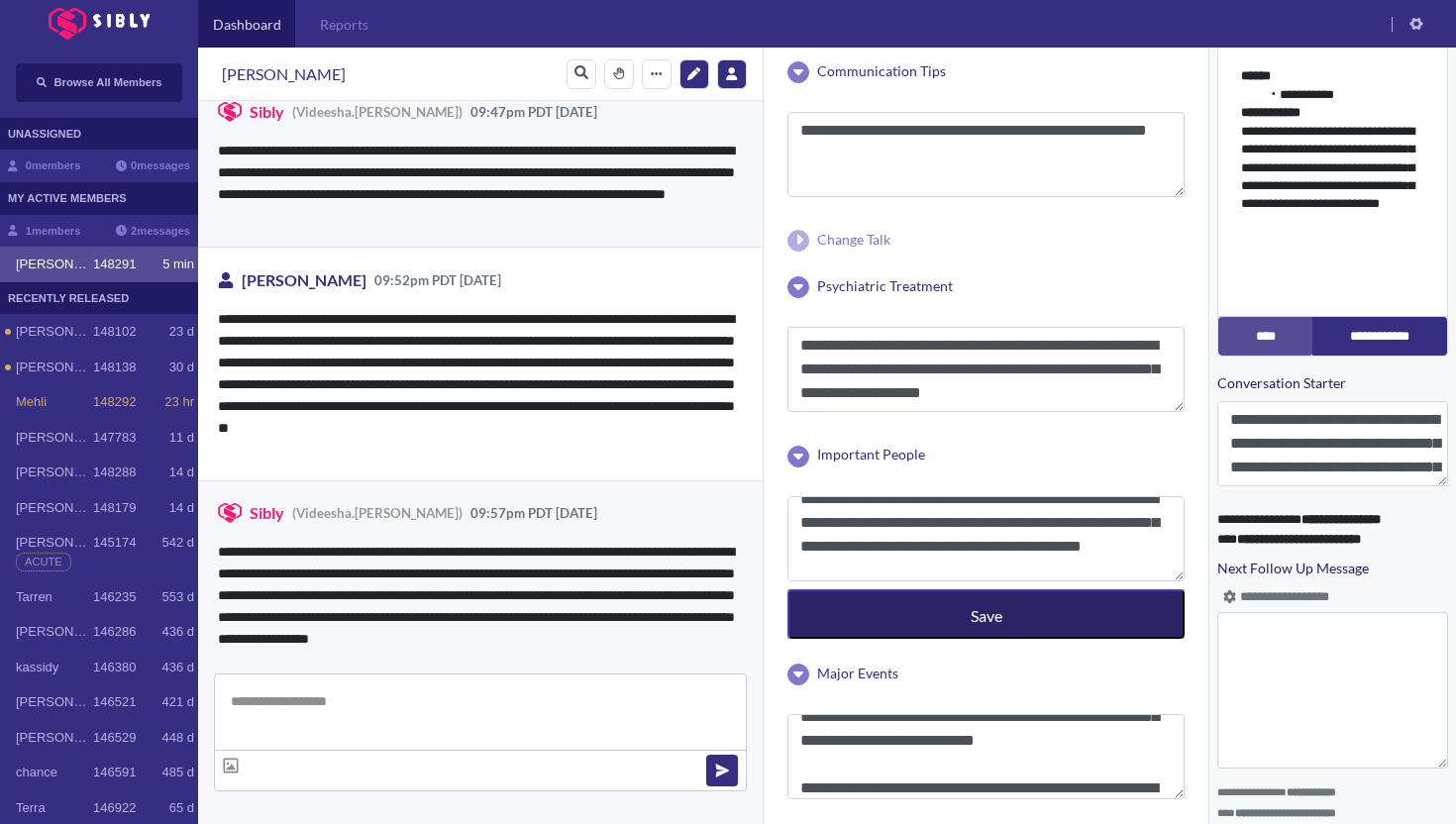 click on "Save" at bounding box center [986, 614] 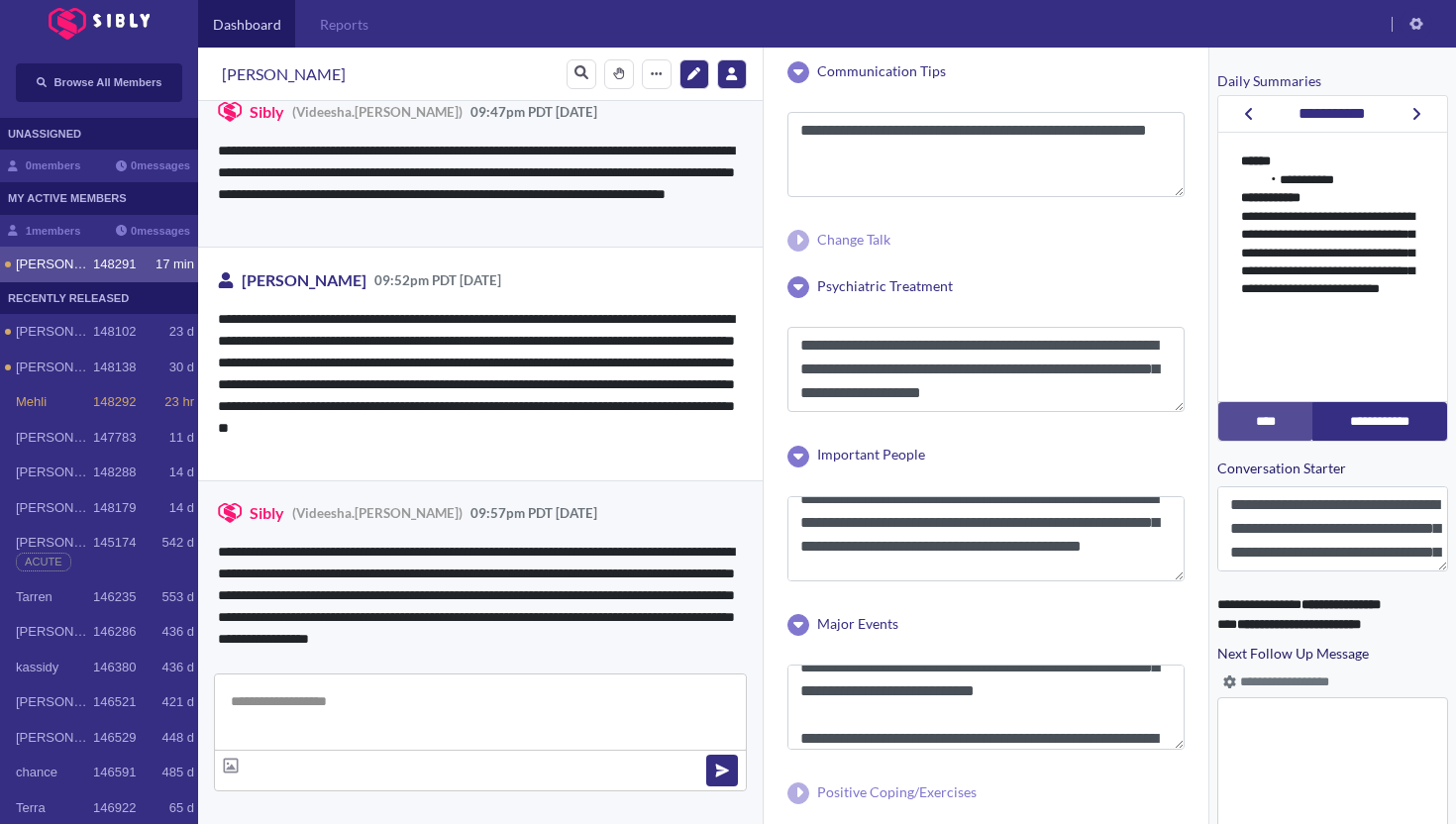 scroll, scrollTop: 688, scrollLeft: 0, axis: vertical 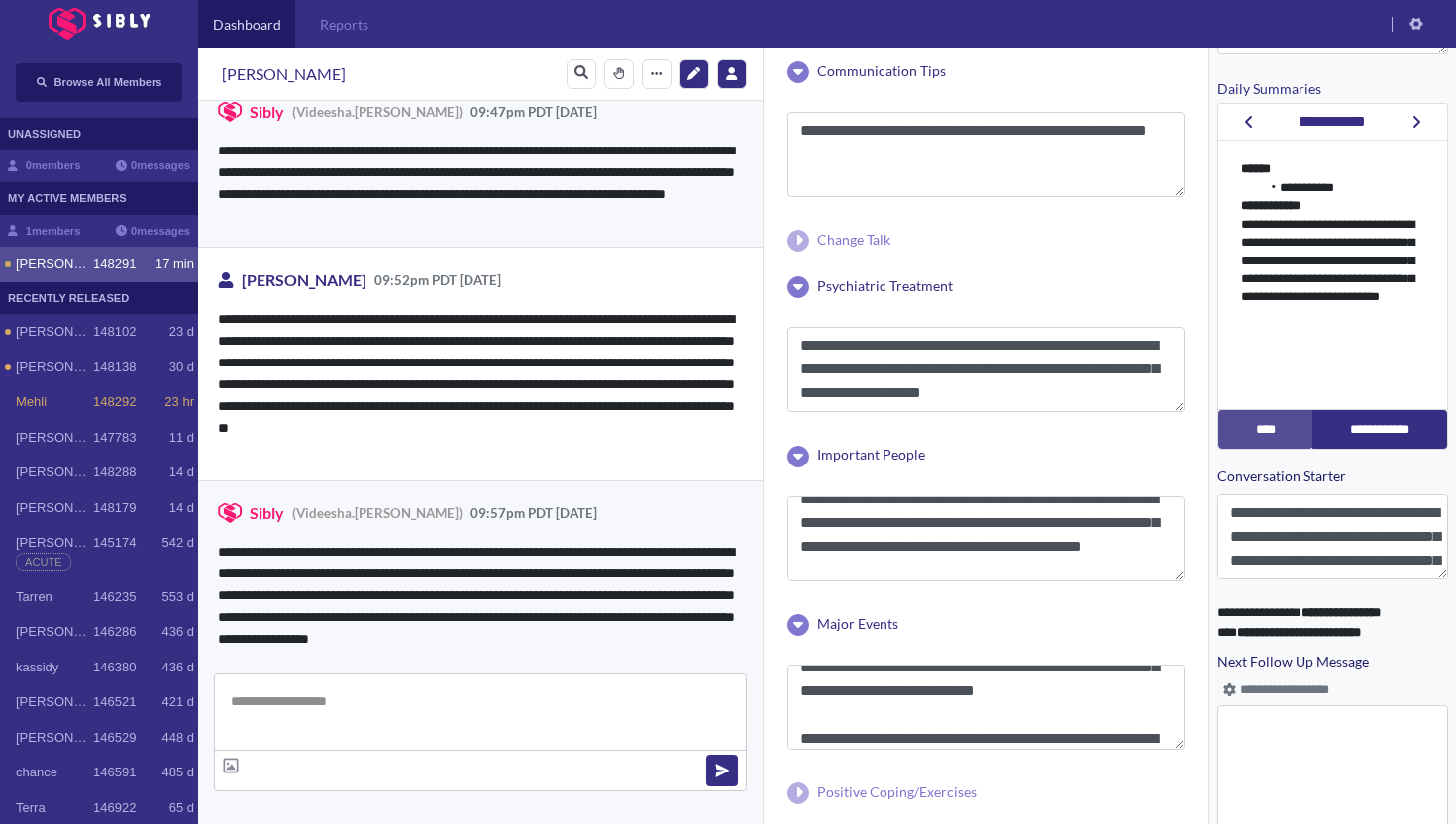 click 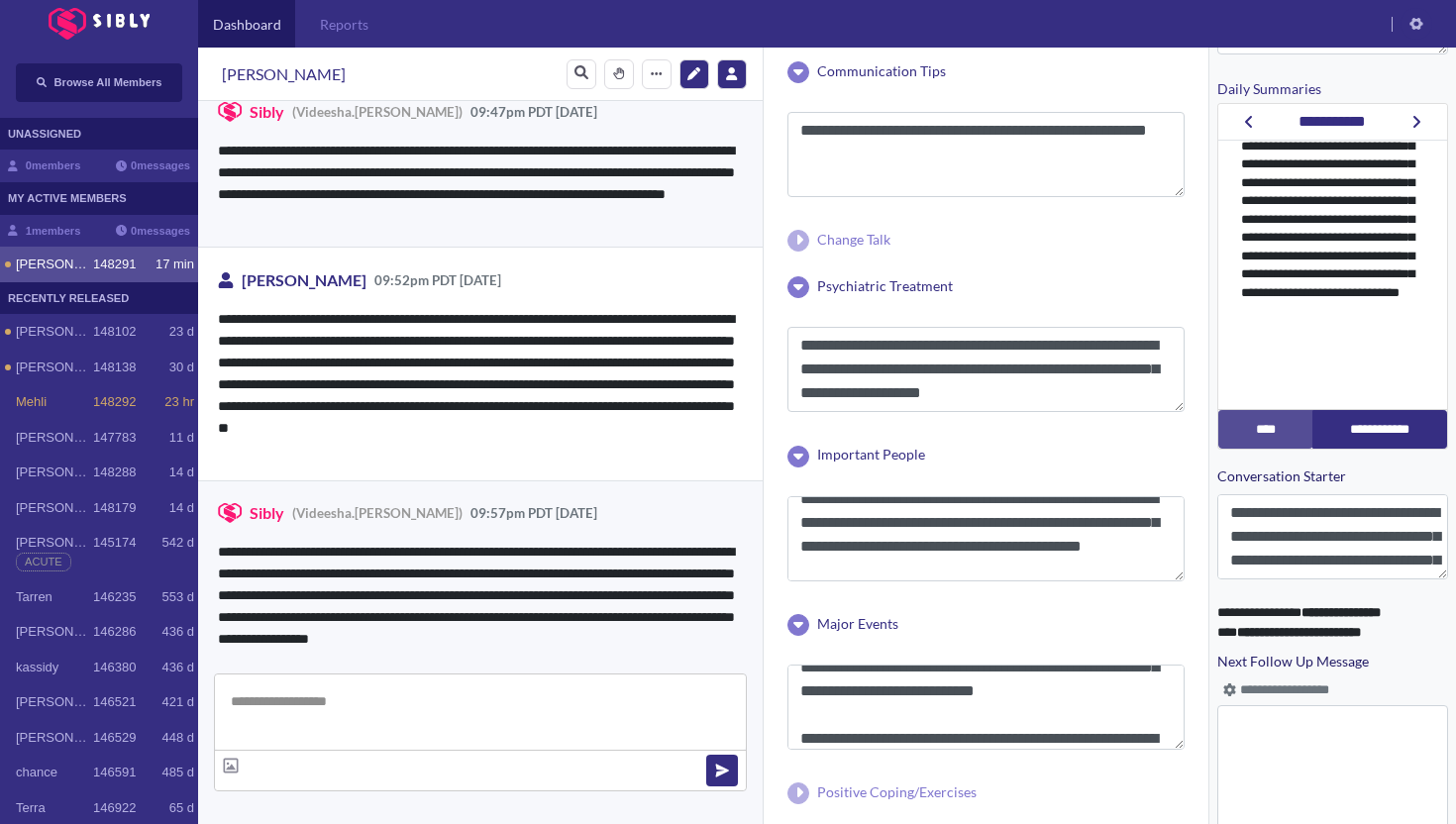 scroll, scrollTop: 339, scrollLeft: 0, axis: vertical 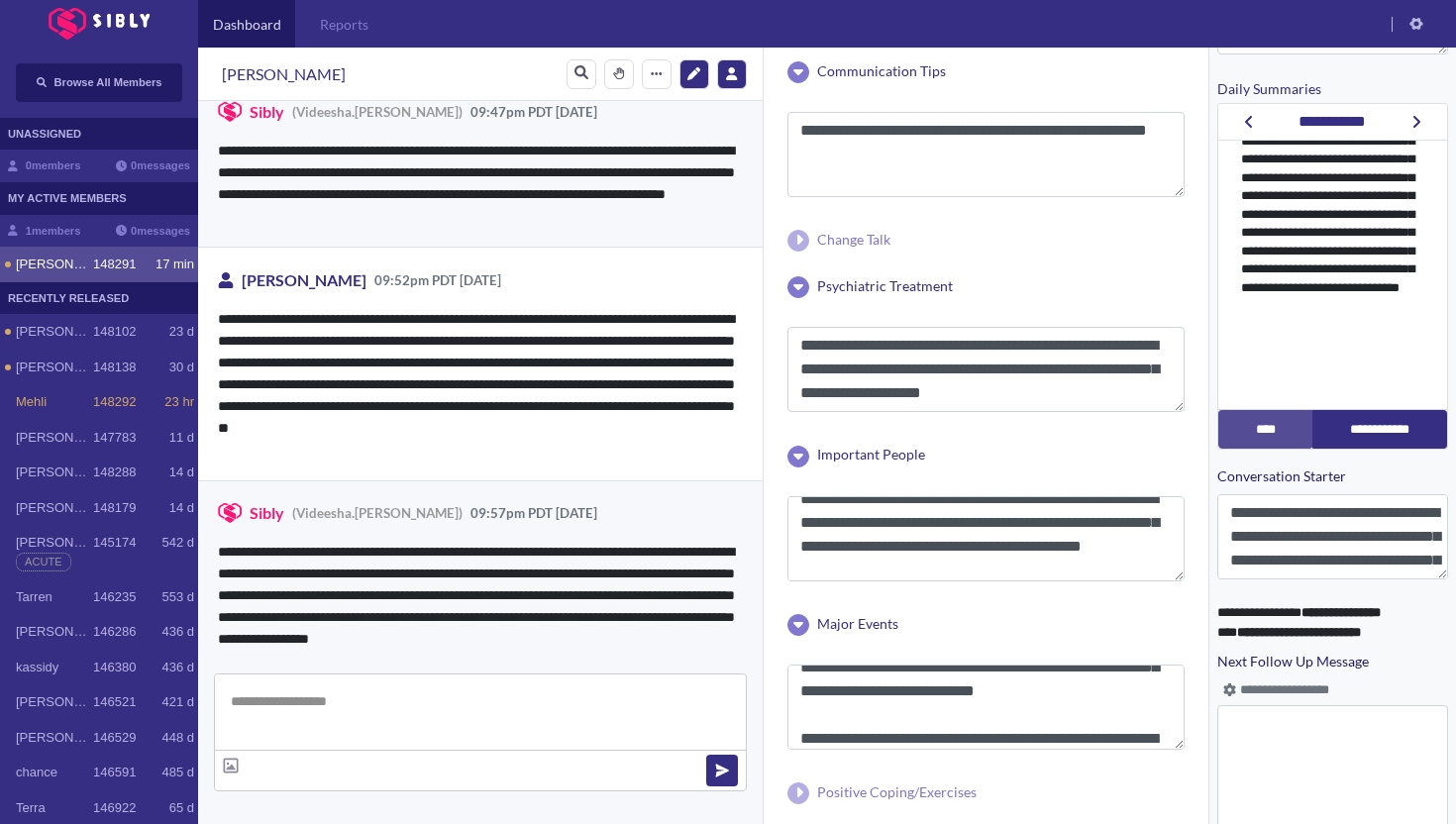 click at bounding box center [480, 712] 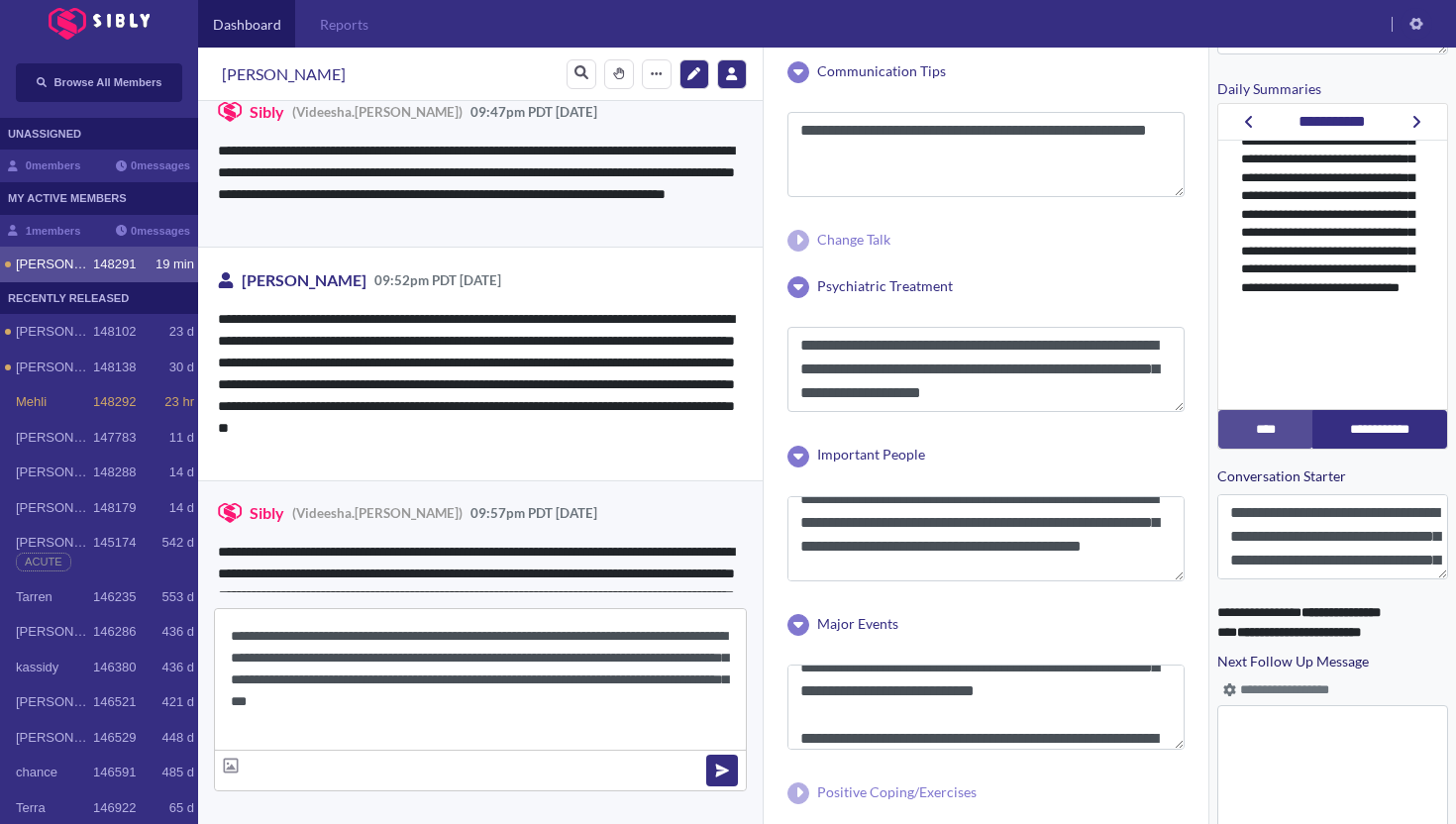 type on "**********" 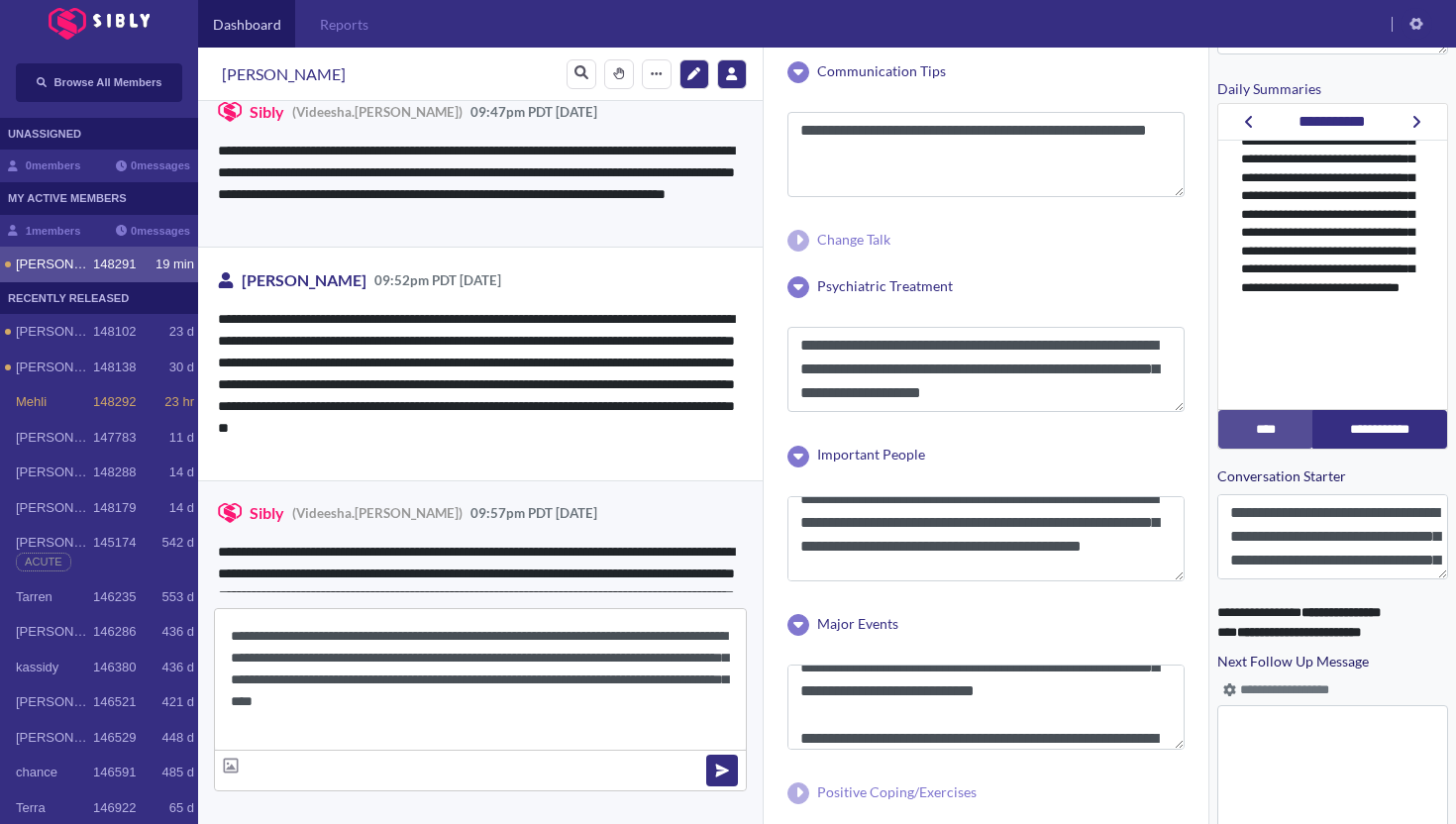 type 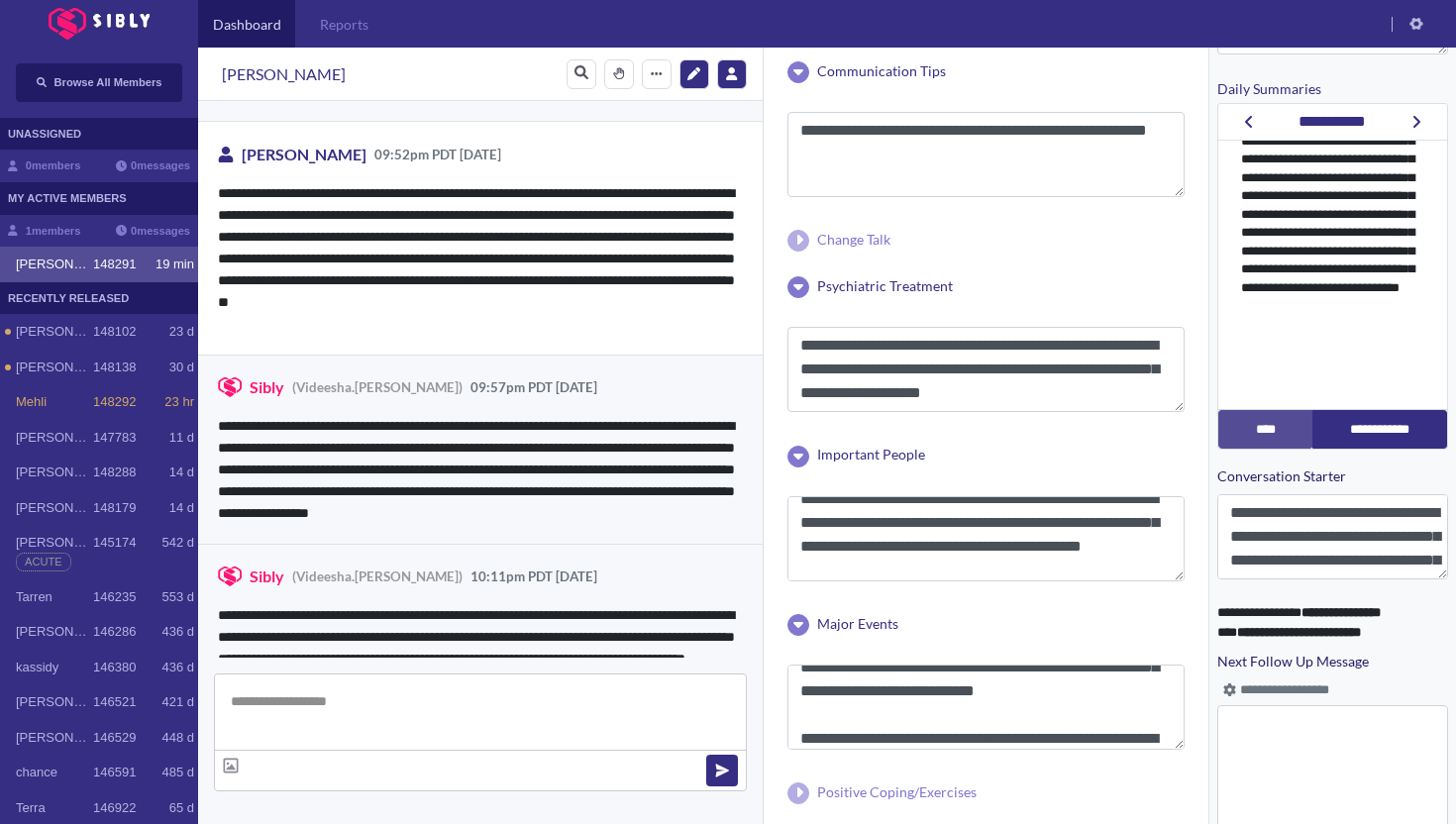 scroll, scrollTop: 4734, scrollLeft: 0, axis: vertical 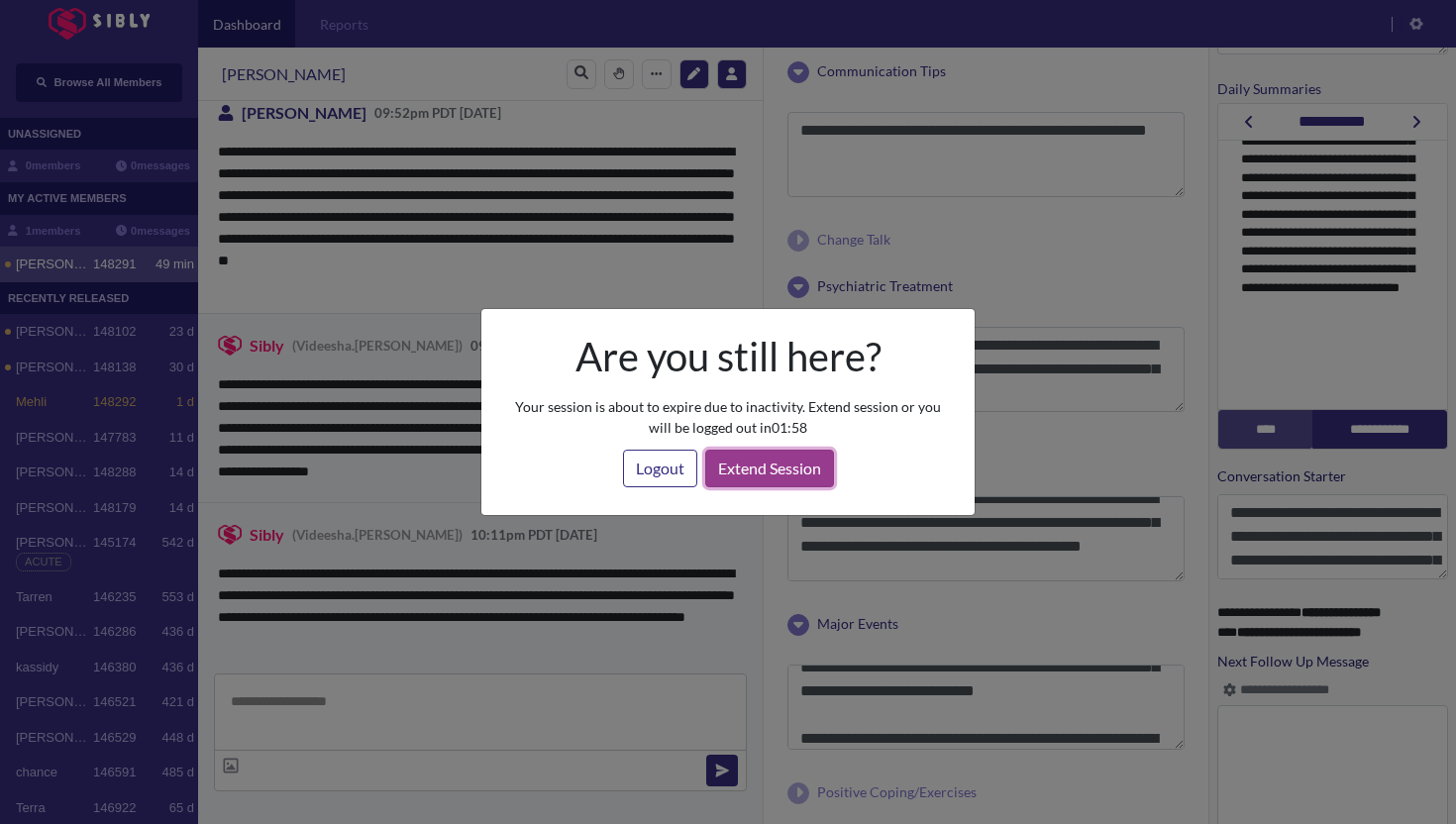click on "Extend Session" at bounding box center [770, 468] 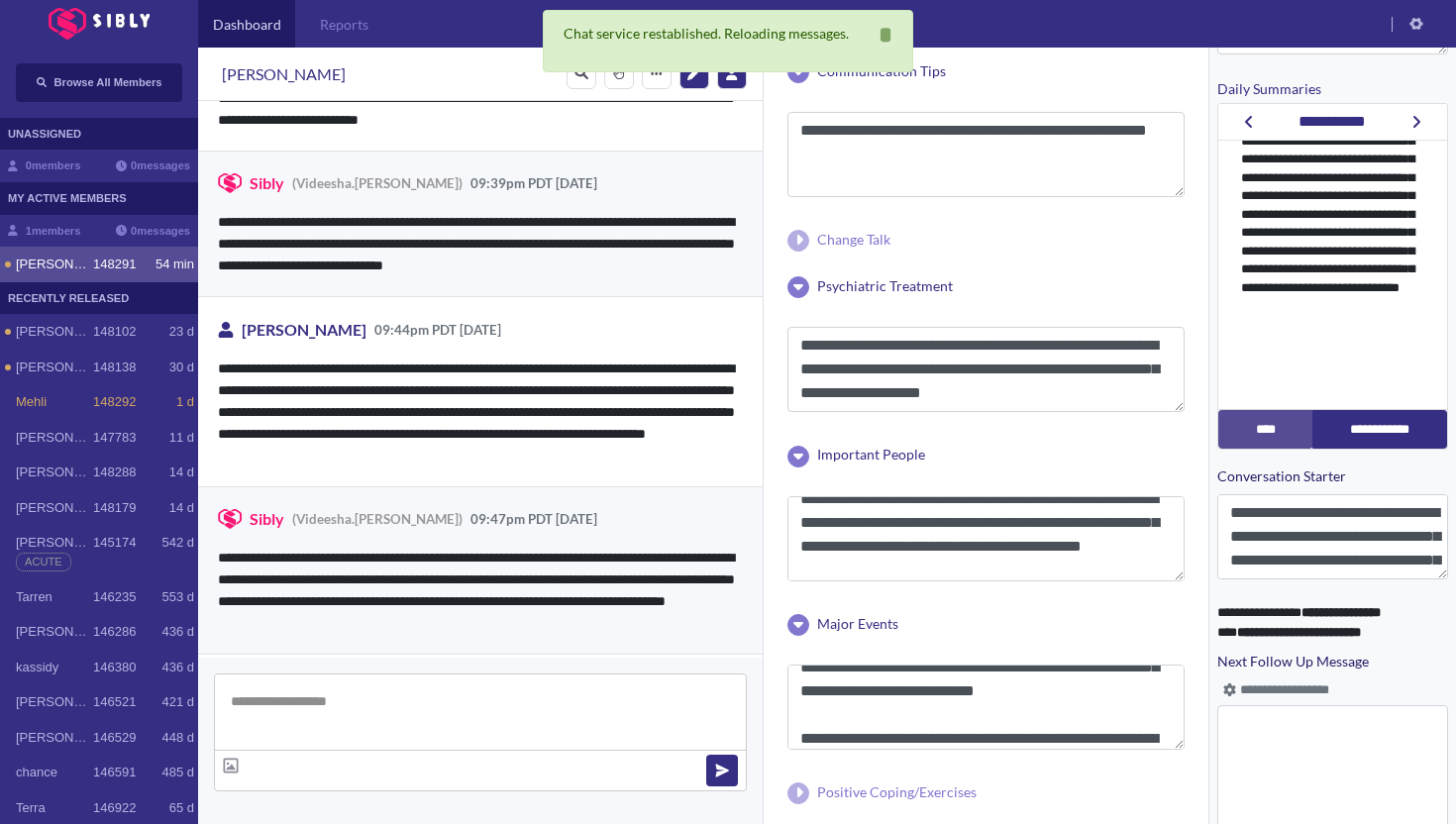 scroll, scrollTop: 4042, scrollLeft: 0, axis: vertical 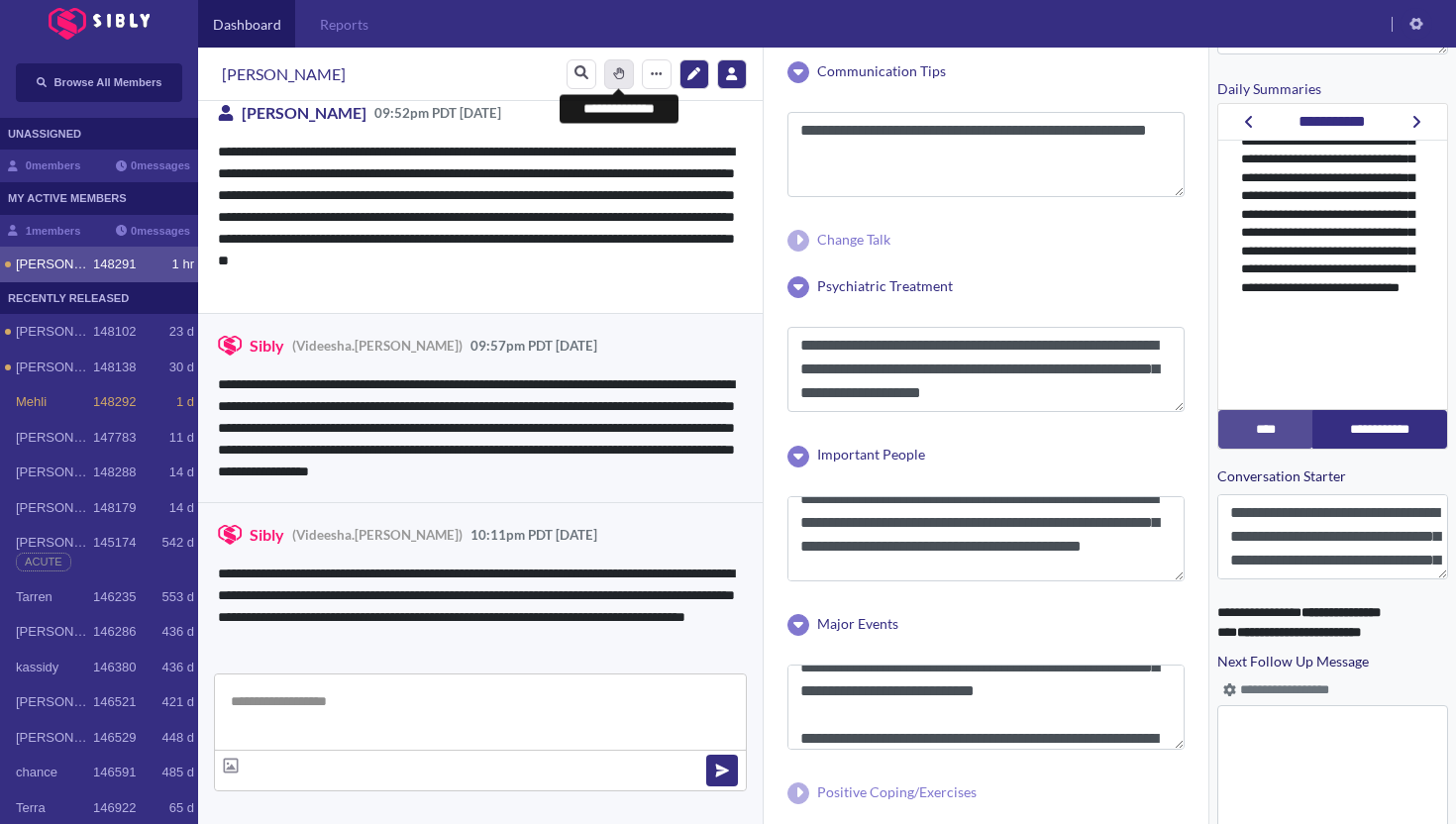 click on "*******" at bounding box center (619, 74) 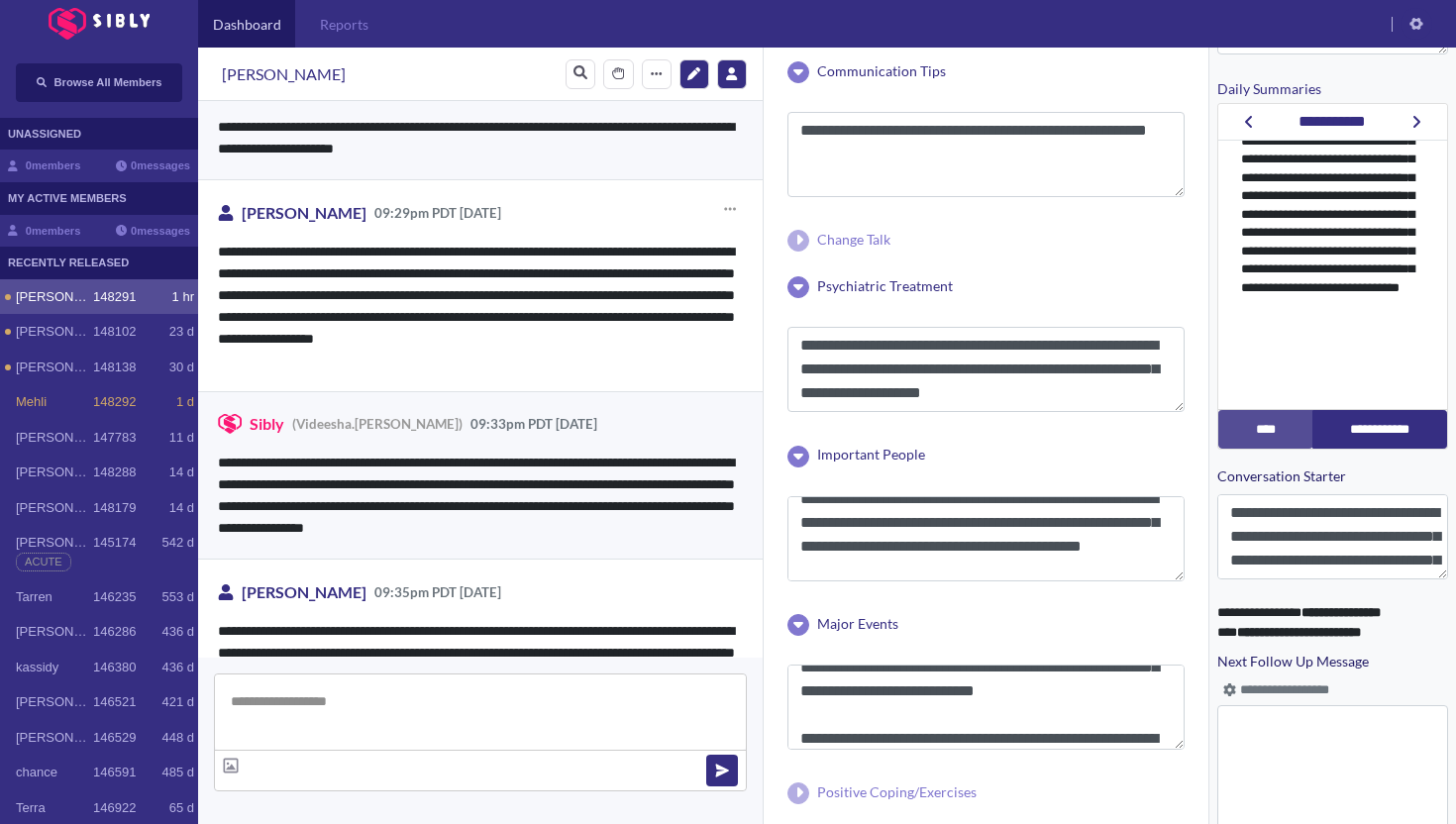 scroll, scrollTop: 2894, scrollLeft: 0, axis: vertical 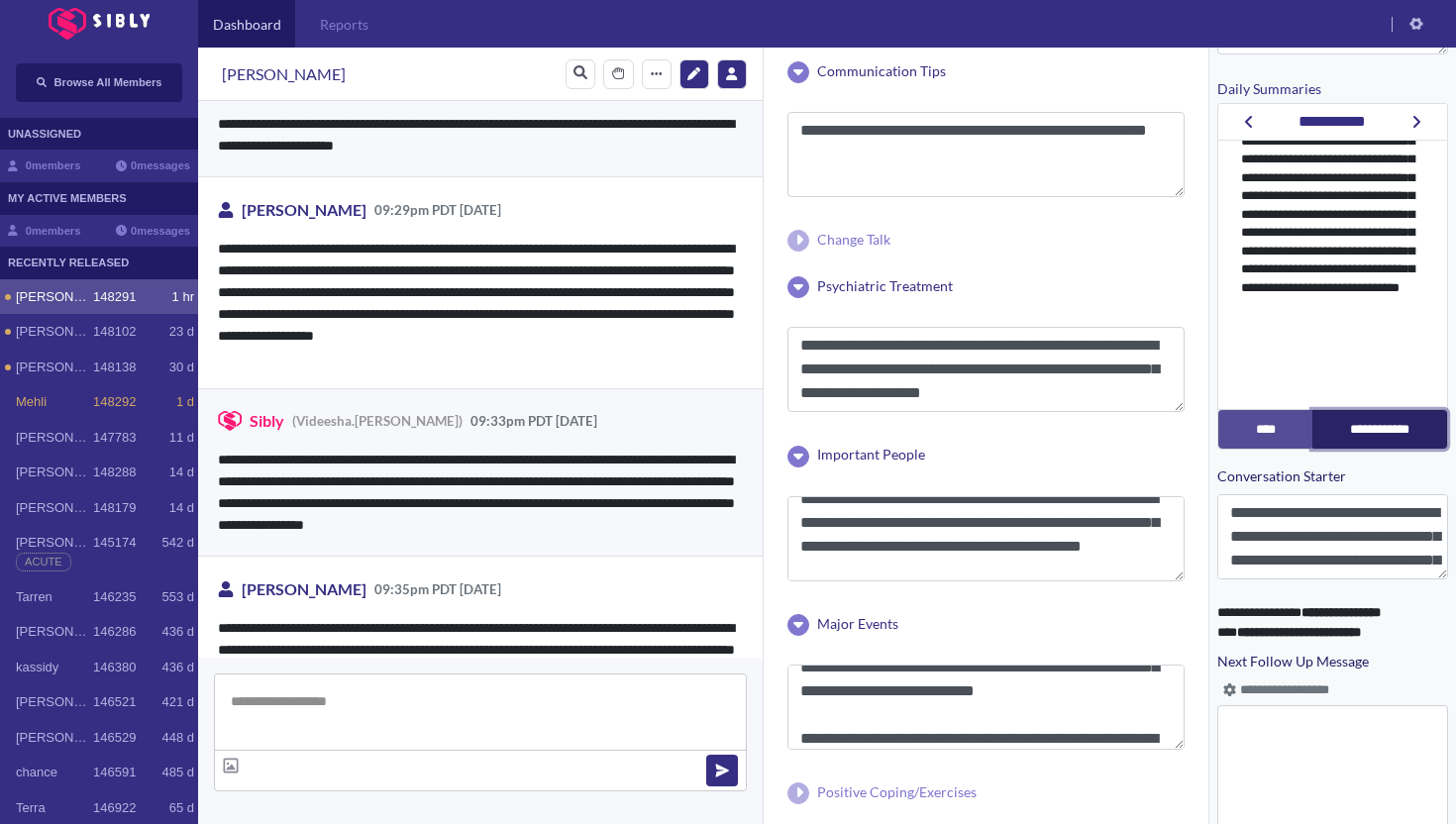 click on "**********" at bounding box center [1380, 429] 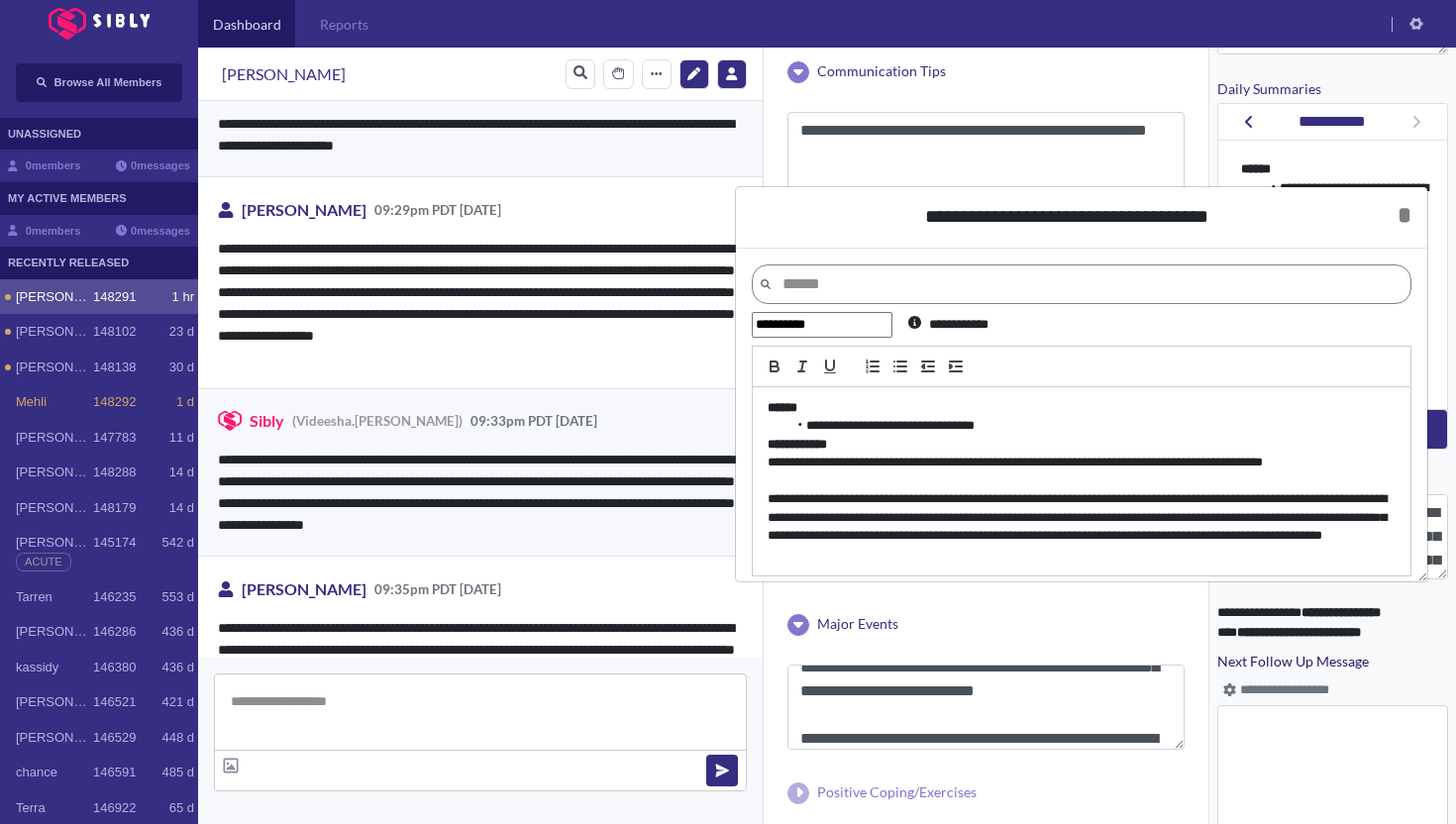 drag, startPoint x: 909, startPoint y: 442, endPoint x: 882, endPoint y: 200, distance: 243.5015 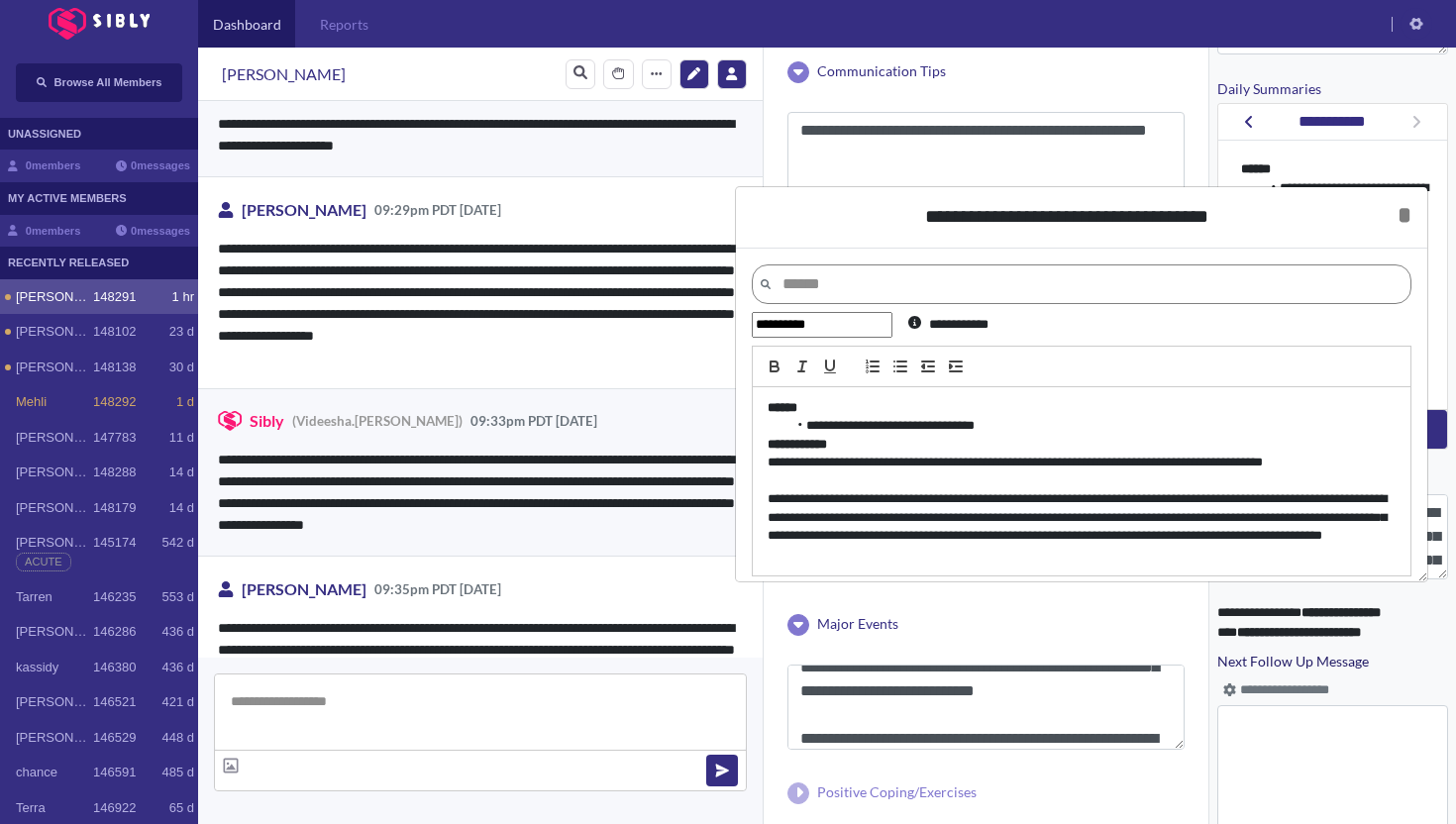 click on "**********" at bounding box center (1082, 218) 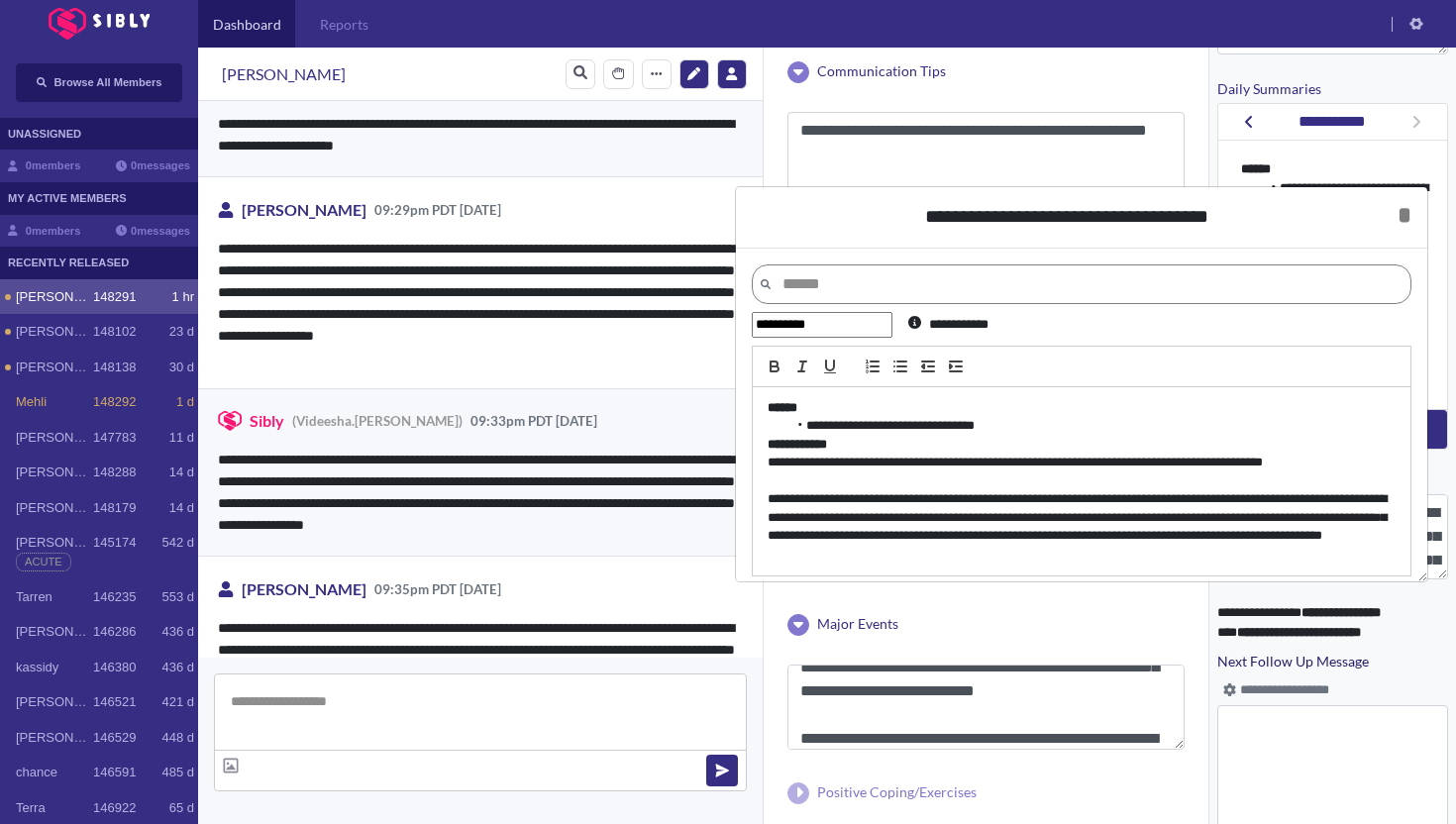click on "**********" at bounding box center (1082, 527) 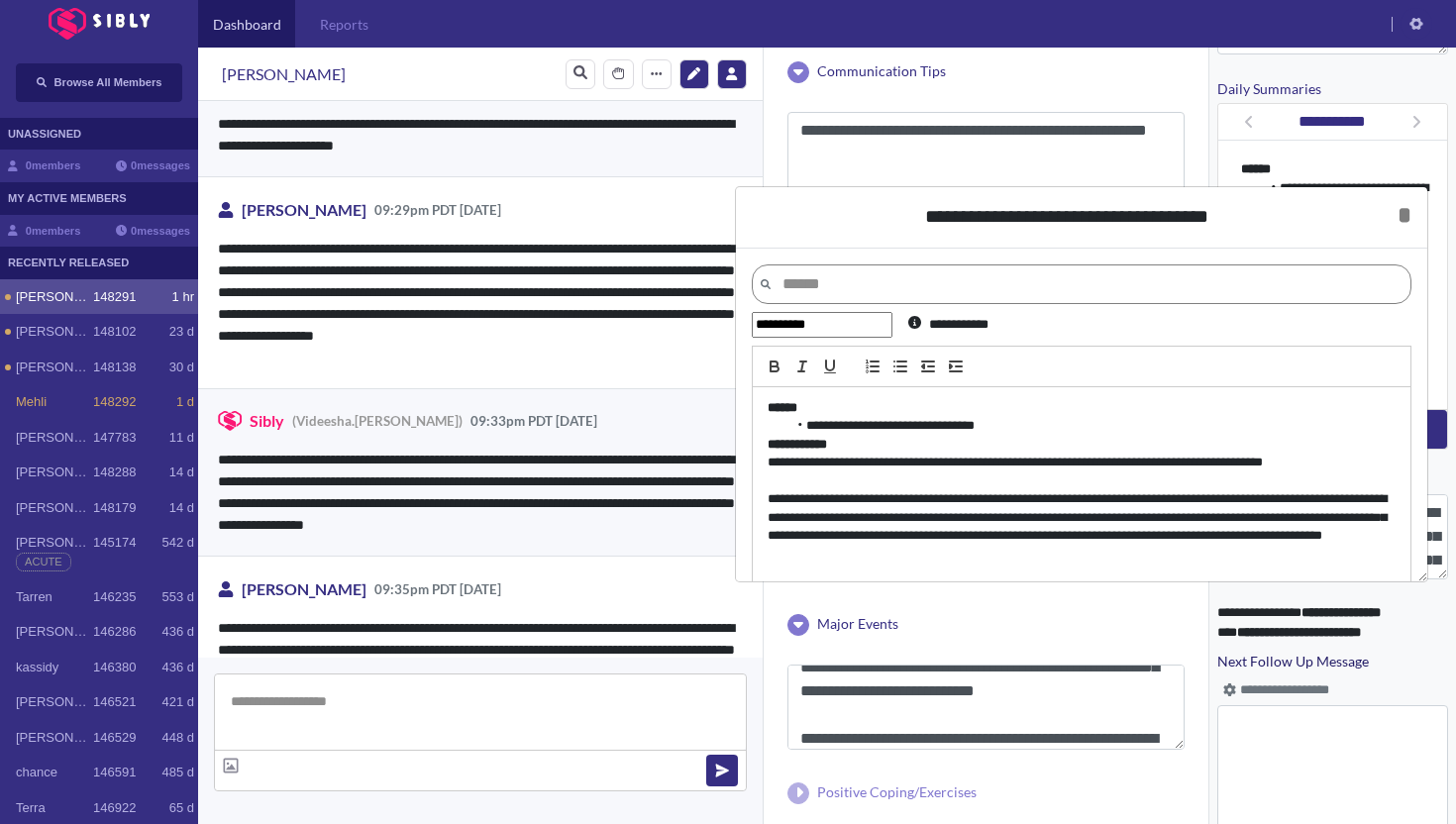 type 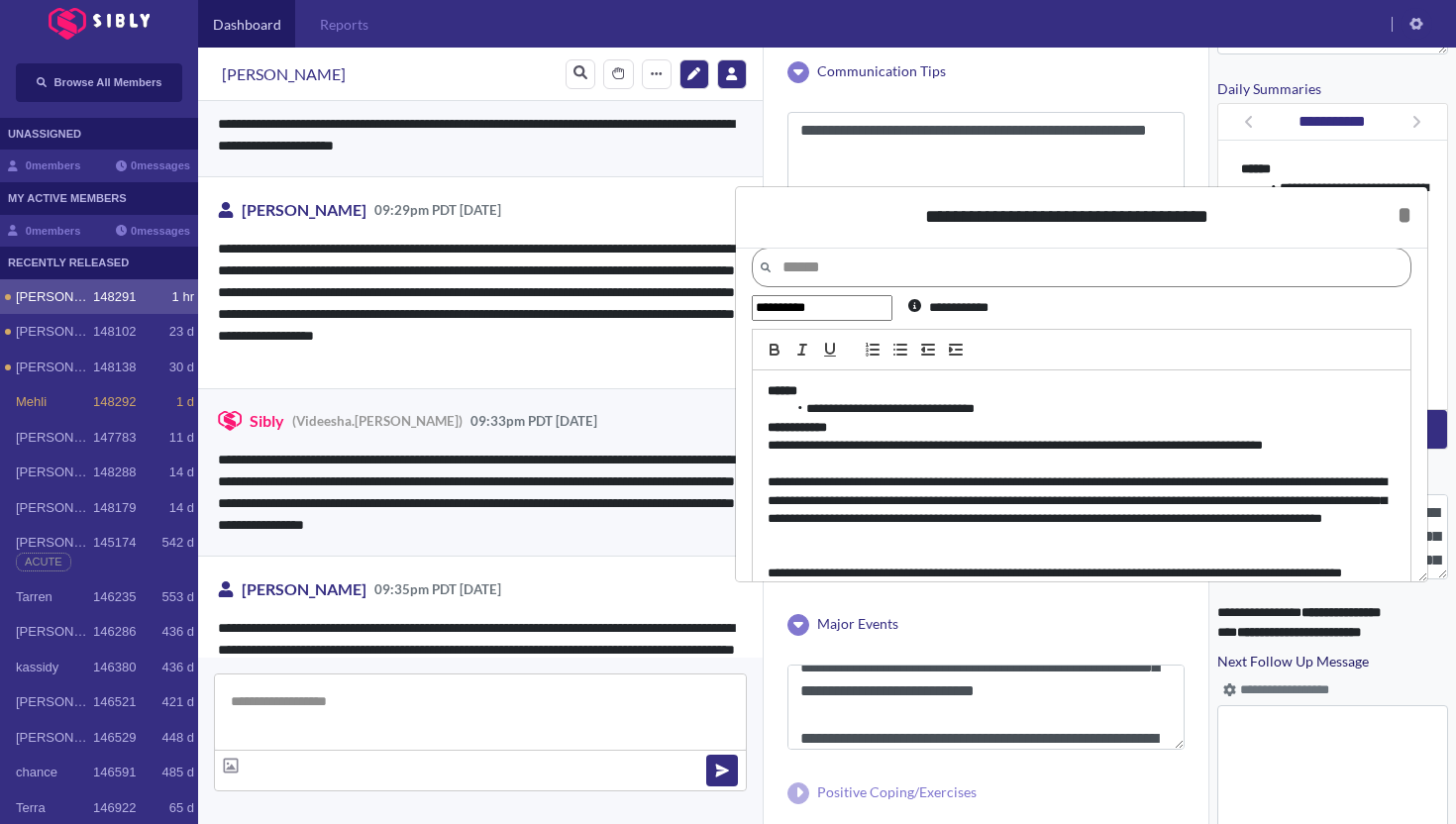 scroll, scrollTop: 35, scrollLeft: 0, axis: vertical 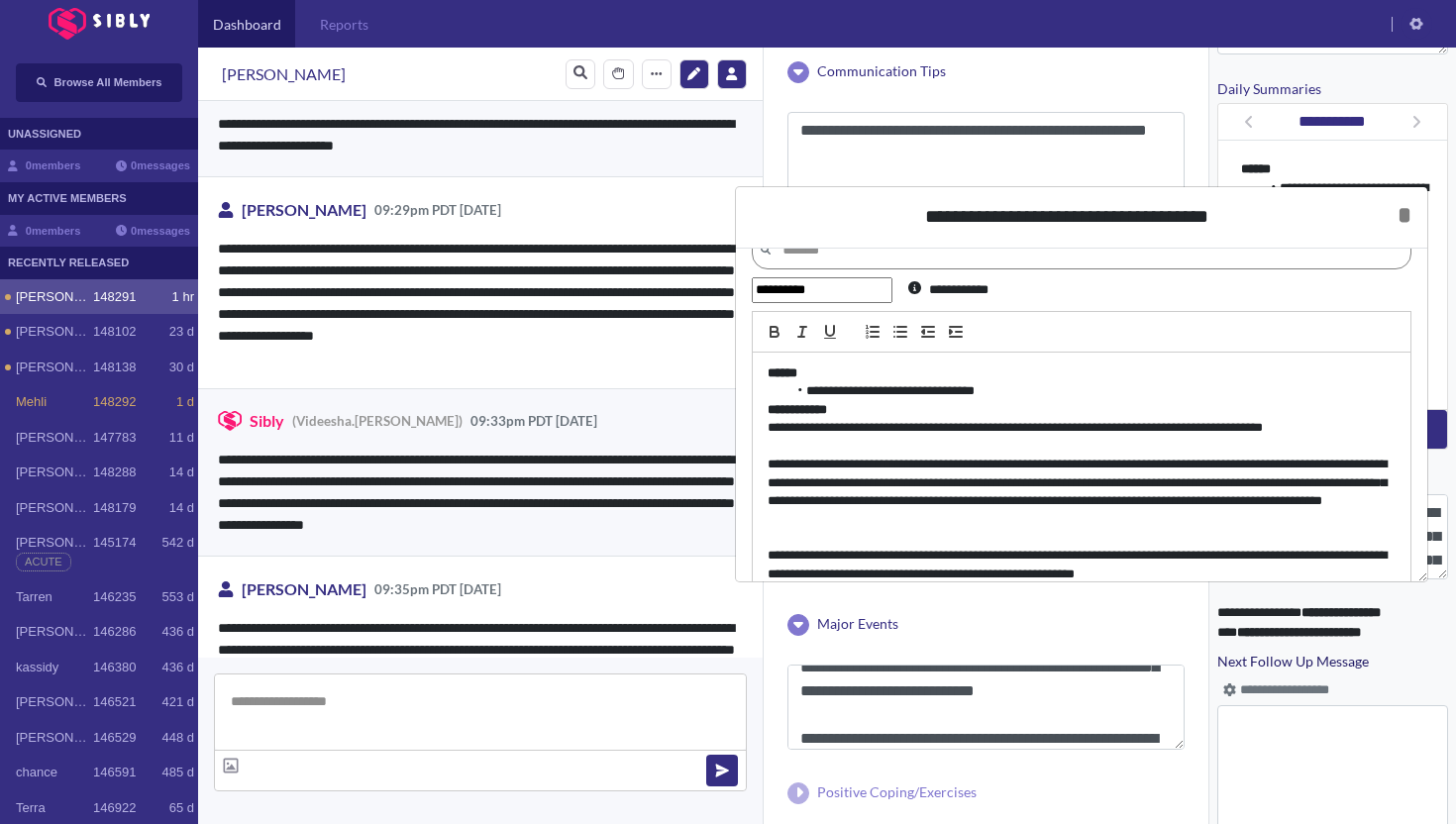click on "**********" at bounding box center [1082, 565] 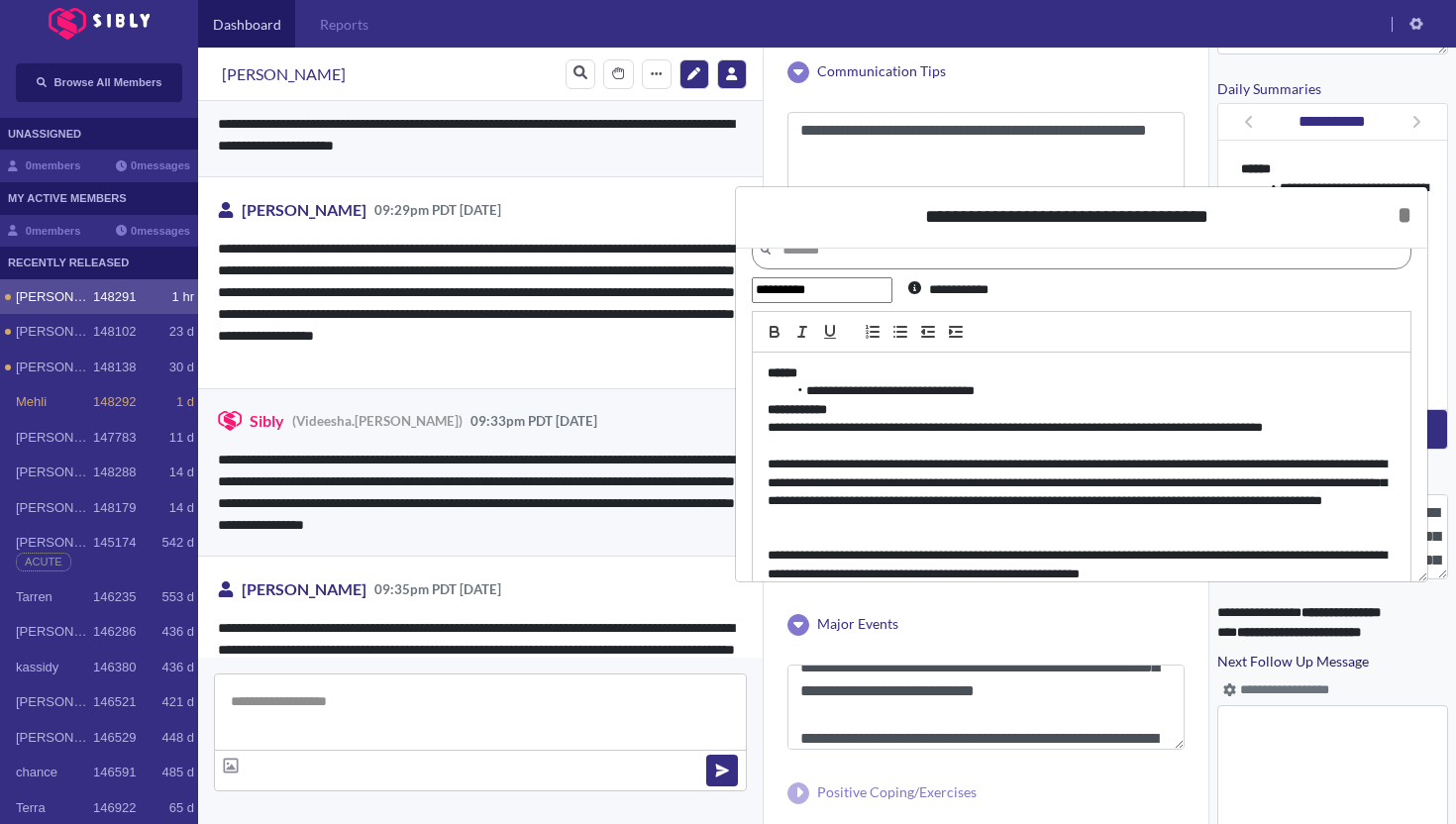 click on "**********" at bounding box center (1082, 565) 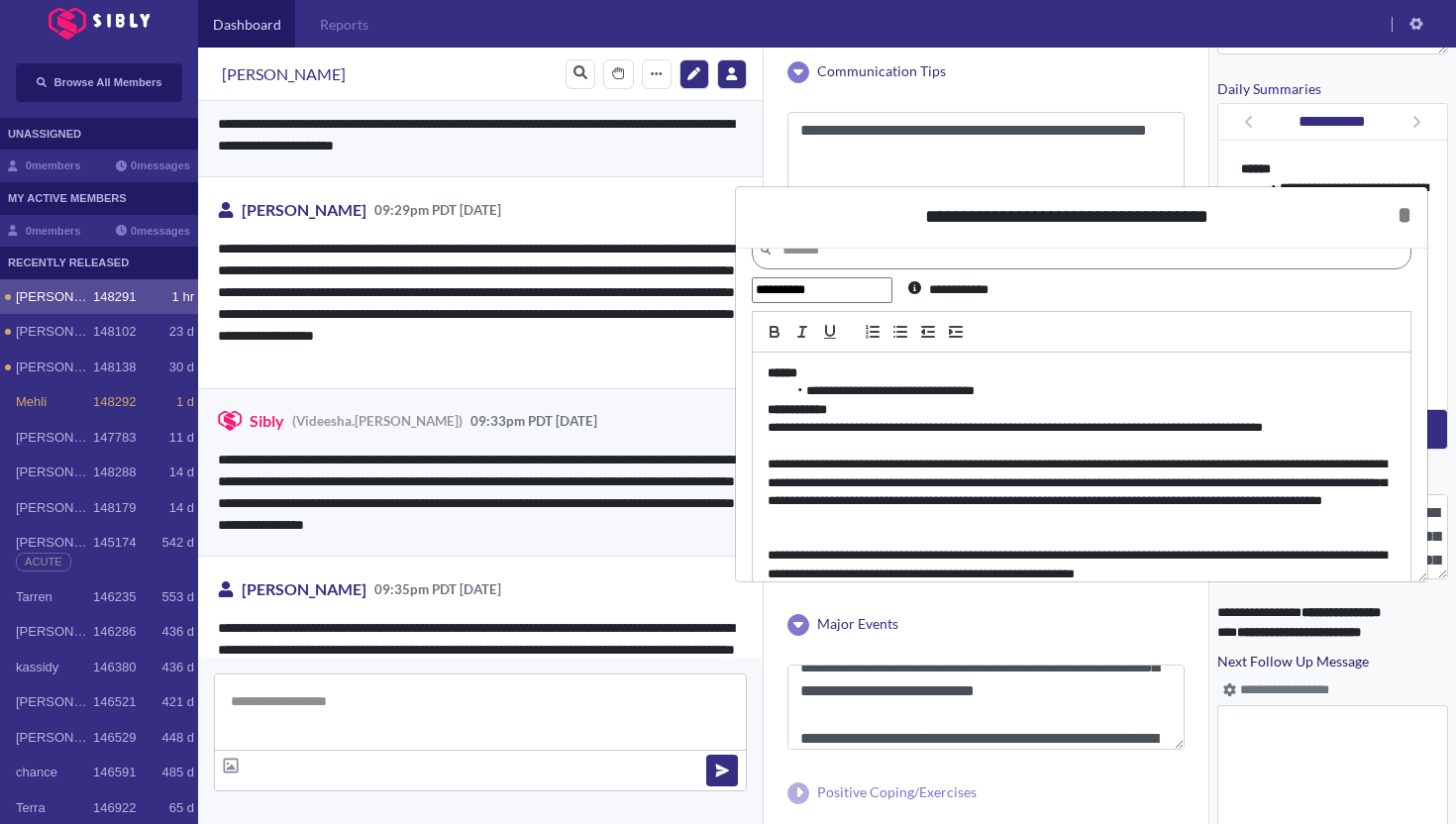 click on "**********" at bounding box center (1082, 565) 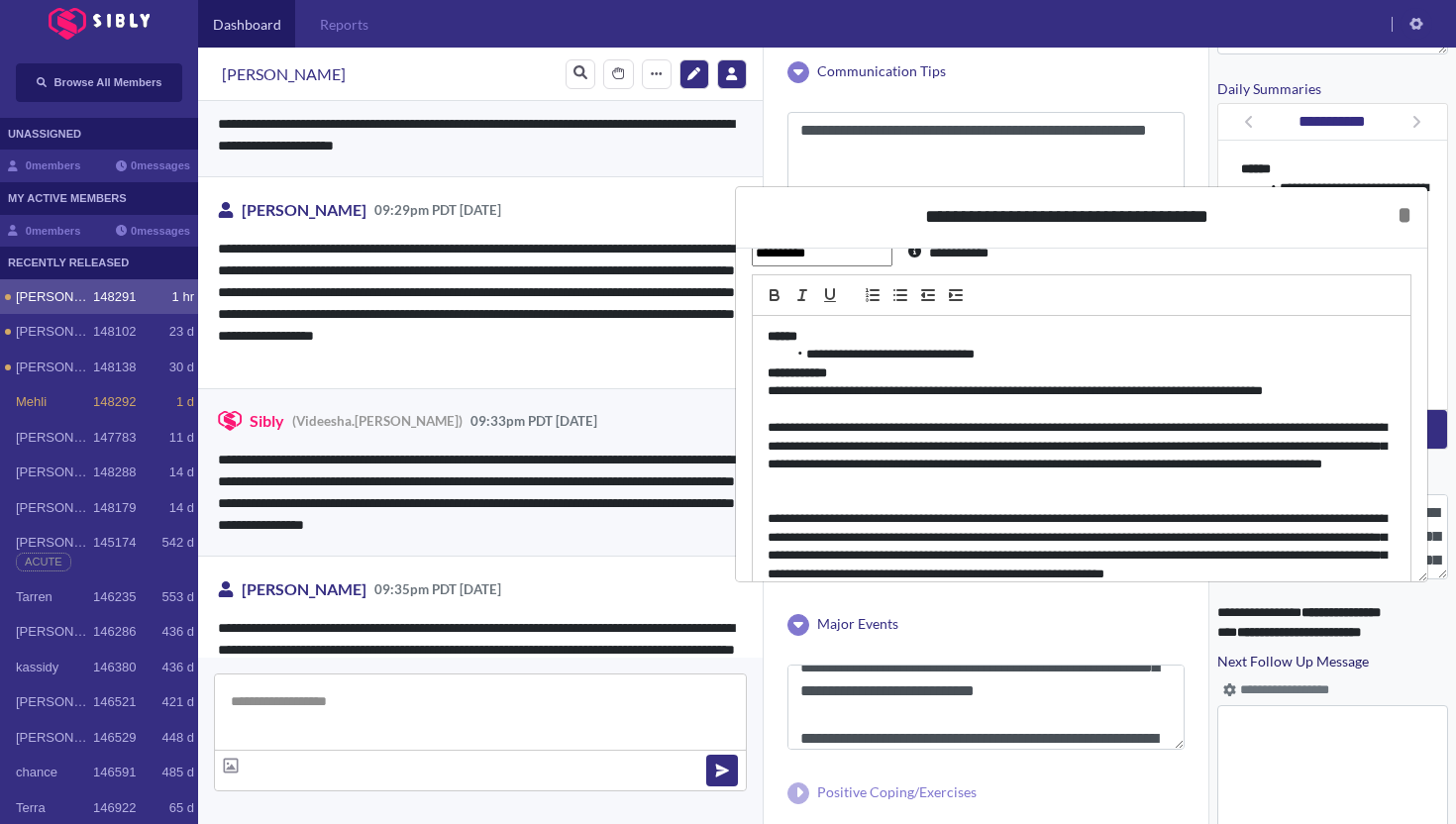 scroll, scrollTop: 90, scrollLeft: 0, axis: vertical 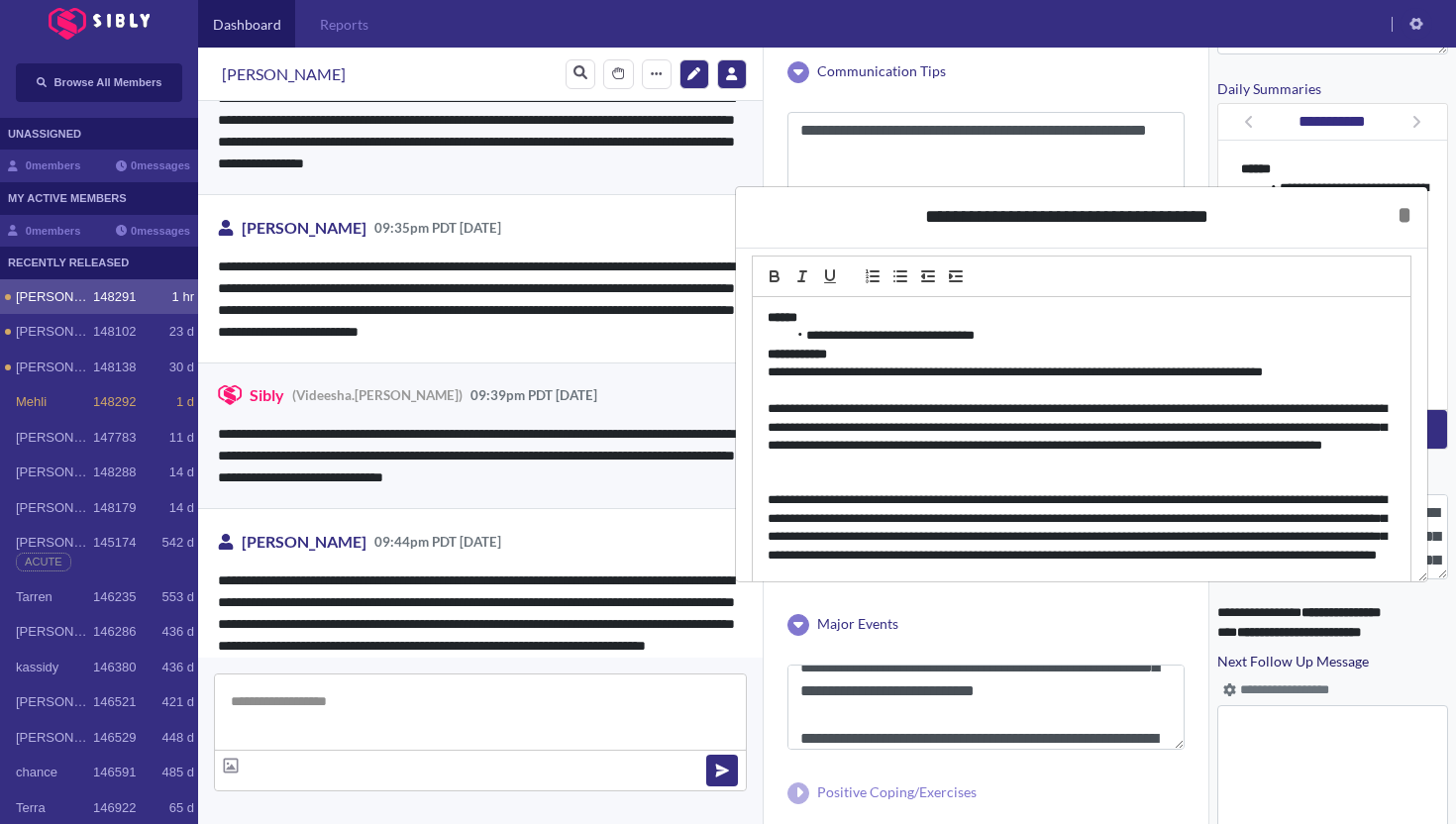 click on "**********" at bounding box center [1082, 537] 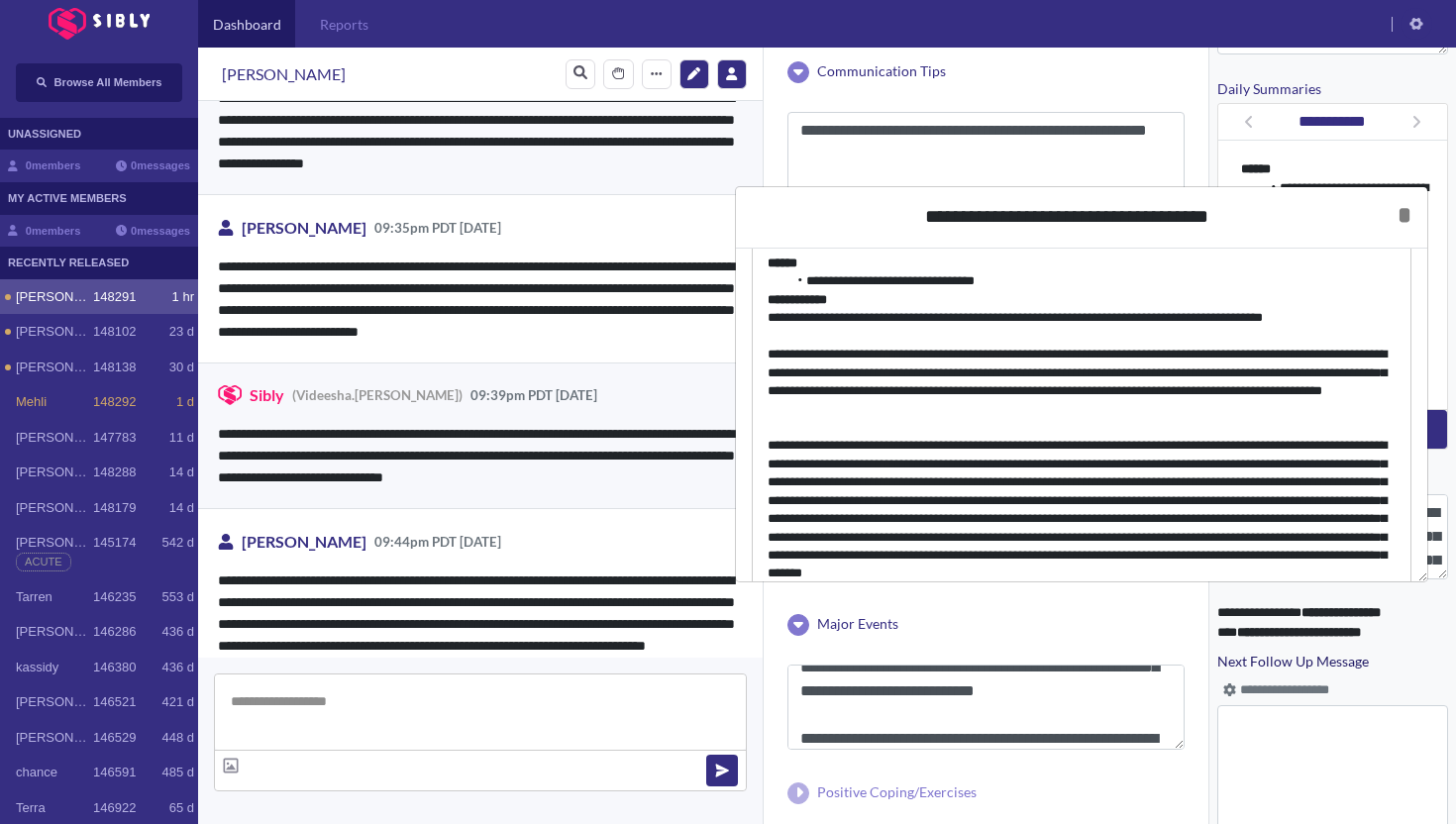 scroll, scrollTop: 162, scrollLeft: 0, axis: vertical 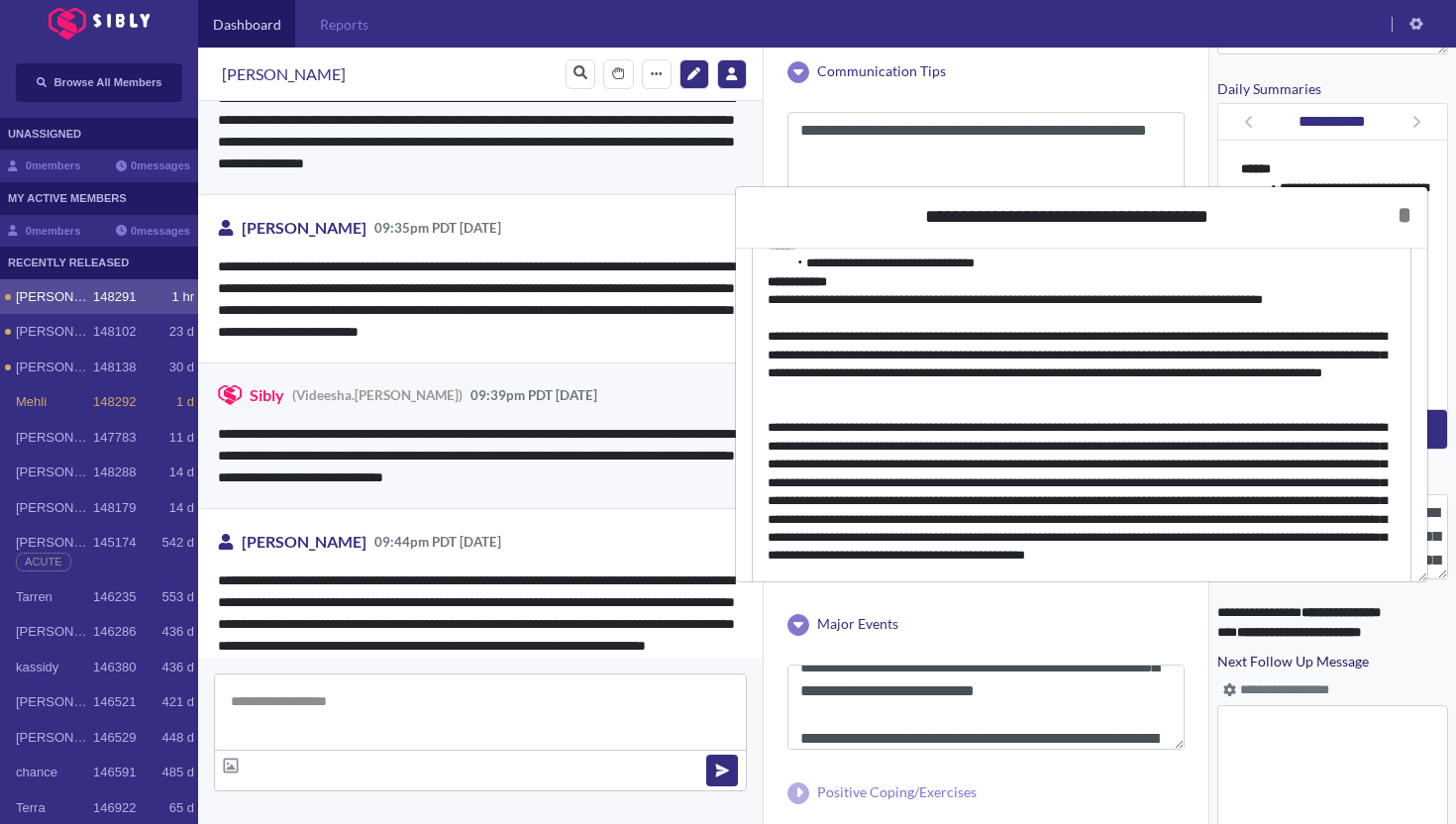 click on "**********" at bounding box center [1082, 501] 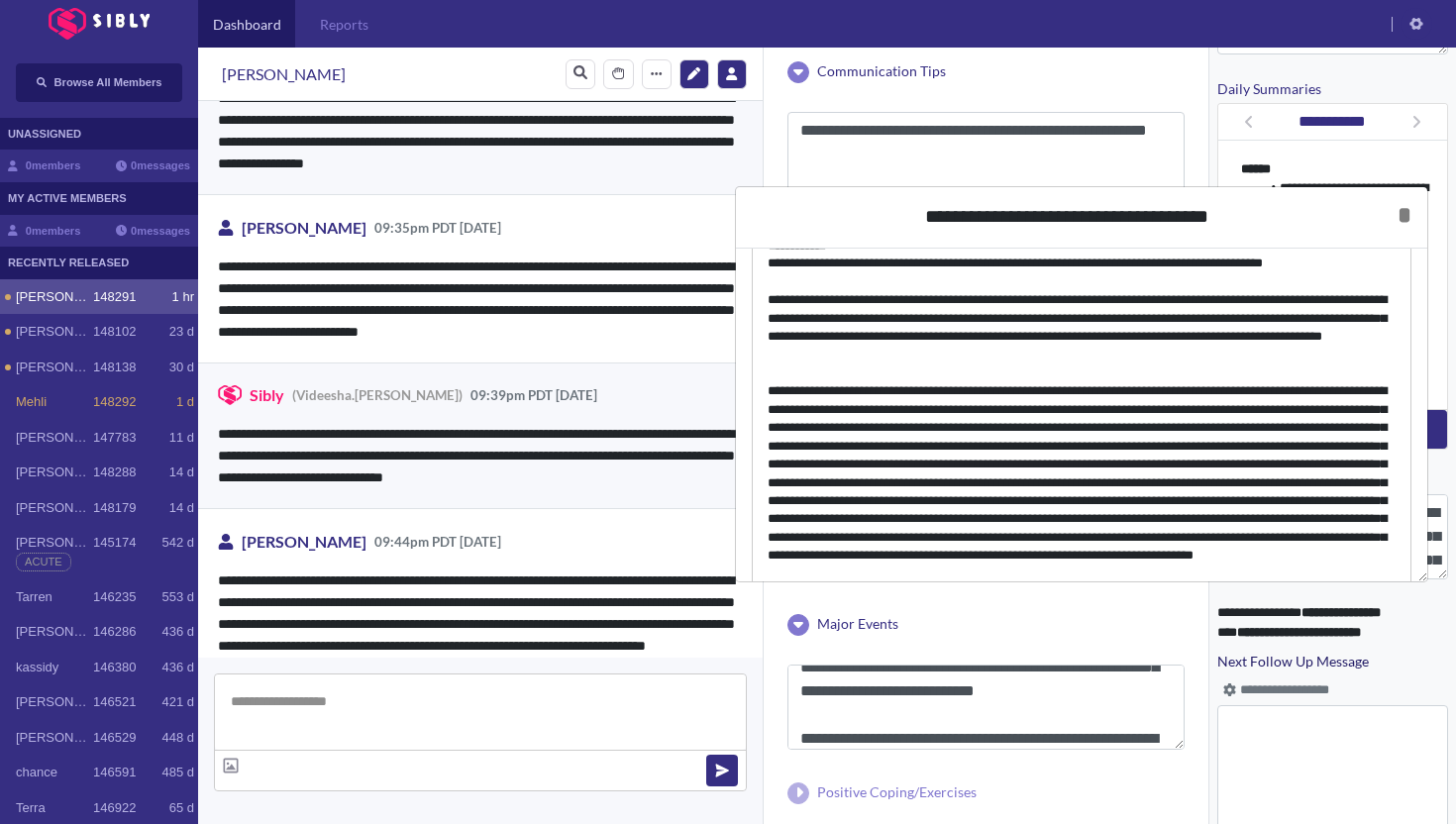 scroll, scrollTop: 218, scrollLeft: 0, axis: vertical 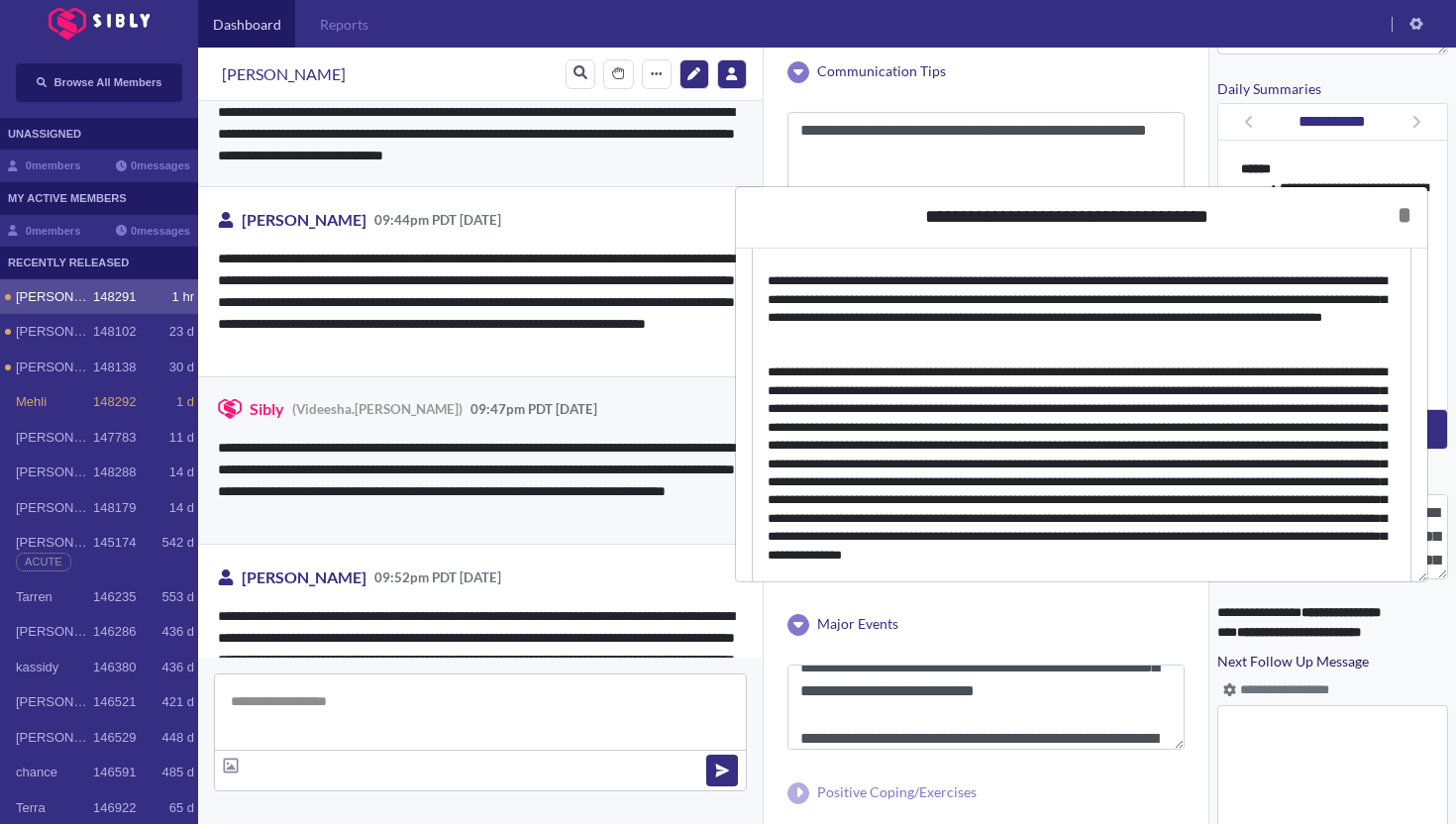 click at bounding box center (1082, 472) 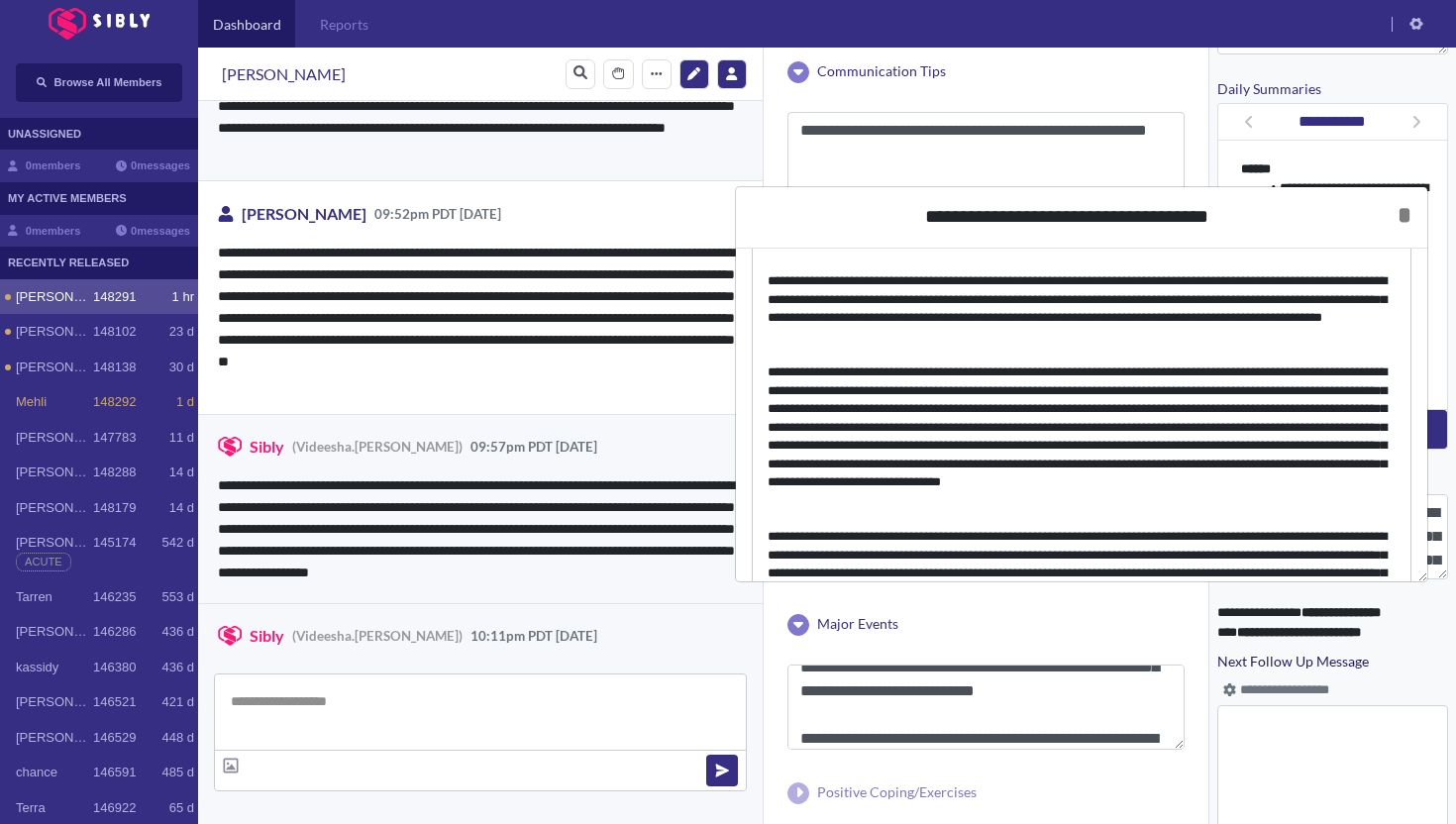 scroll, scrollTop: 4042, scrollLeft: 0, axis: vertical 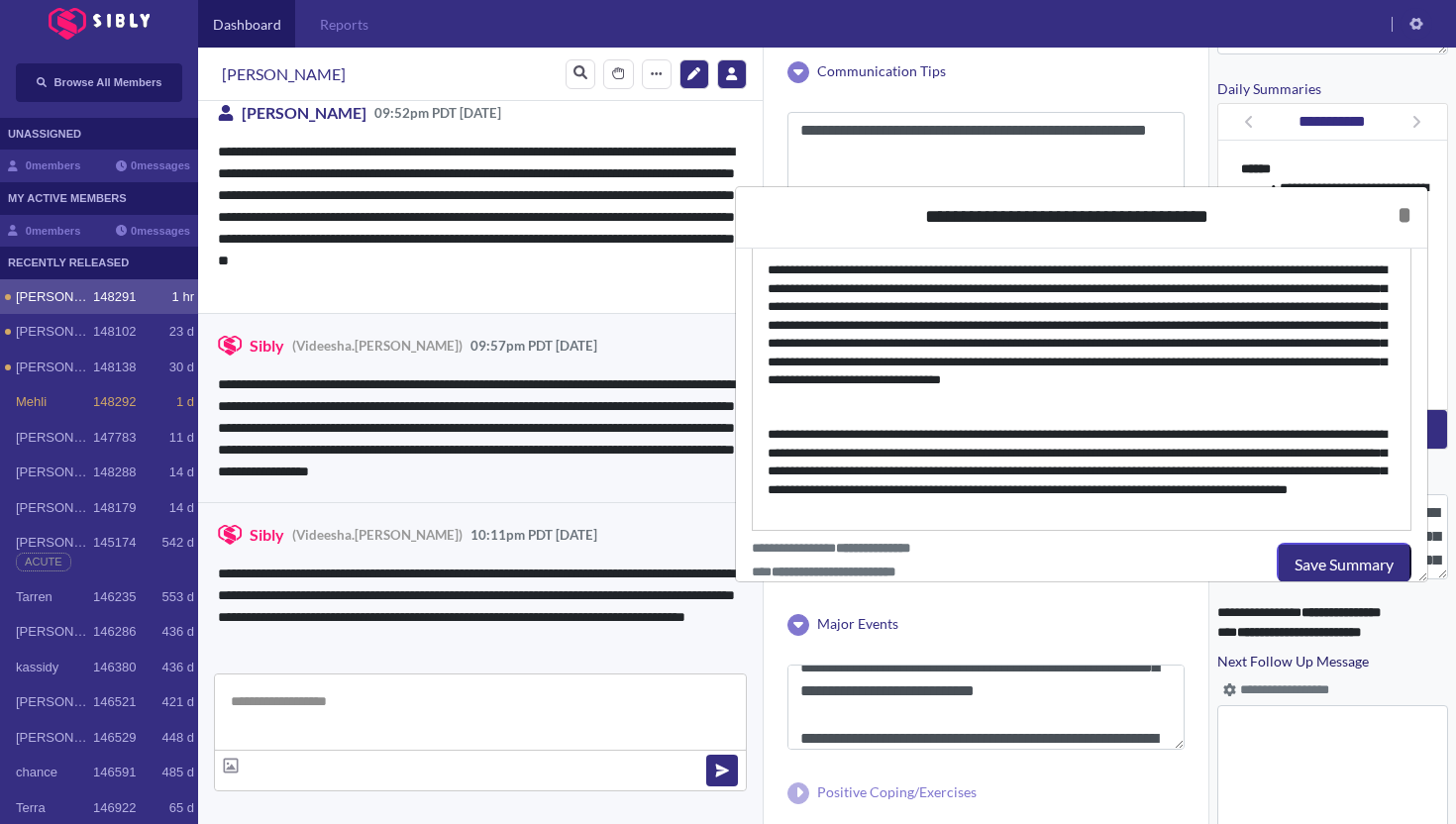 click on "**********" at bounding box center [1082, 471] 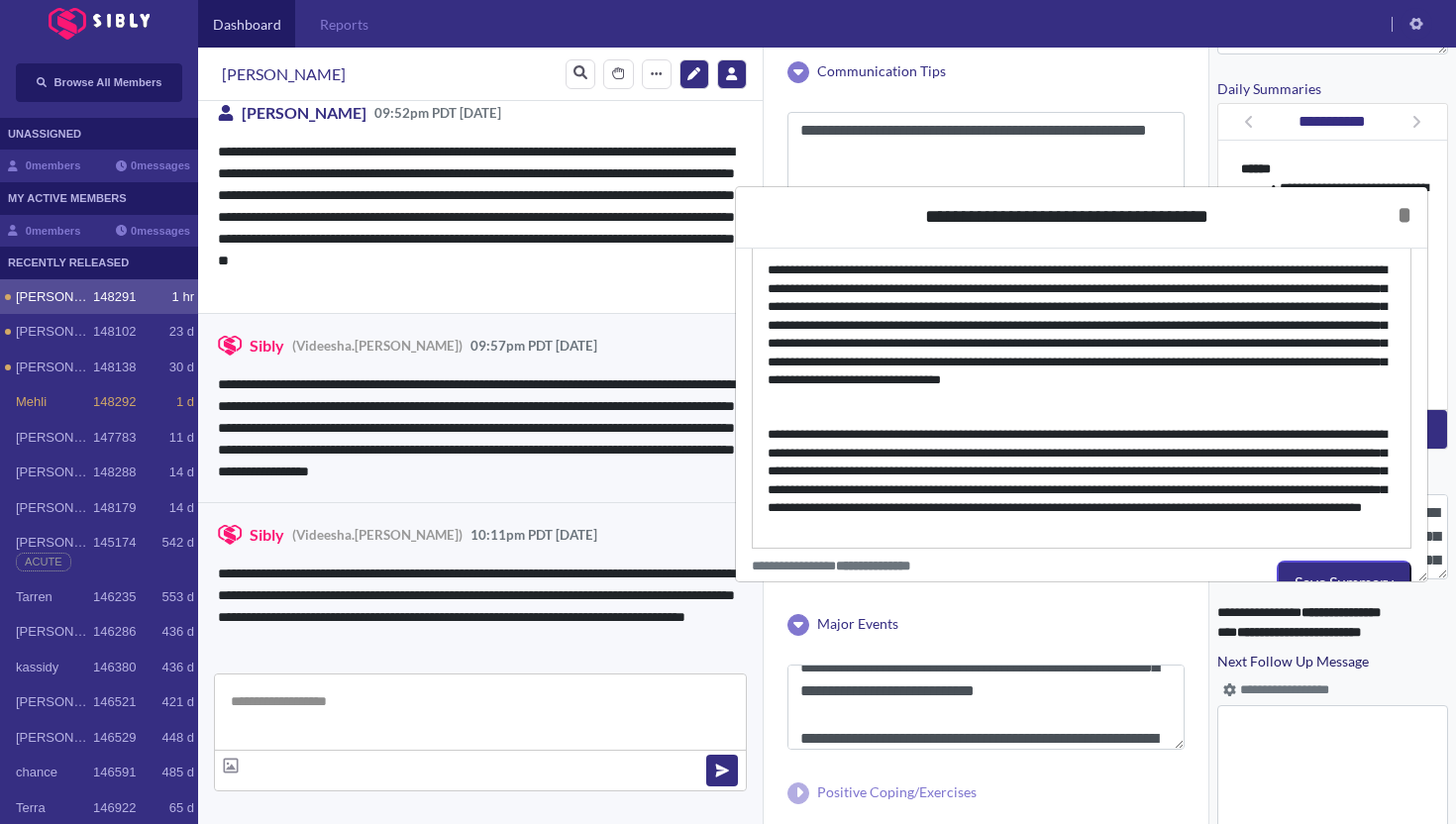 click on "**********" at bounding box center (1082, 480) 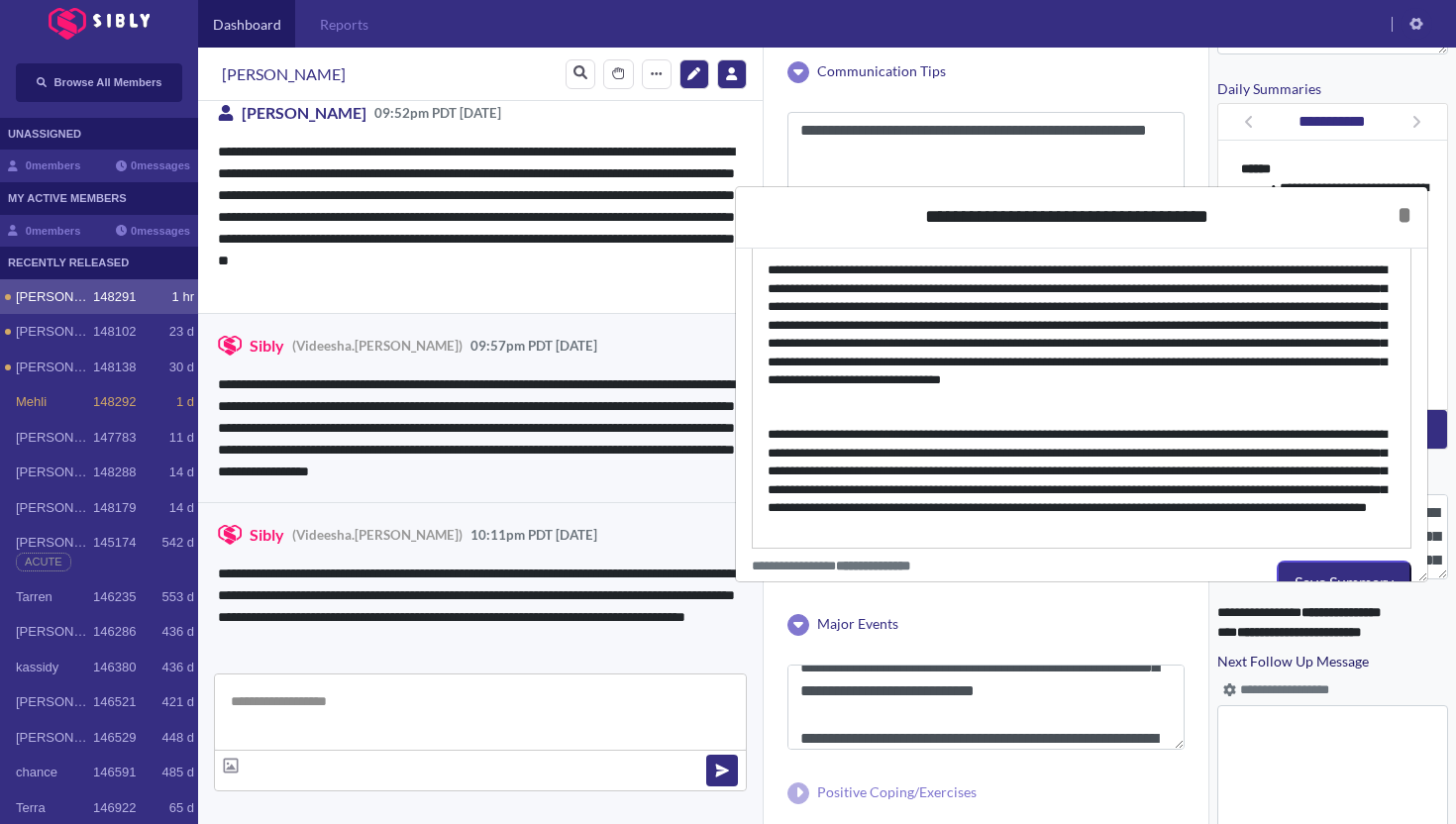 click on "**********" at bounding box center (1082, 480) 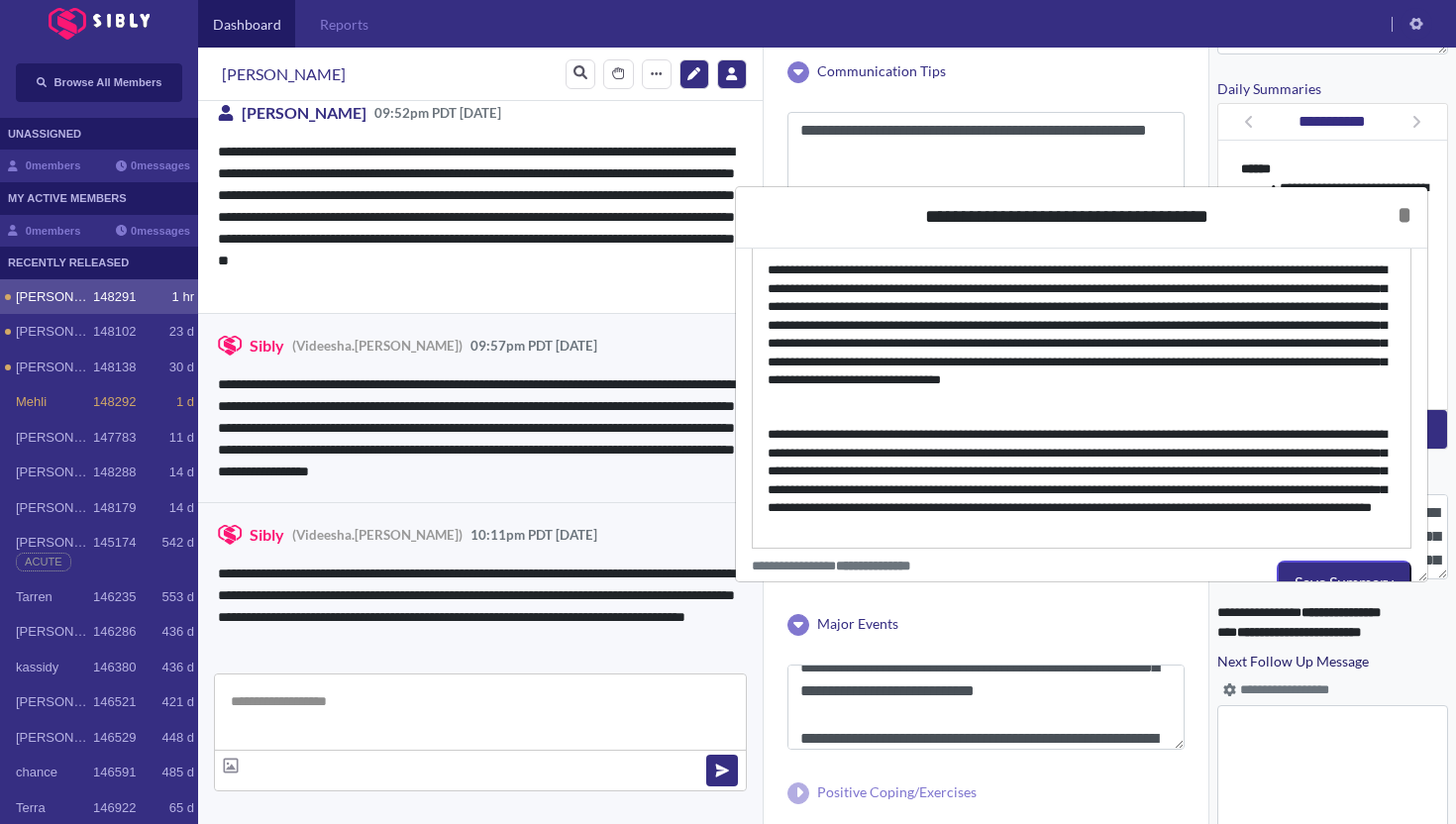 click on "**********" at bounding box center (1082, 480) 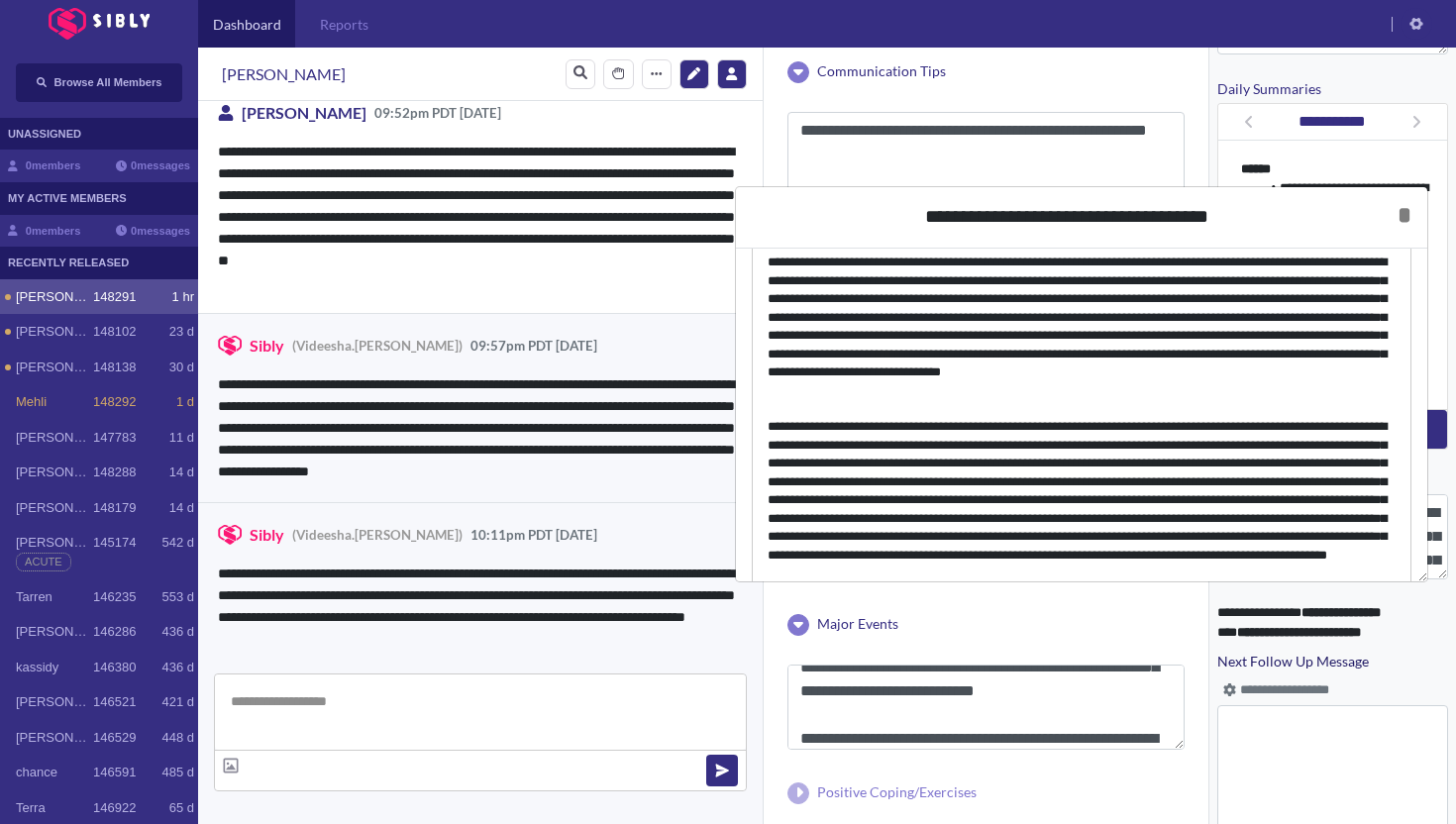 scroll, scrollTop: 346, scrollLeft: 0, axis: vertical 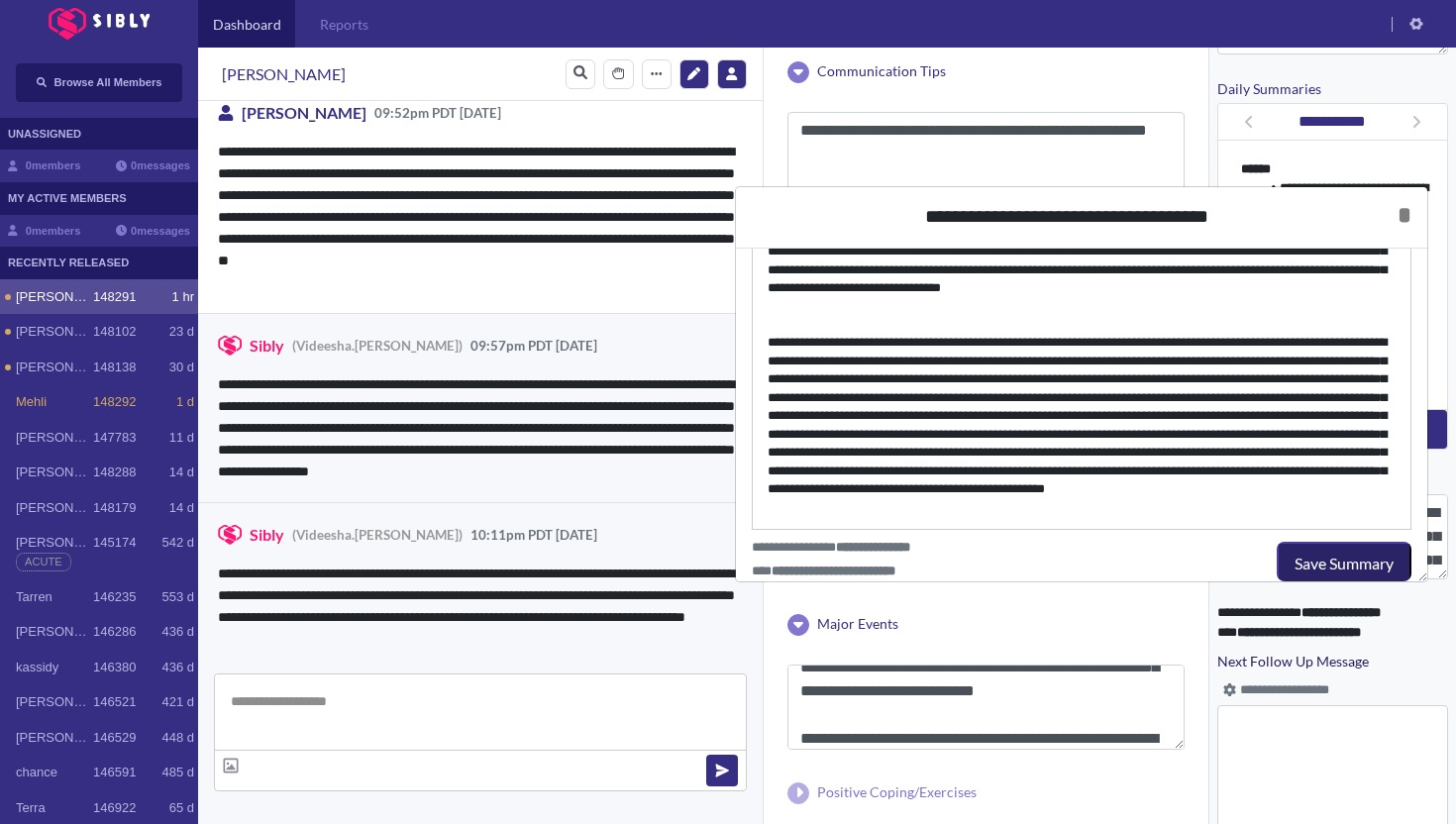 click on "Save Summary" at bounding box center (1344, 564) 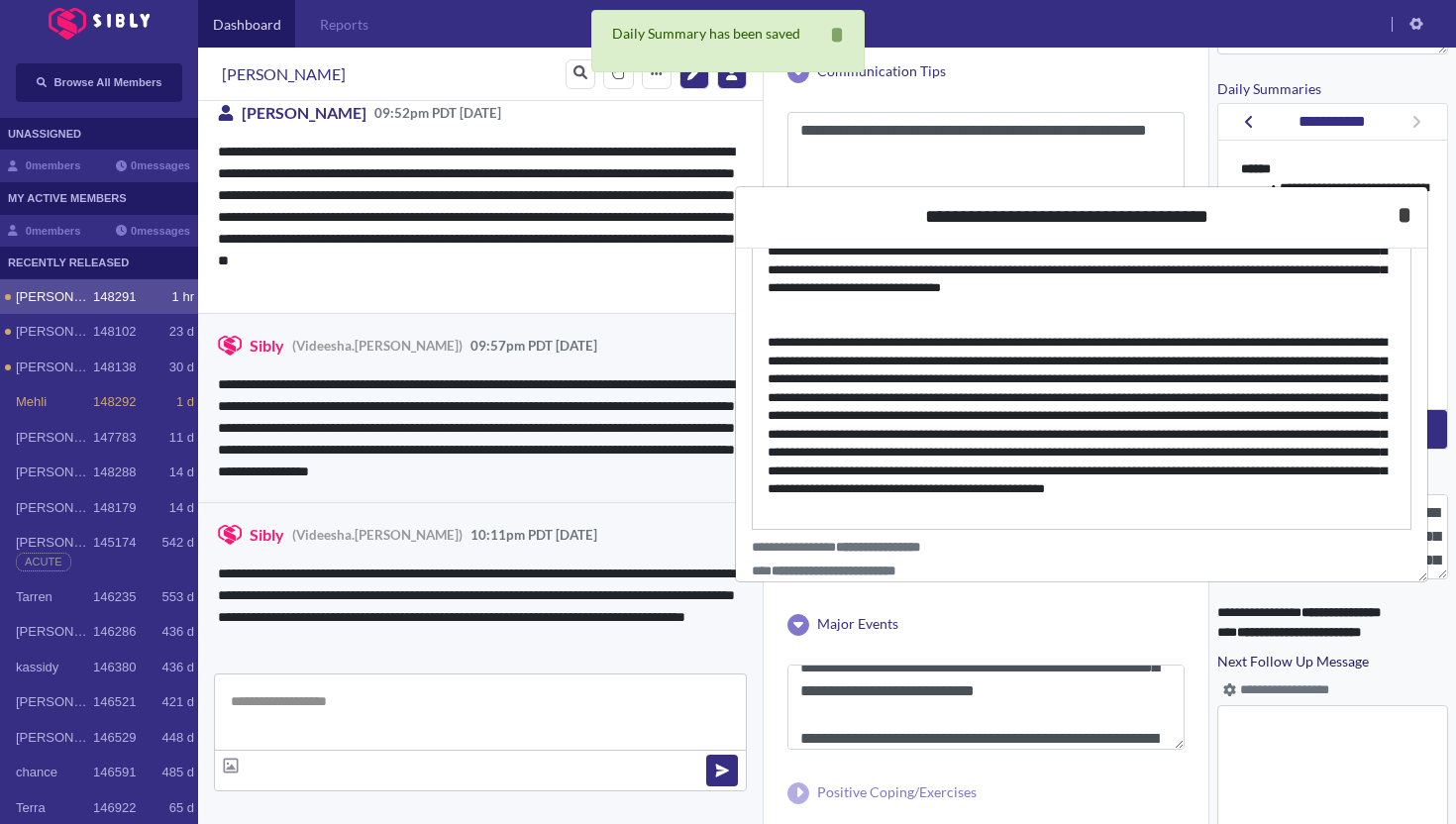 click on "*" at bounding box center [1404, 215] 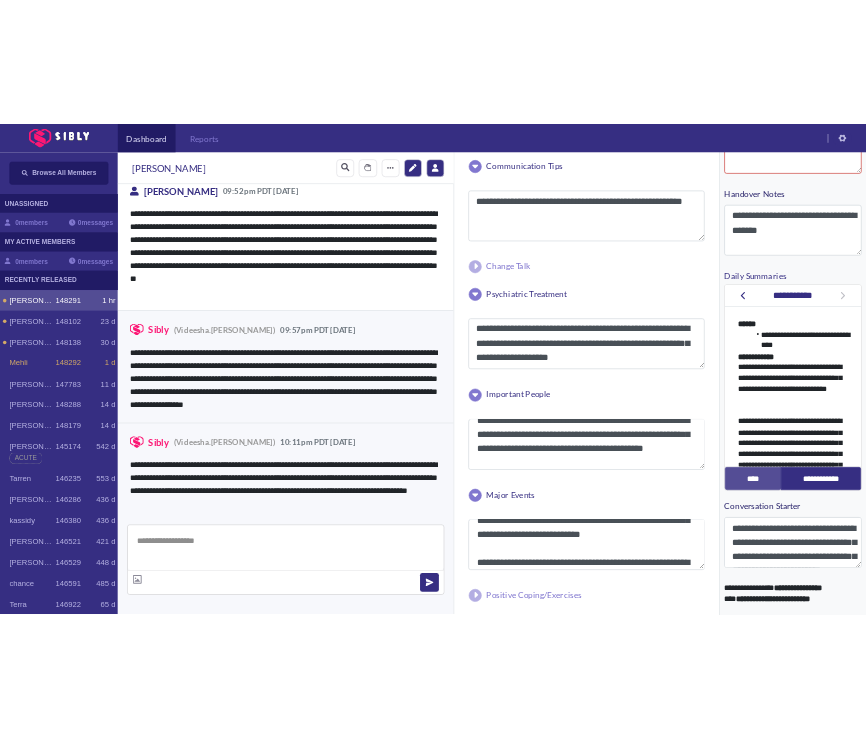 scroll, scrollTop: 521, scrollLeft: 0, axis: vertical 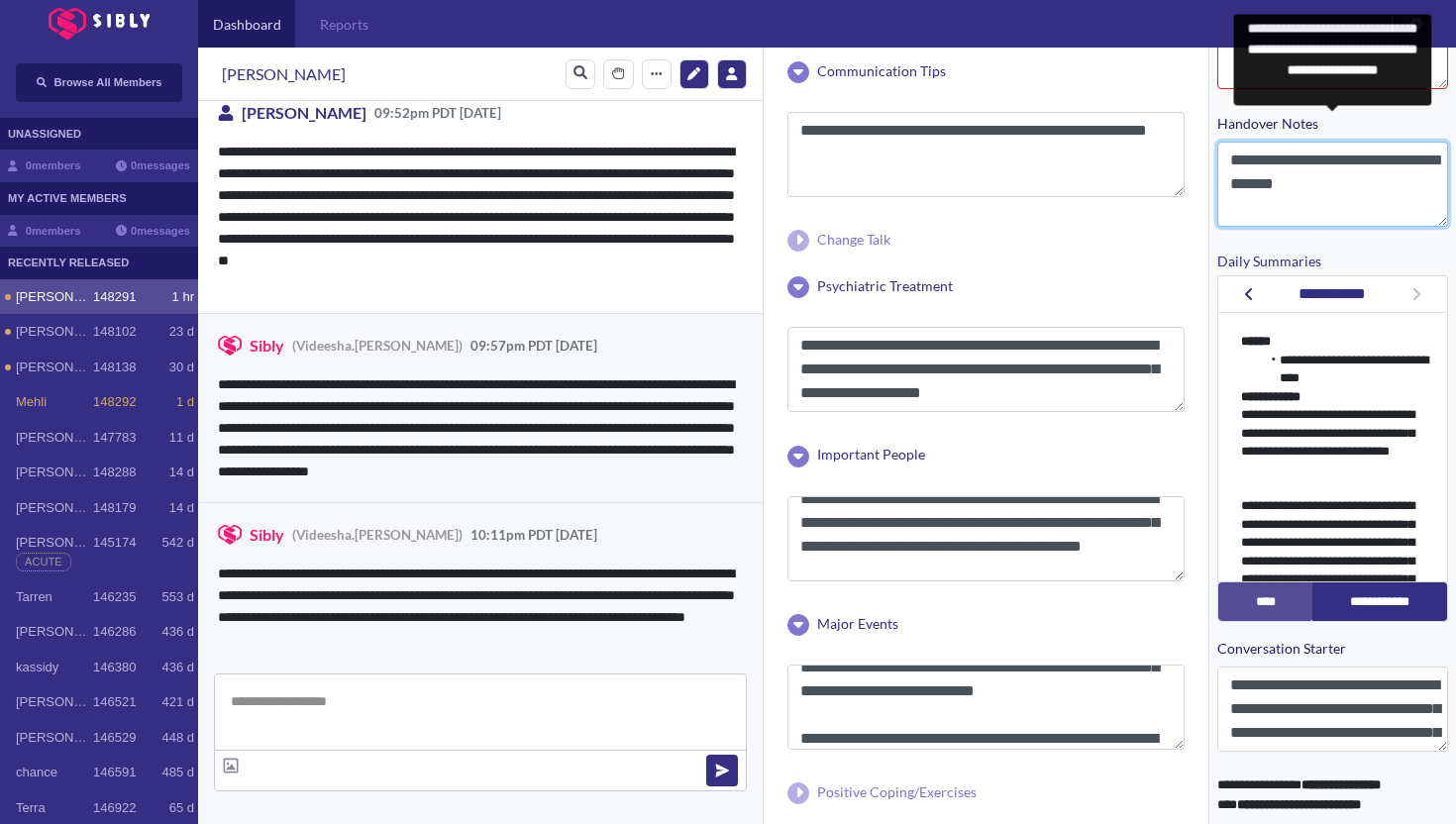 click on "**********" at bounding box center (1332, 184) 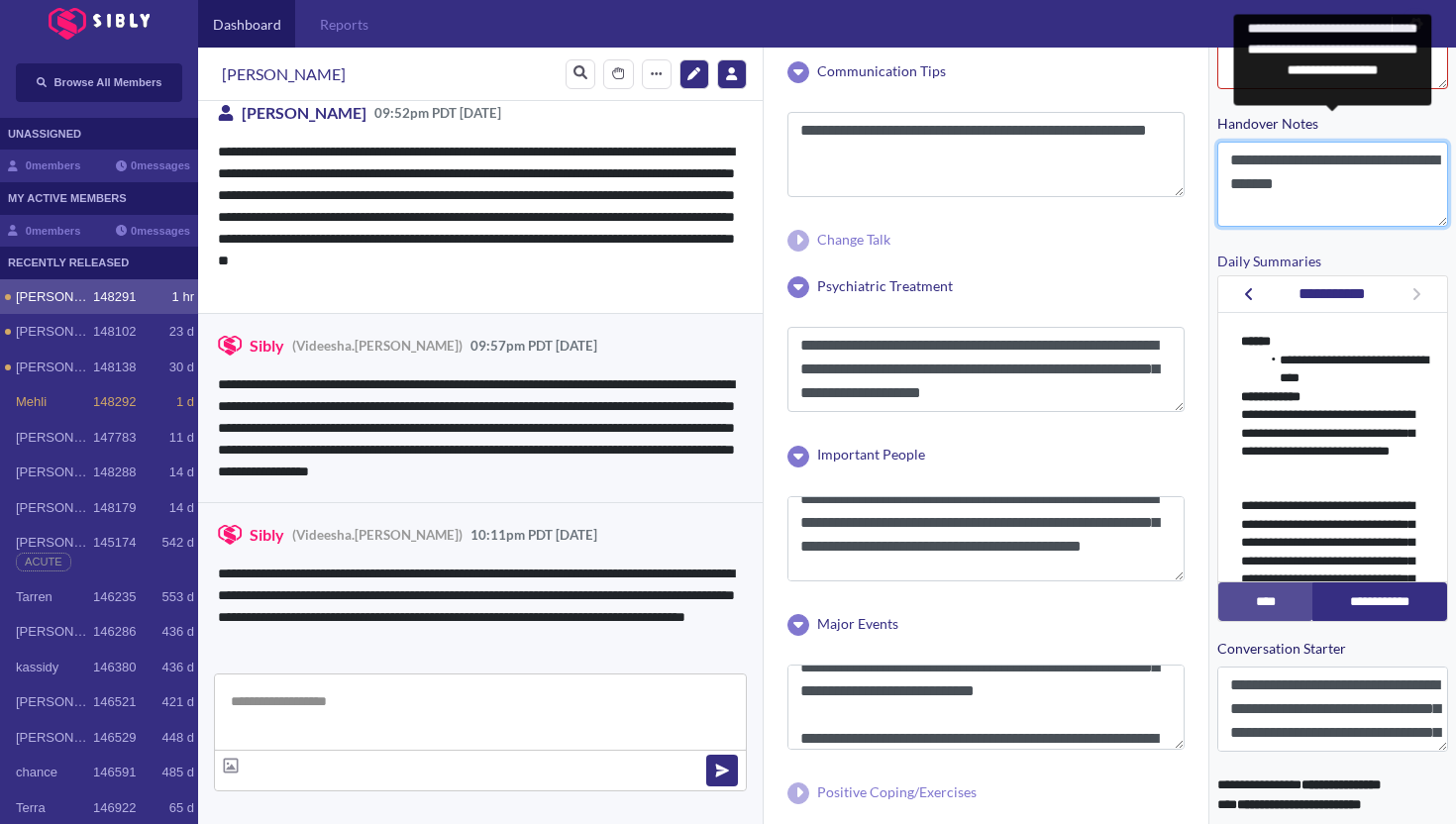 click on "**********" at bounding box center [1332, 184] 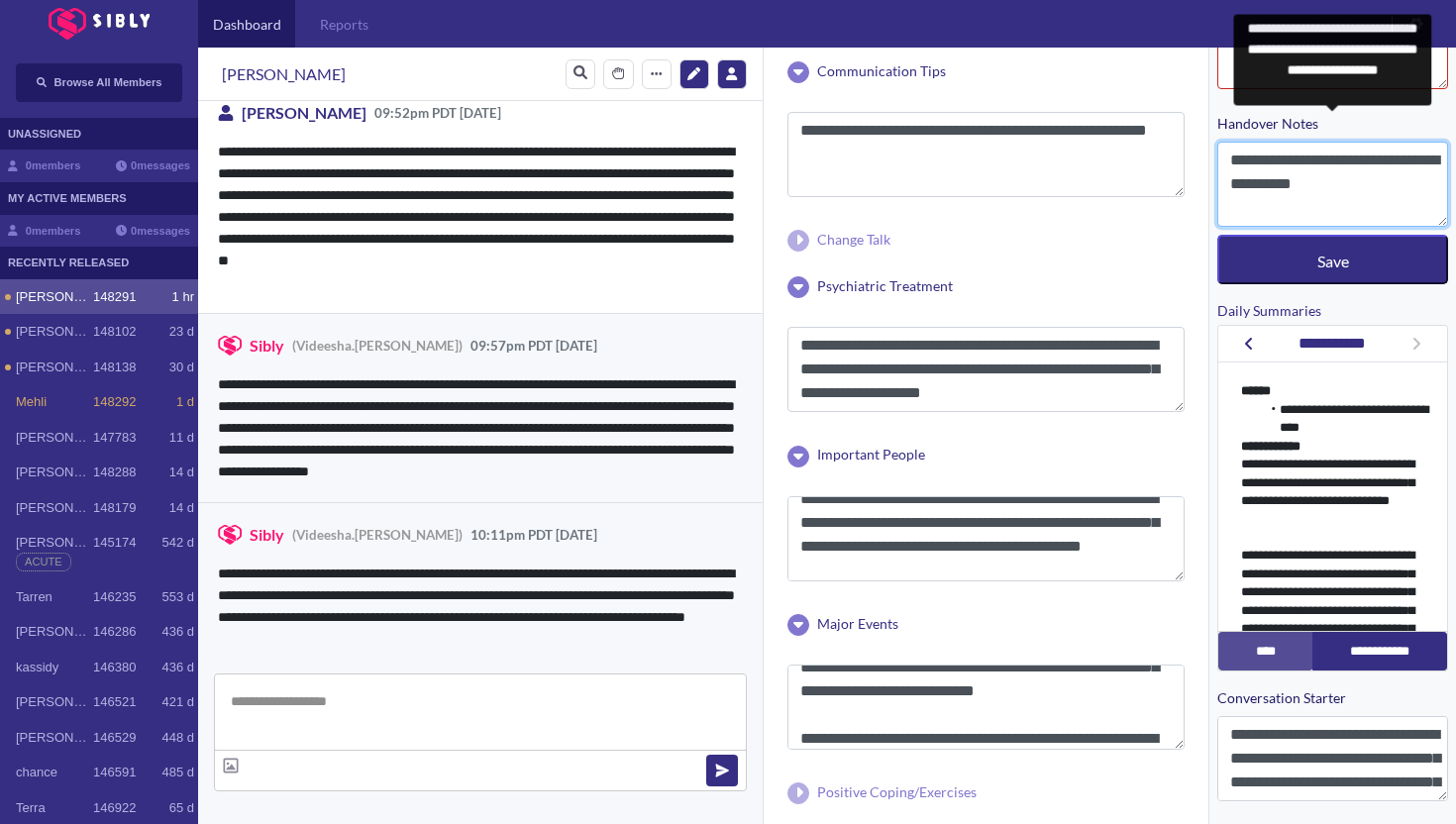 click on "**********" at bounding box center (1332, 184) 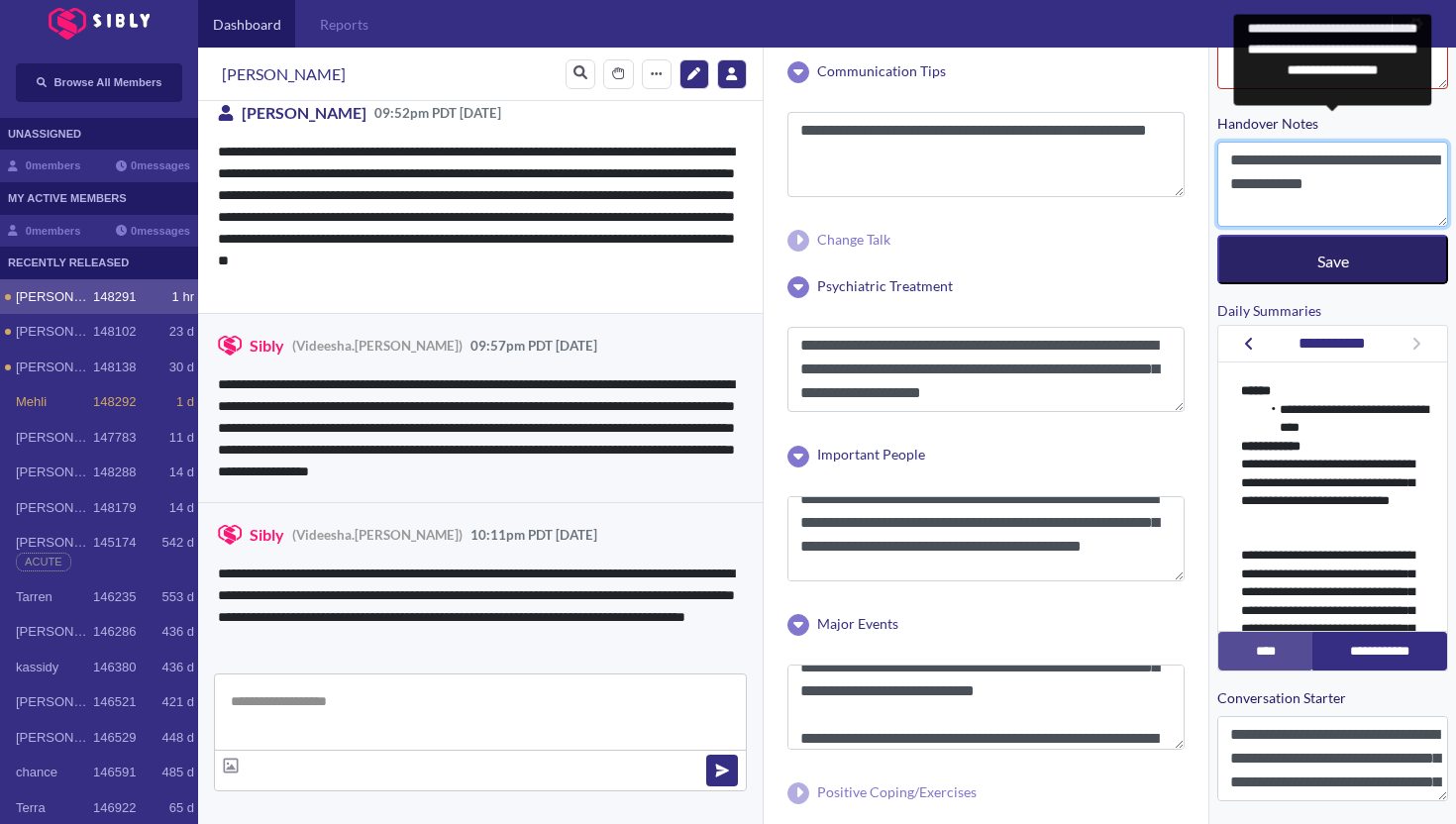 type on "**********" 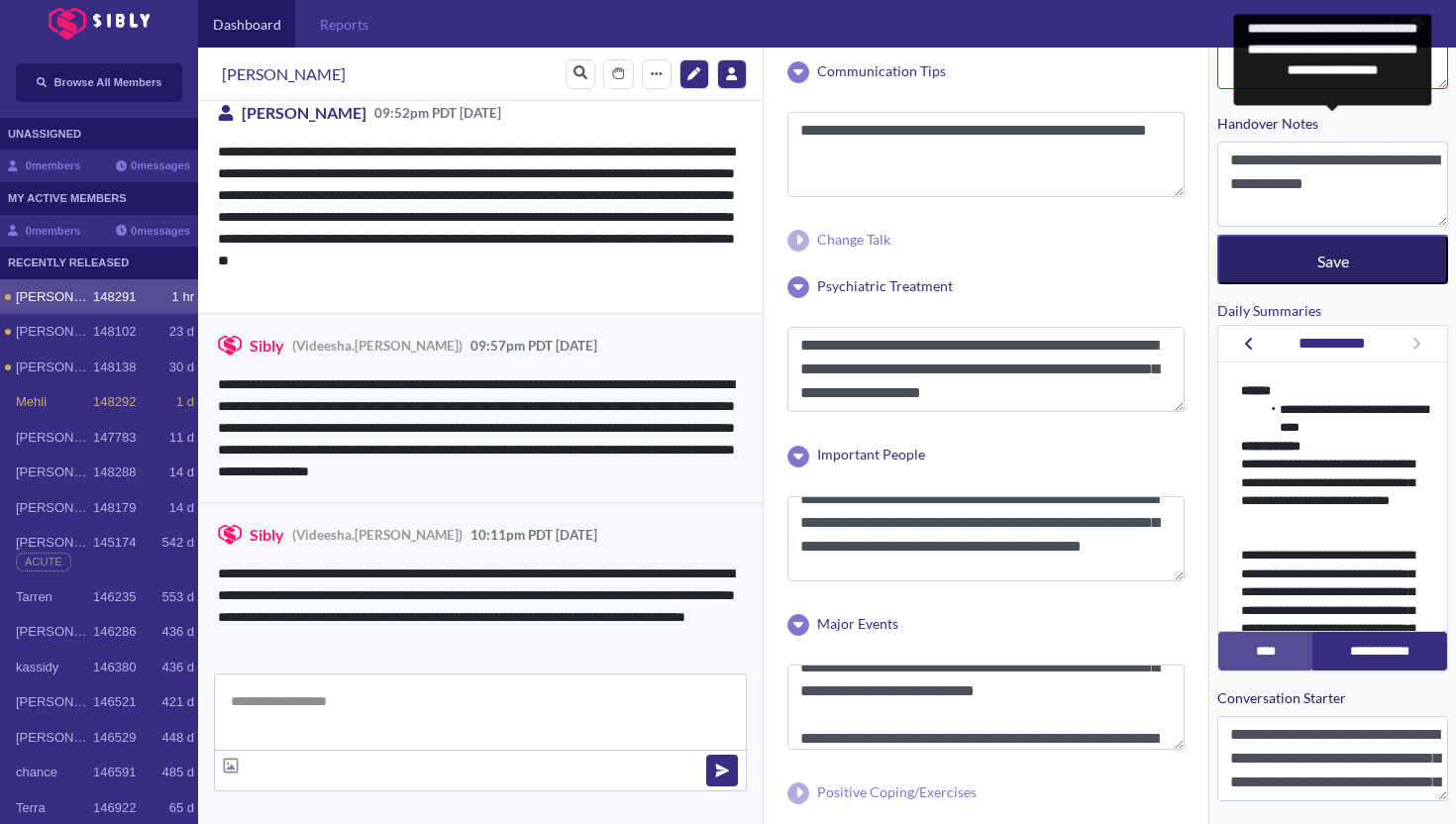 click on "Save" at bounding box center [1332, 259] 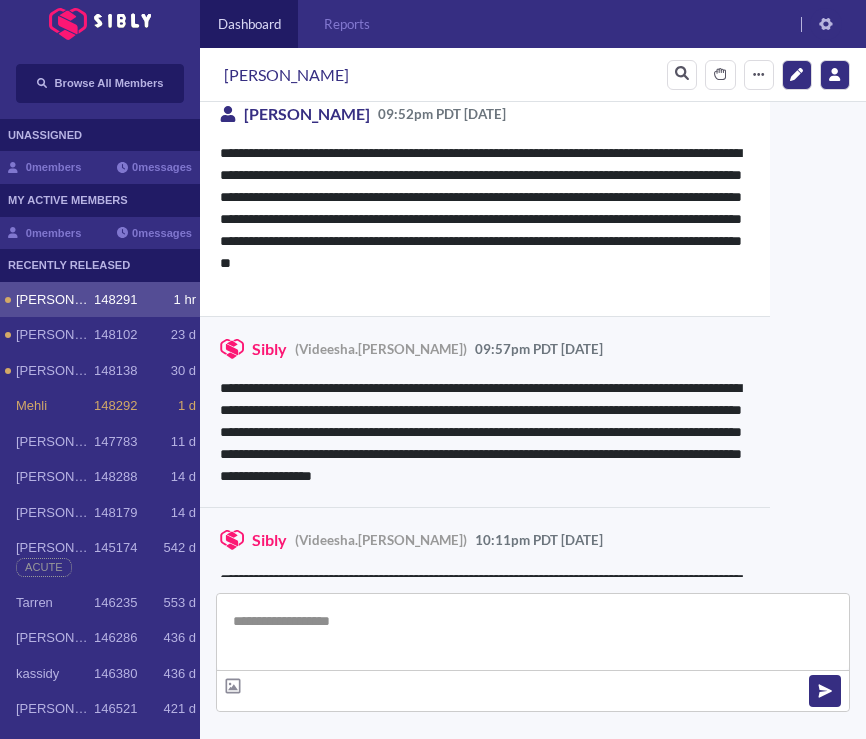 scroll, scrollTop: 4841, scrollLeft: 0, axis: vertical 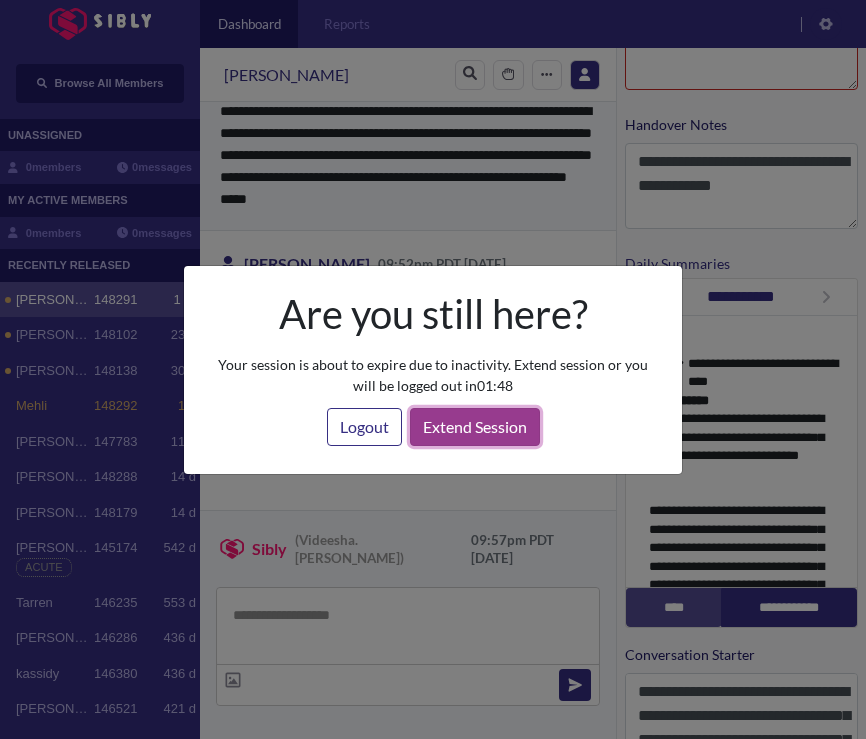 click on "Extend Session" at bounding box center [475, 427] 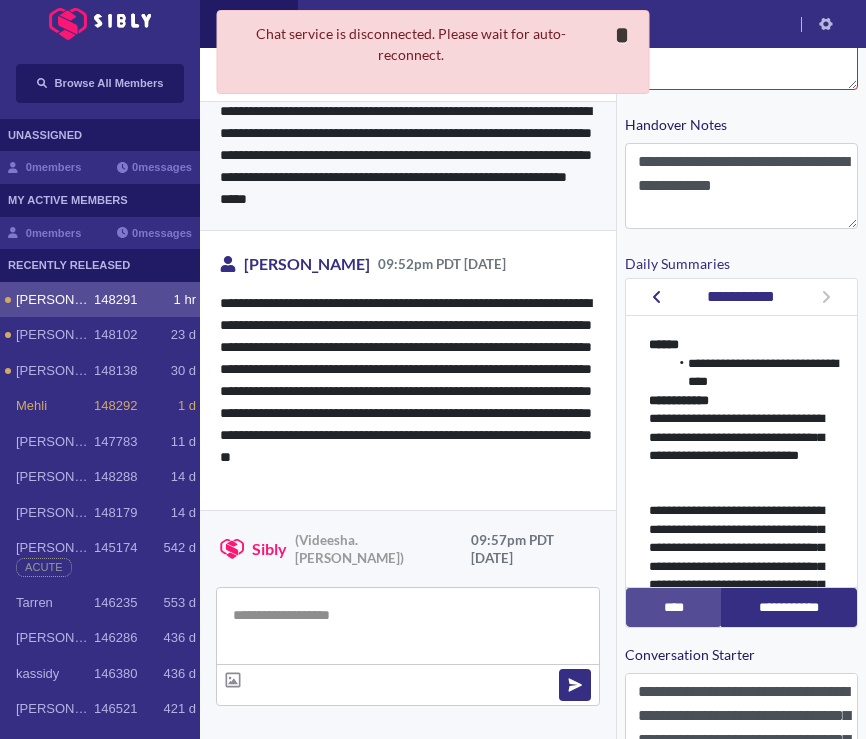 click on "*" at bounding box center [622, 35] 